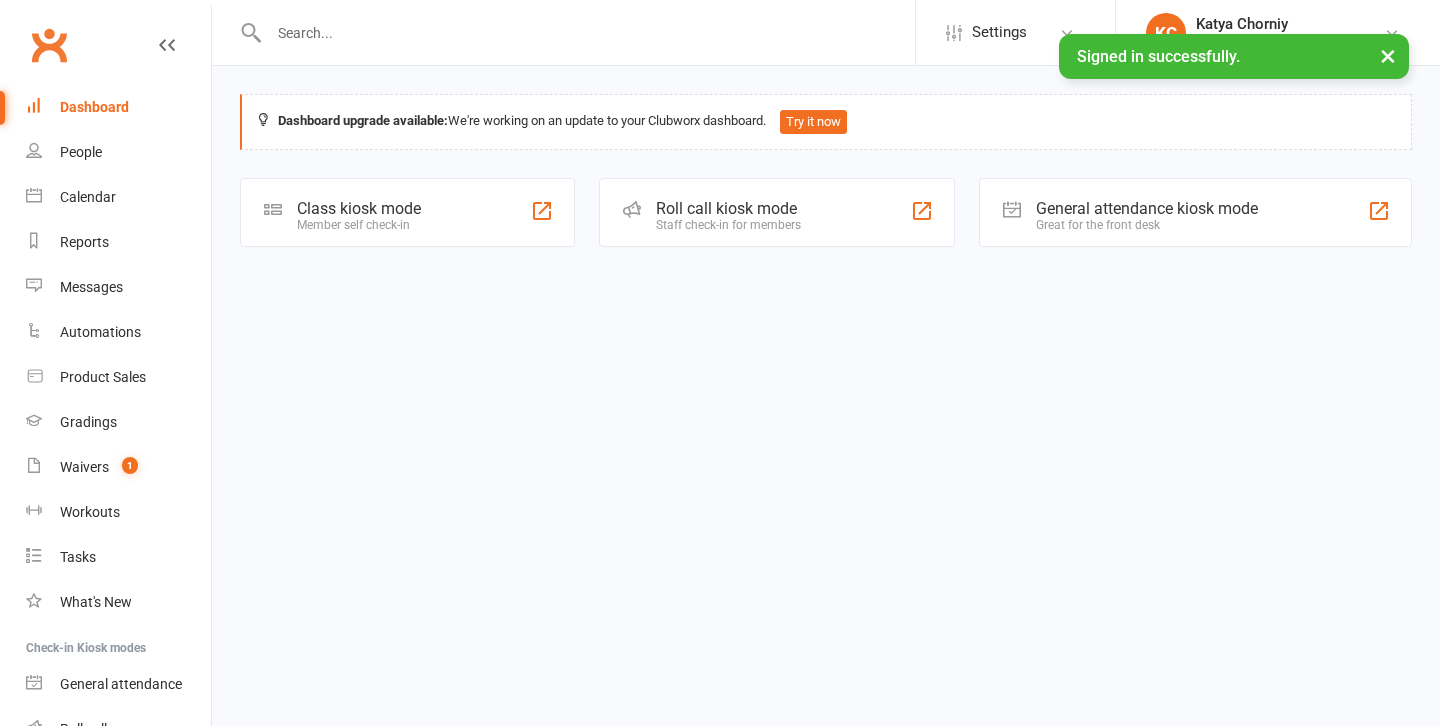 scroll, scrollTop: 0, scrollLeft: 0, axis: both 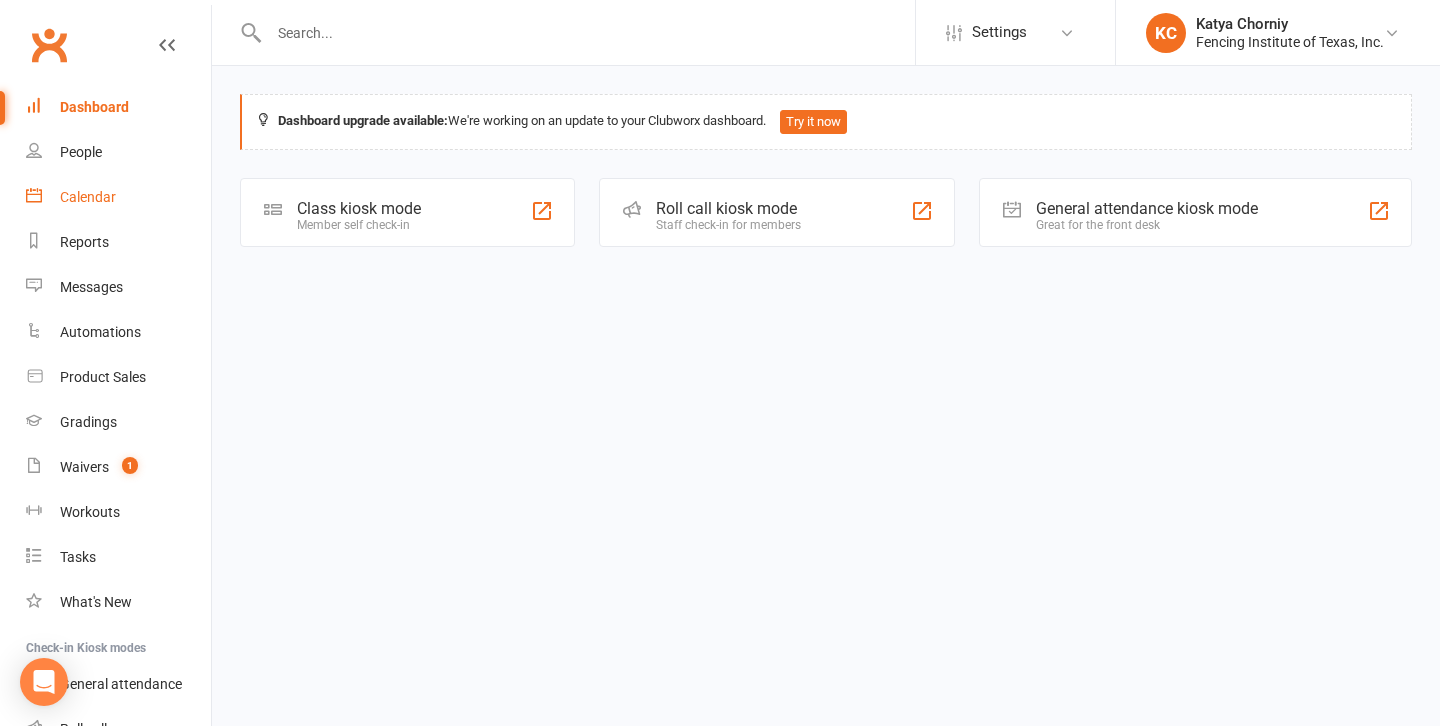 click on "Calendar" at bounding box center [88, 197] 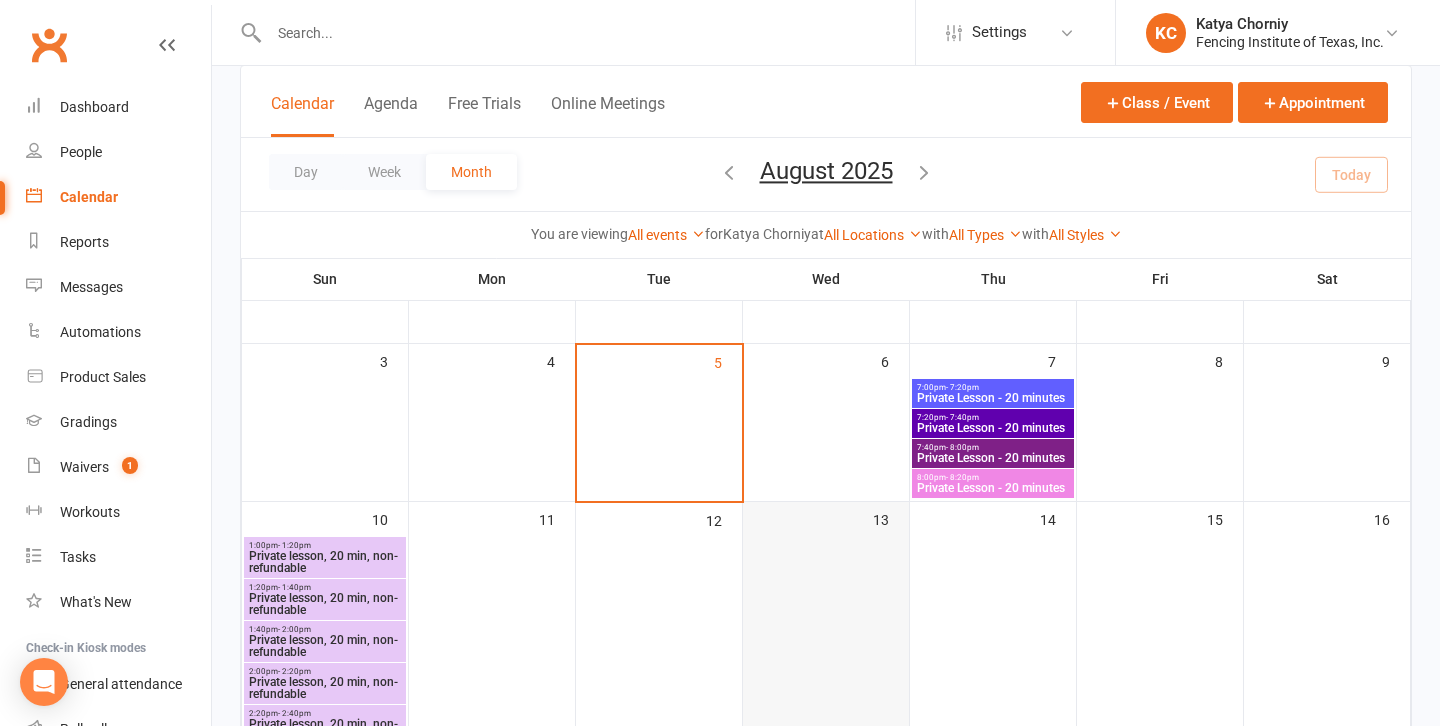 scroll, scrollTop: 216, scrollLeft: 0, axis: vertical 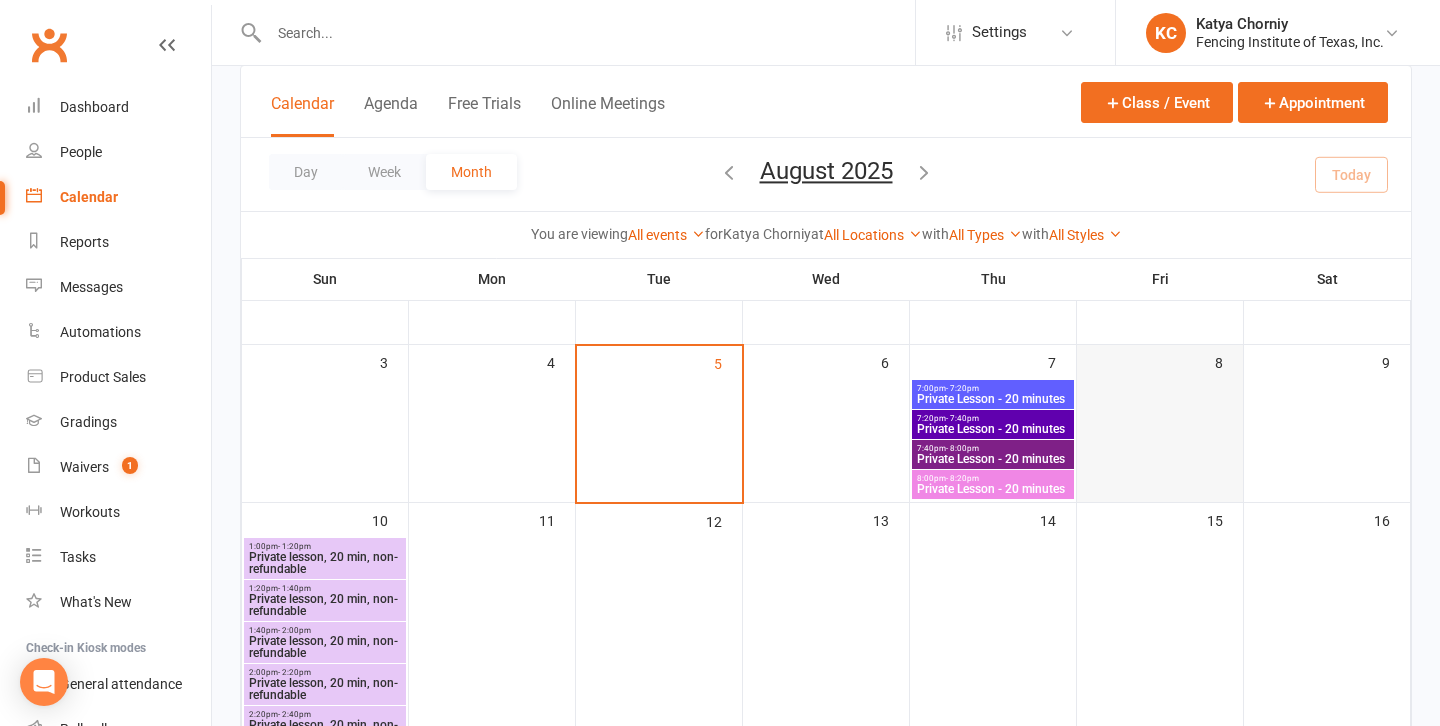 click at bounding box center (1160, 440) 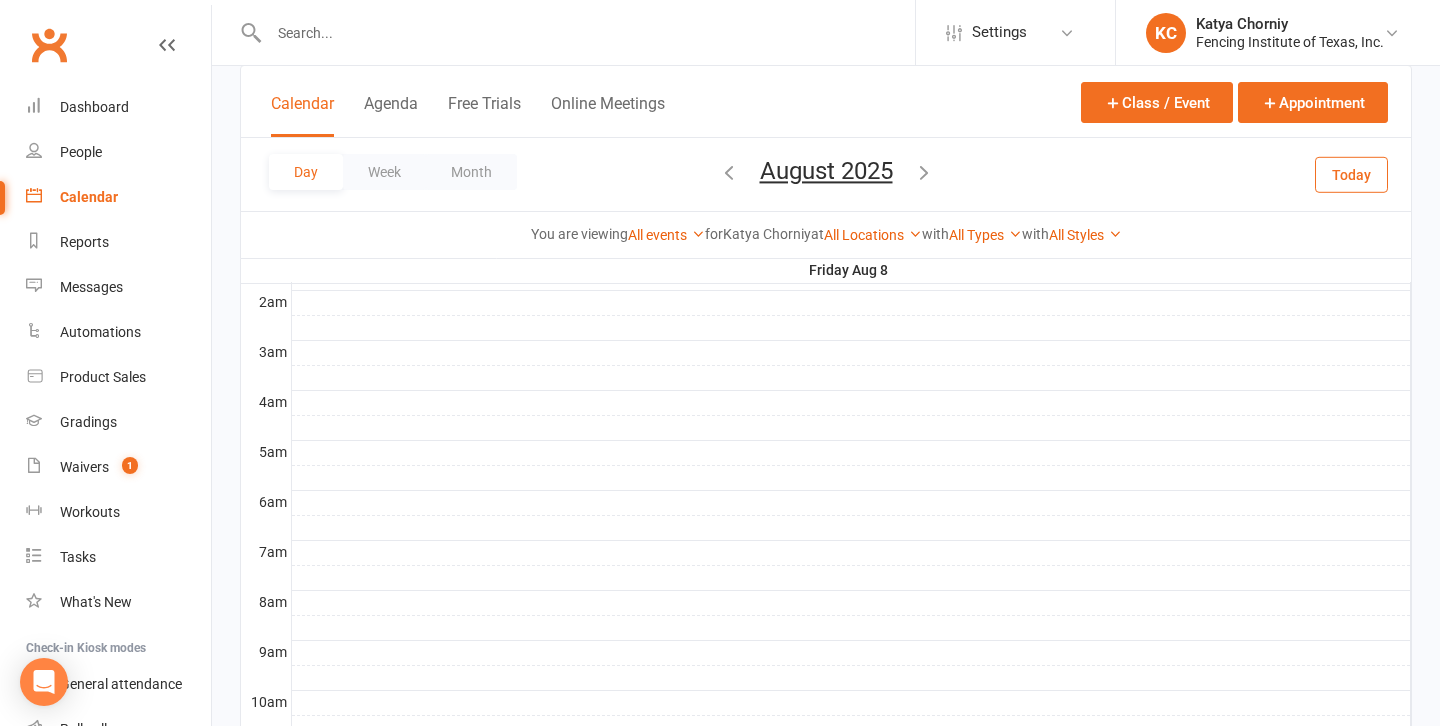 scroll, scrollTop: 0, scrollLeft: 0, axis: both 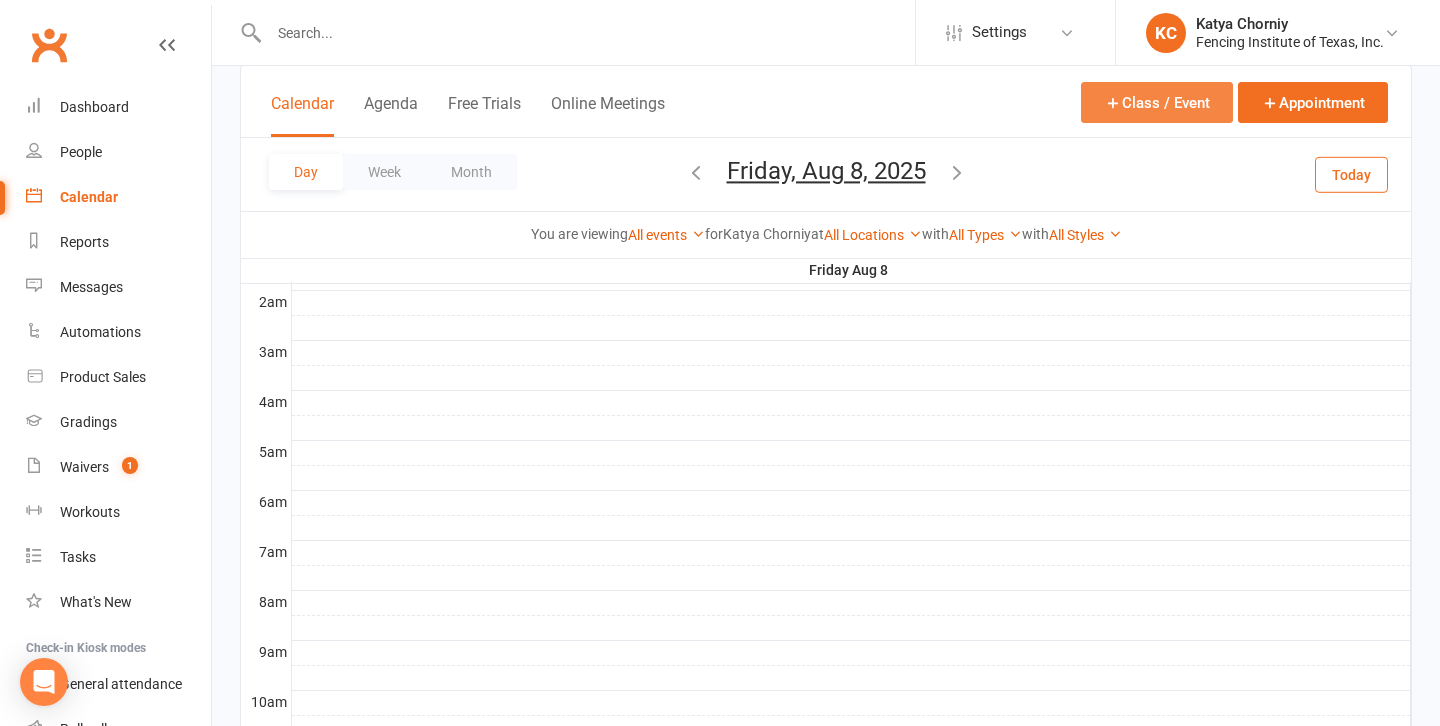 click on "Class / Event" at bounding box center [1157, 102] 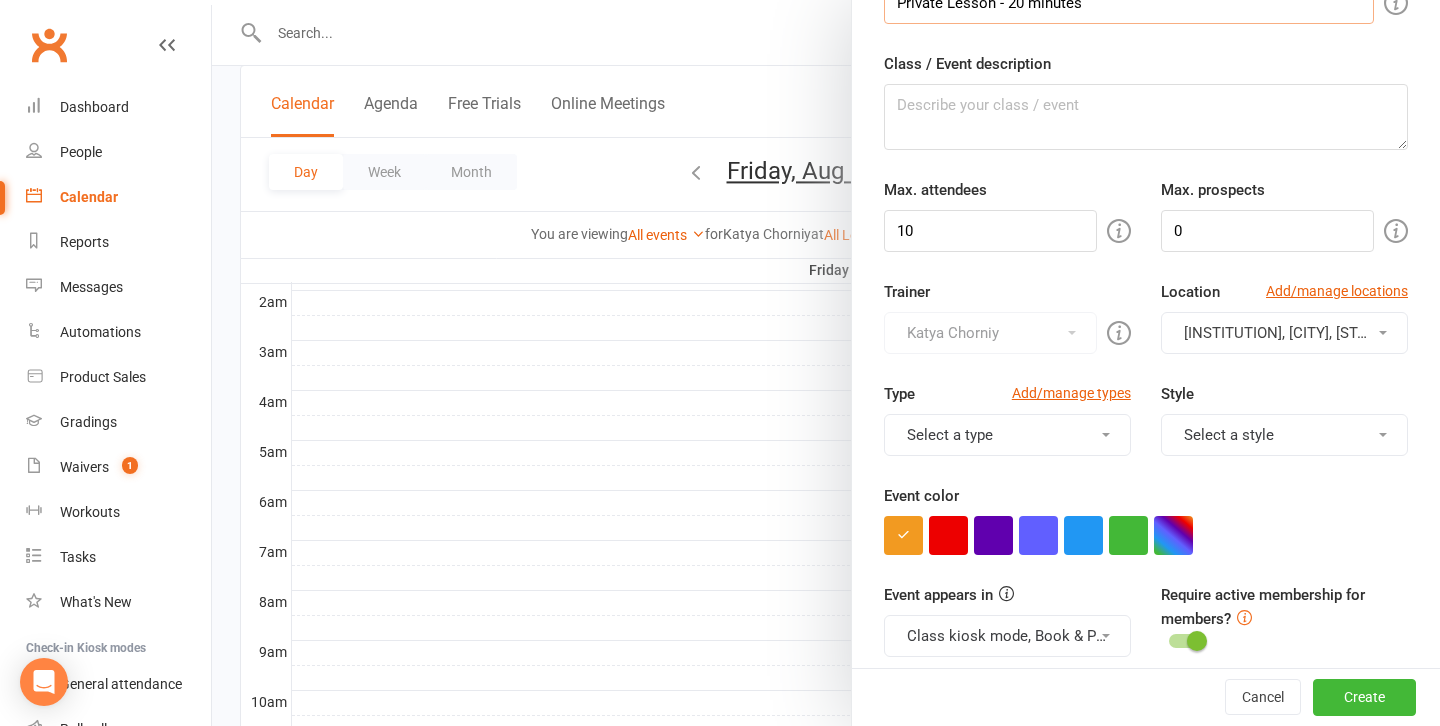 scroll, scrollTop: 136, scrollLeft: 0, axis: vertical 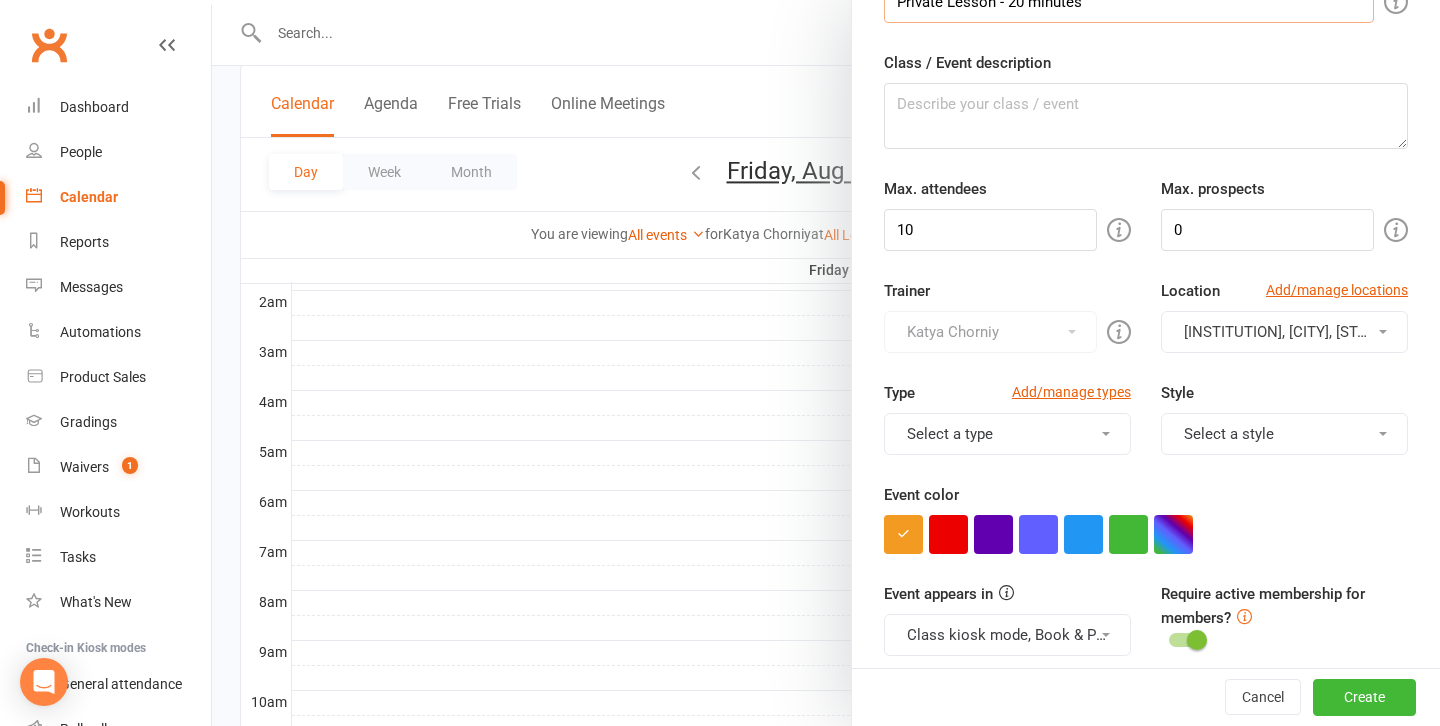type on "Private Lesson - 20 minutes" 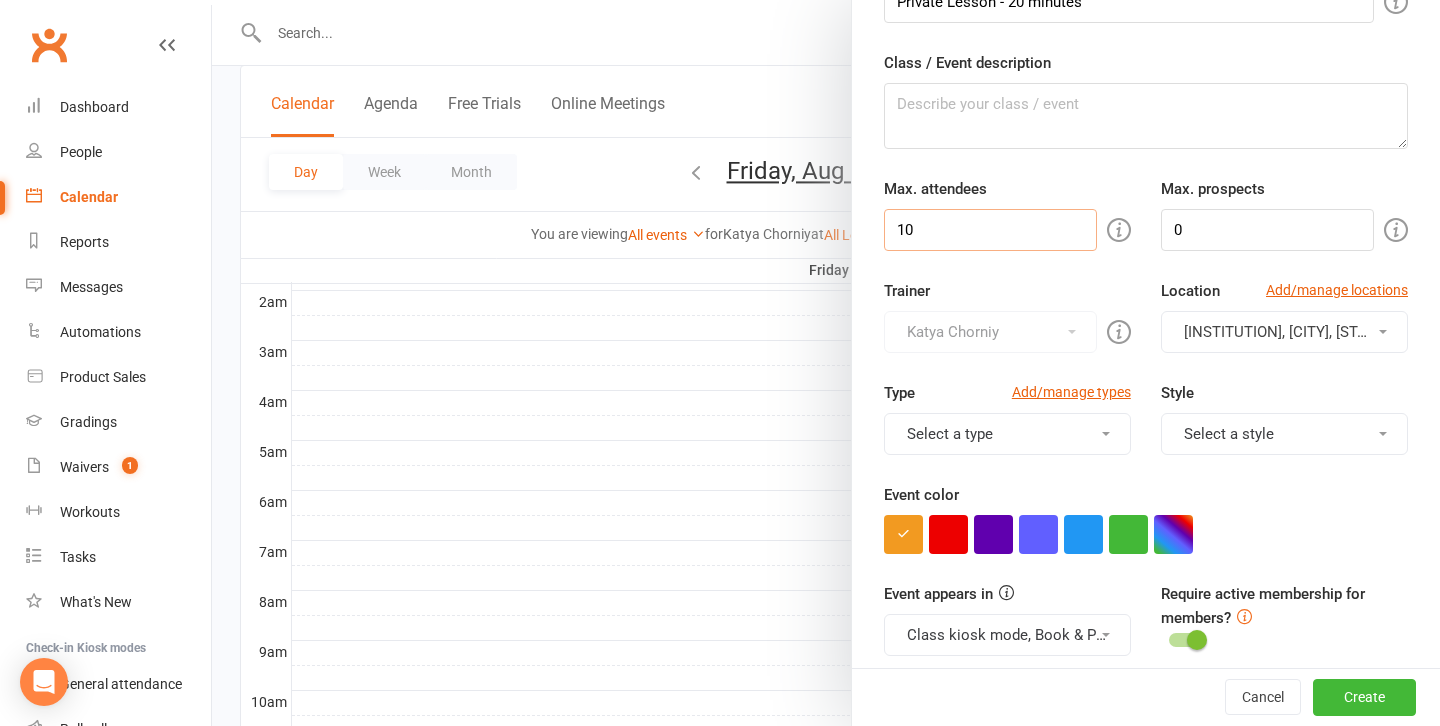 click on "10" at bounding box center (990, 230) 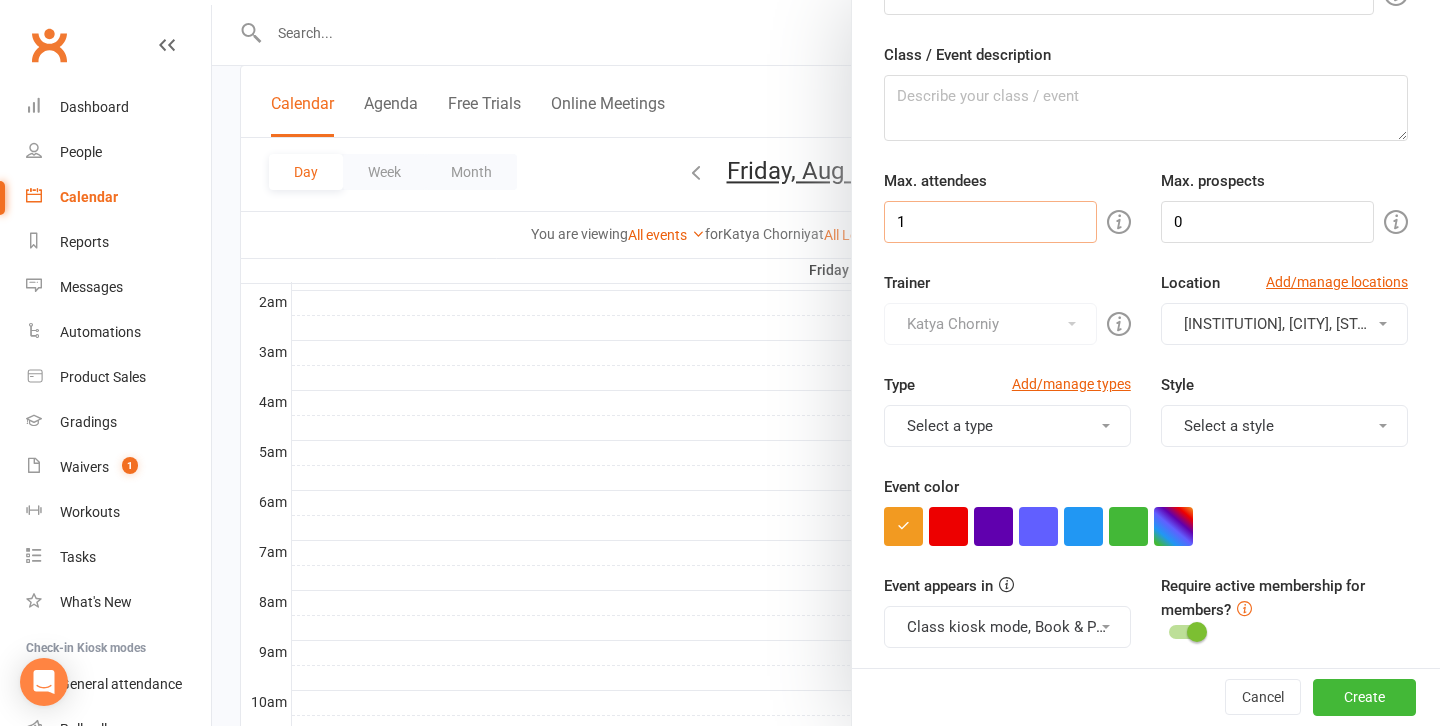 scroll, scrollTop: 139, scrollLeft: 0, axis: vertical 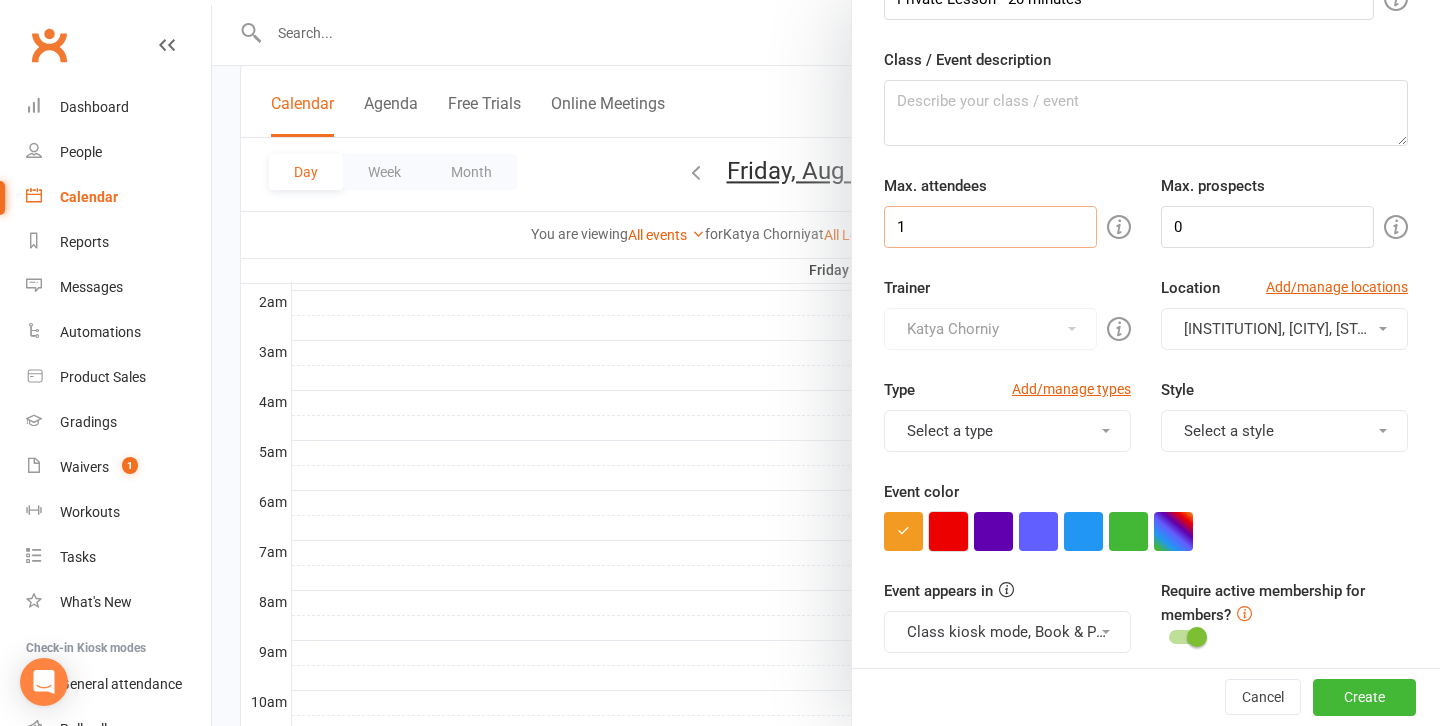 type on "1" 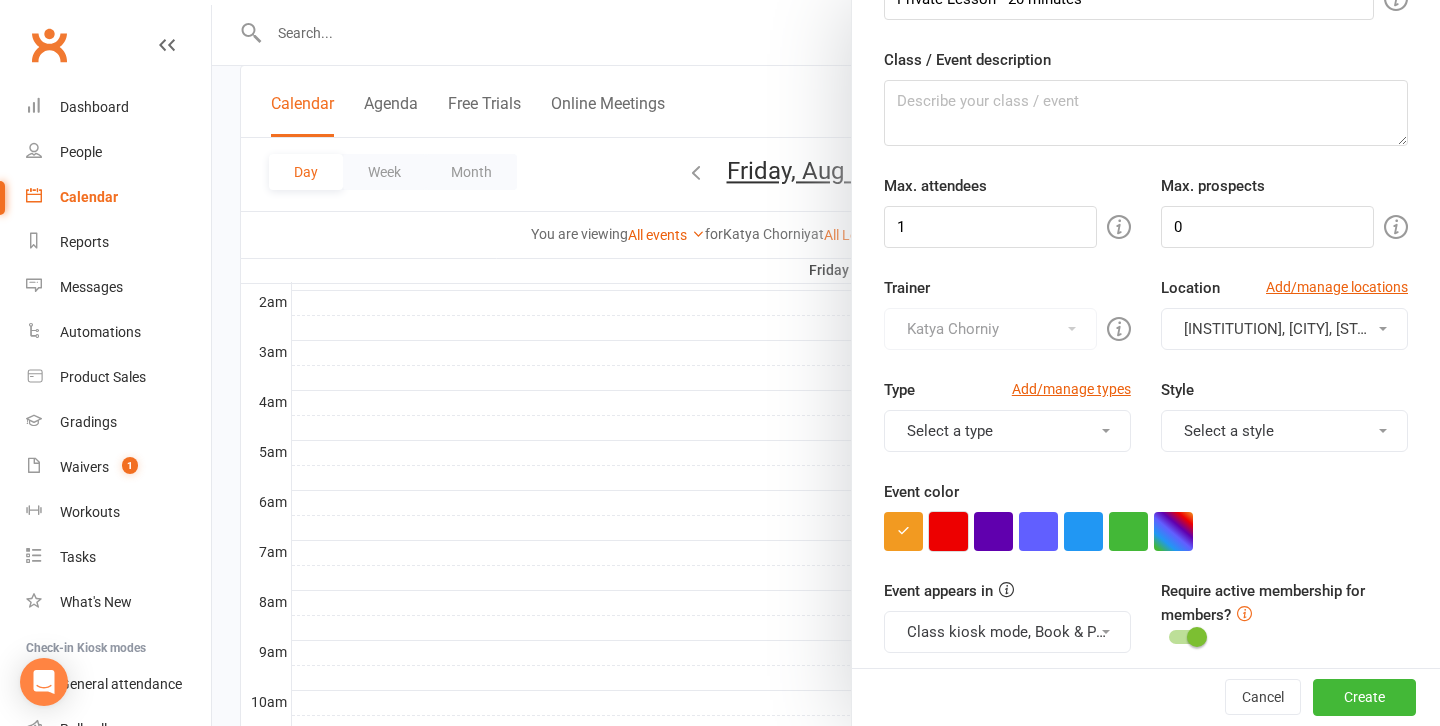 click at bounding box center (948, 531) 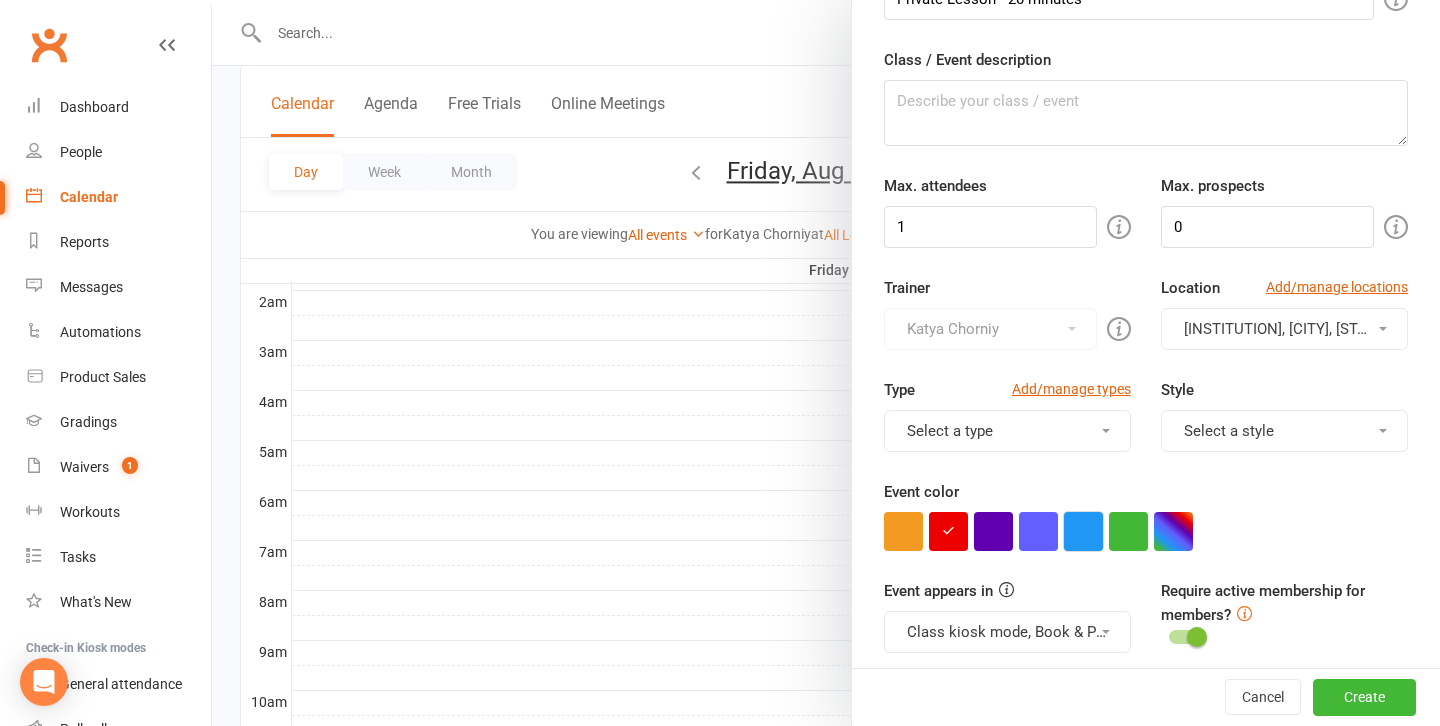 click at bounding box center (1083, 531) 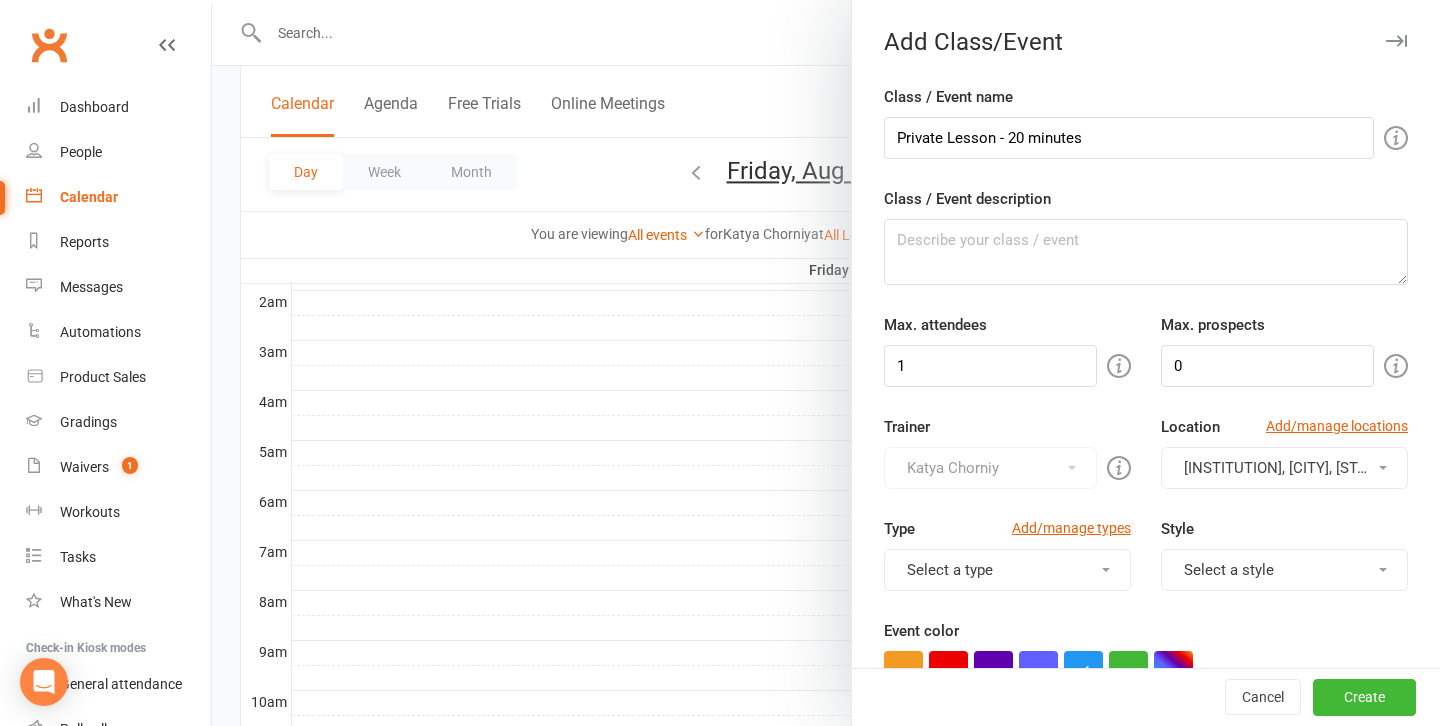 scroll, scrollTop: 0, scrollLeft: 0, axis: both 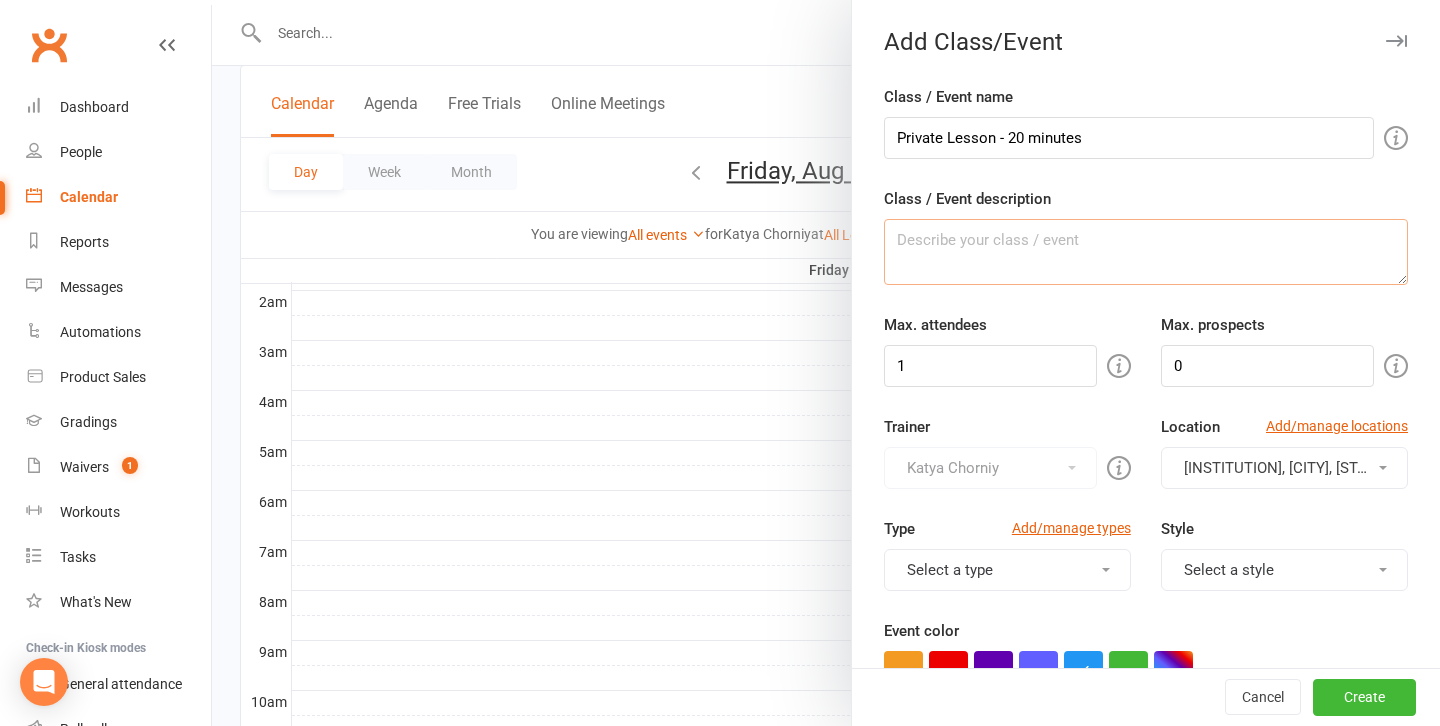 click on "Class / Event description" at bounding box center (1146, 252) 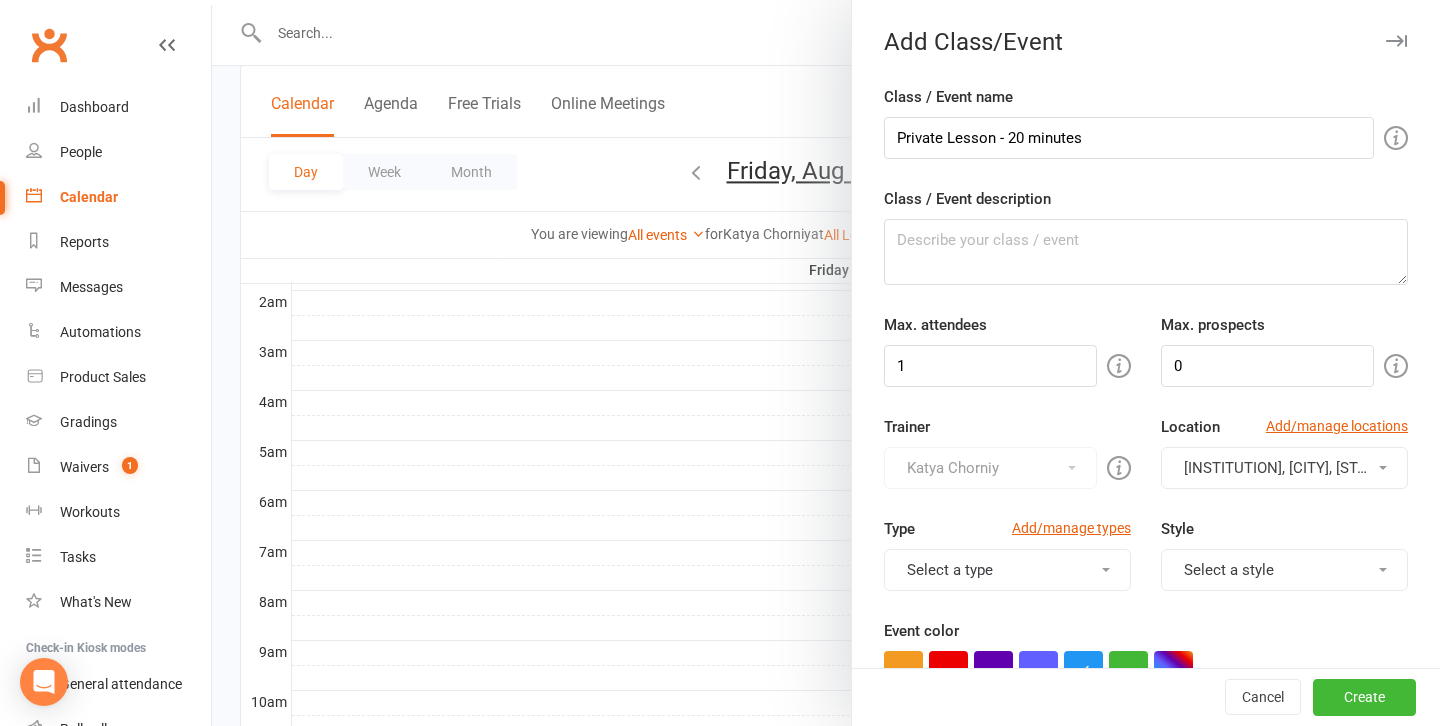 click at bounding box center (826, 363) 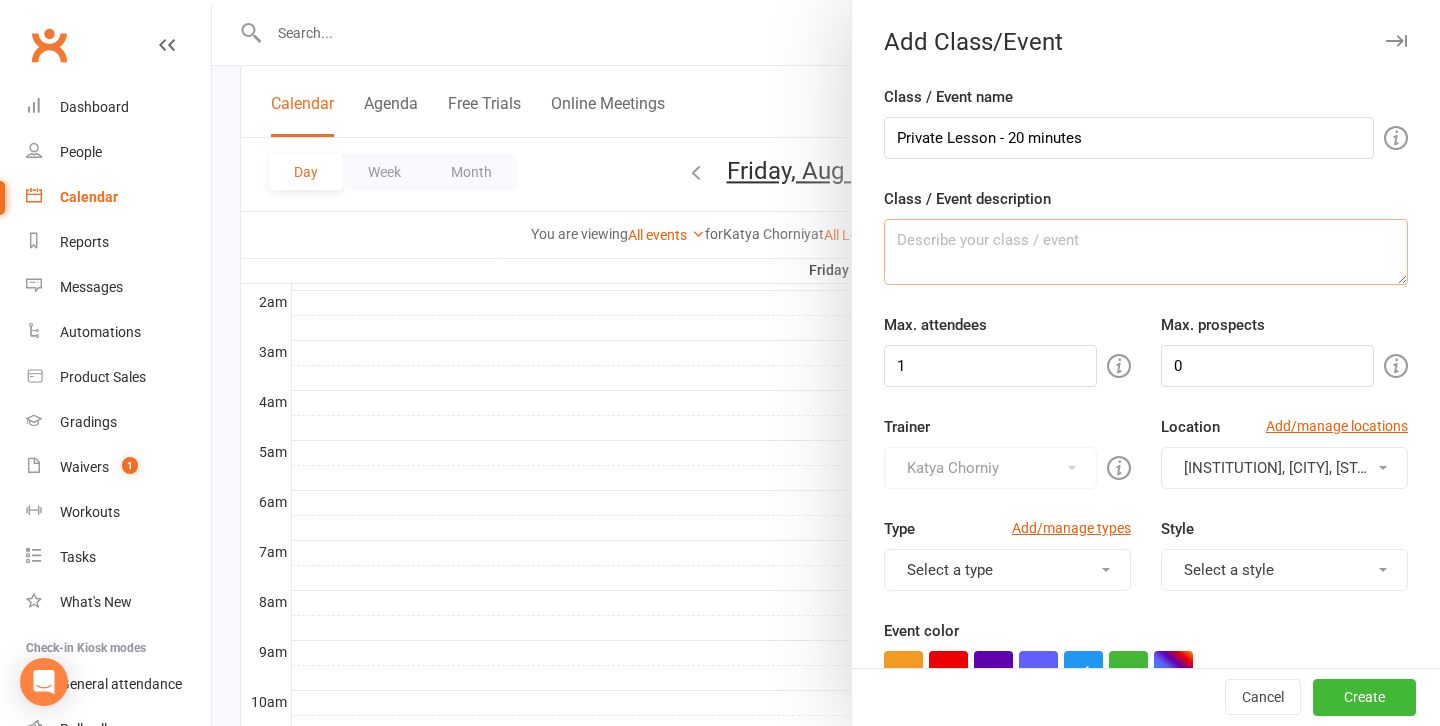 click on "Class / Event description" at bounding box center [1146, 252] 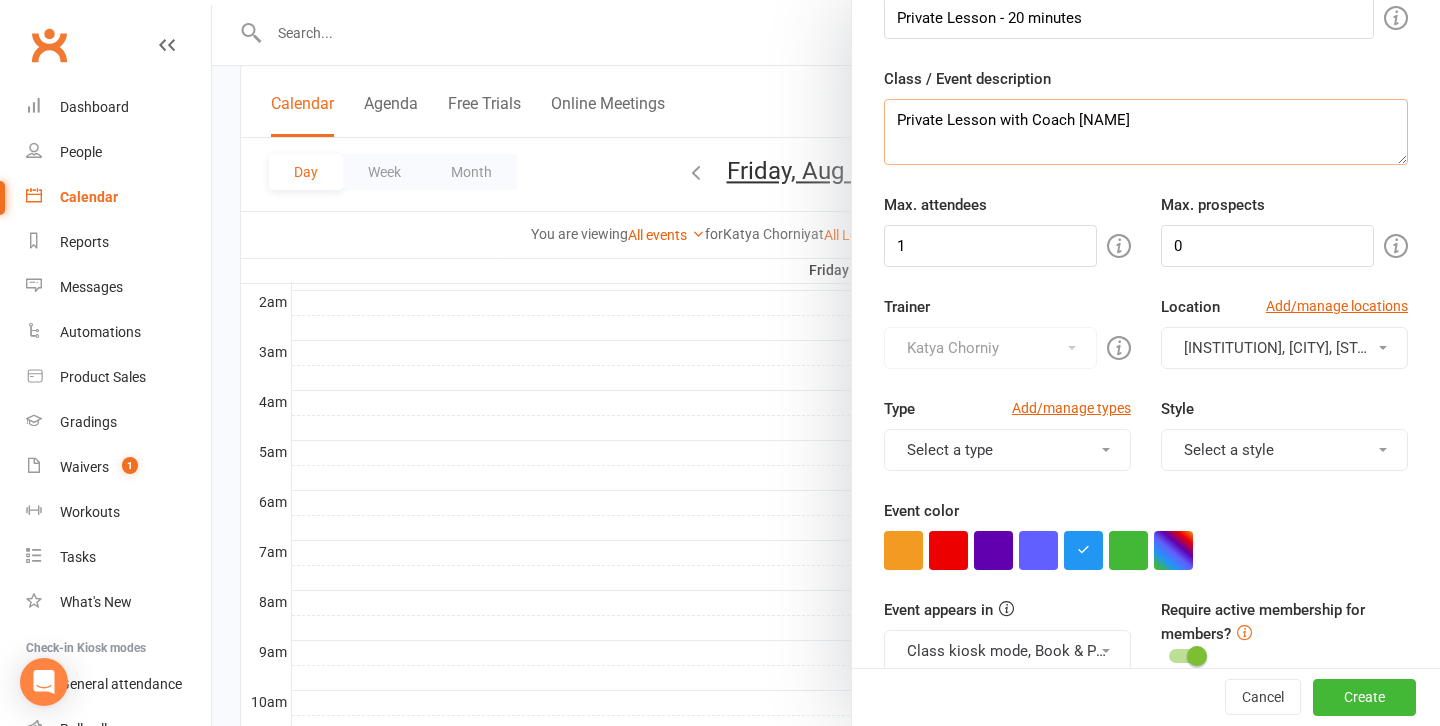 scroll, scrollTop: 122, scrollLeft: 0, axis: vertical 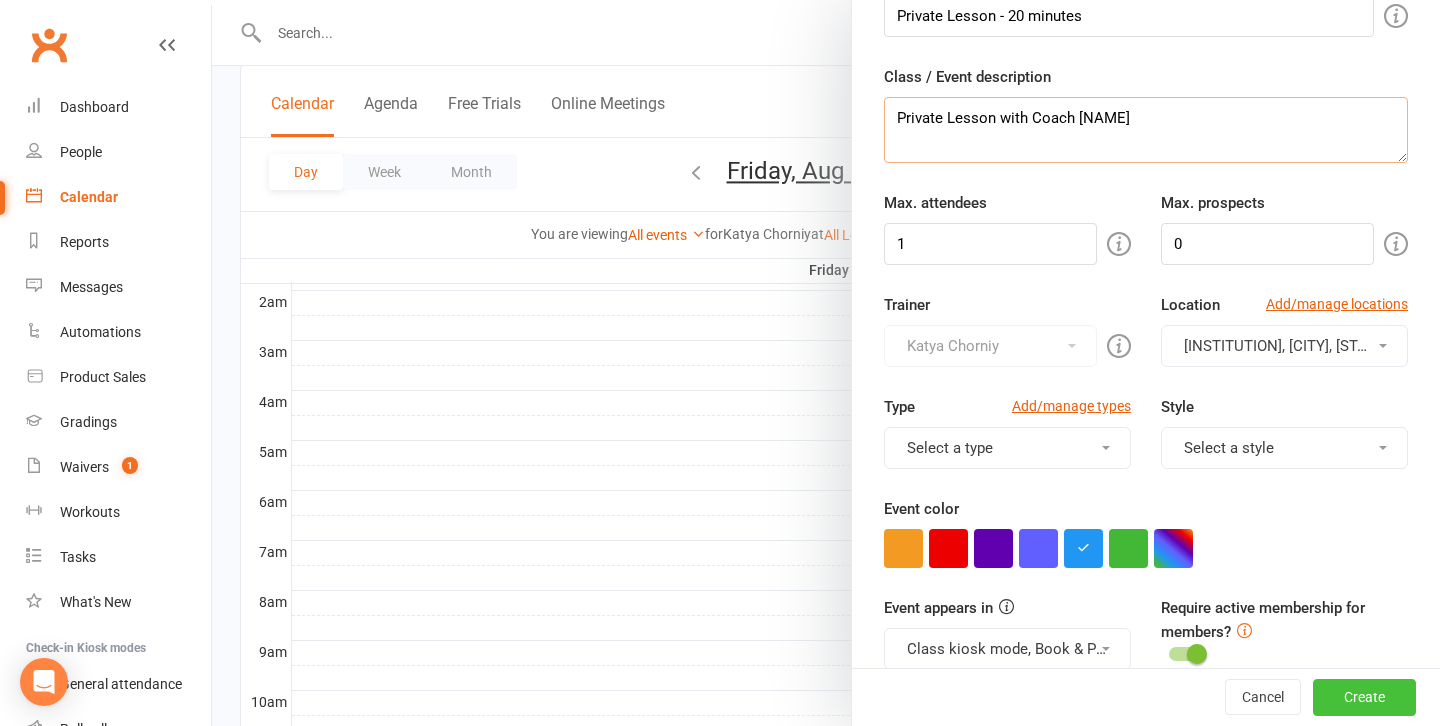 type on "Private Lesson with Coach [NAME]" 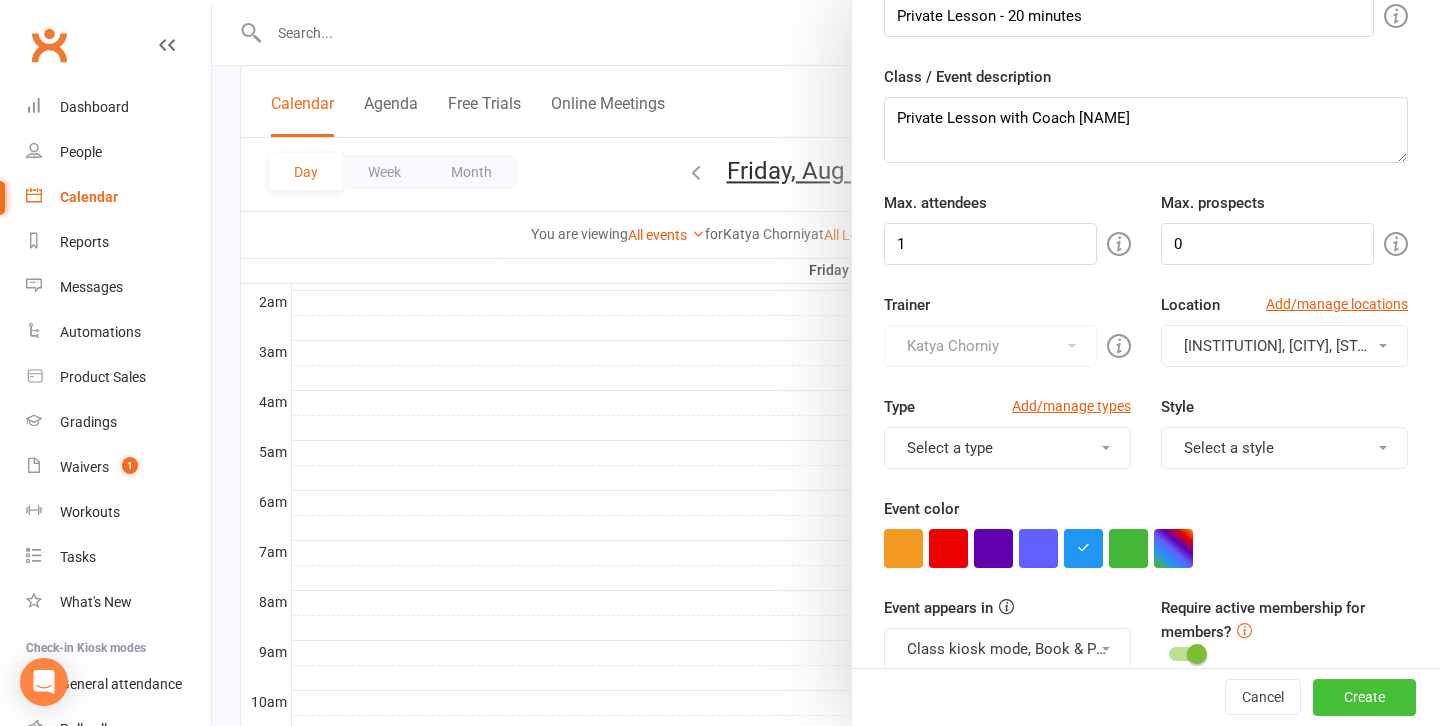 click on "Create" at bounding box center [1364, 698] 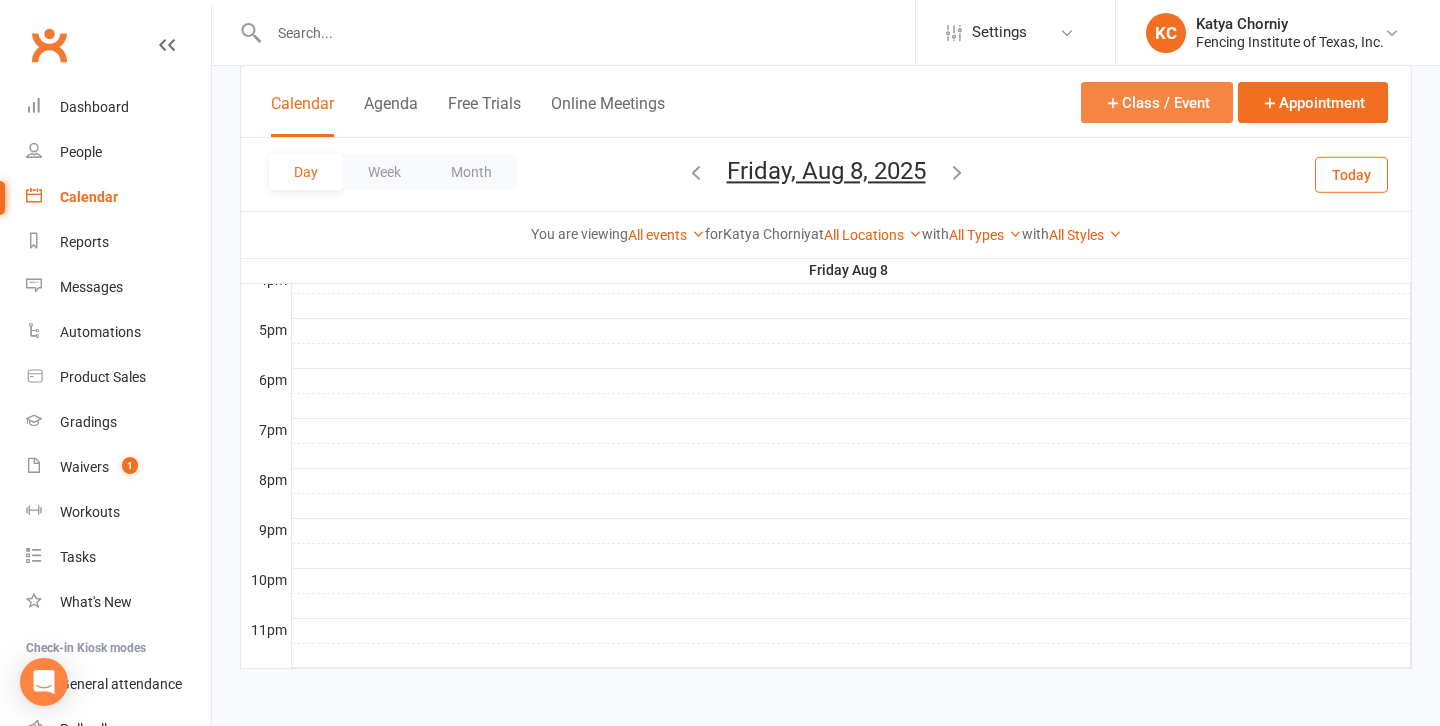 scroll, scrollTop: 955, scrollLeft: 0, axis: vertical 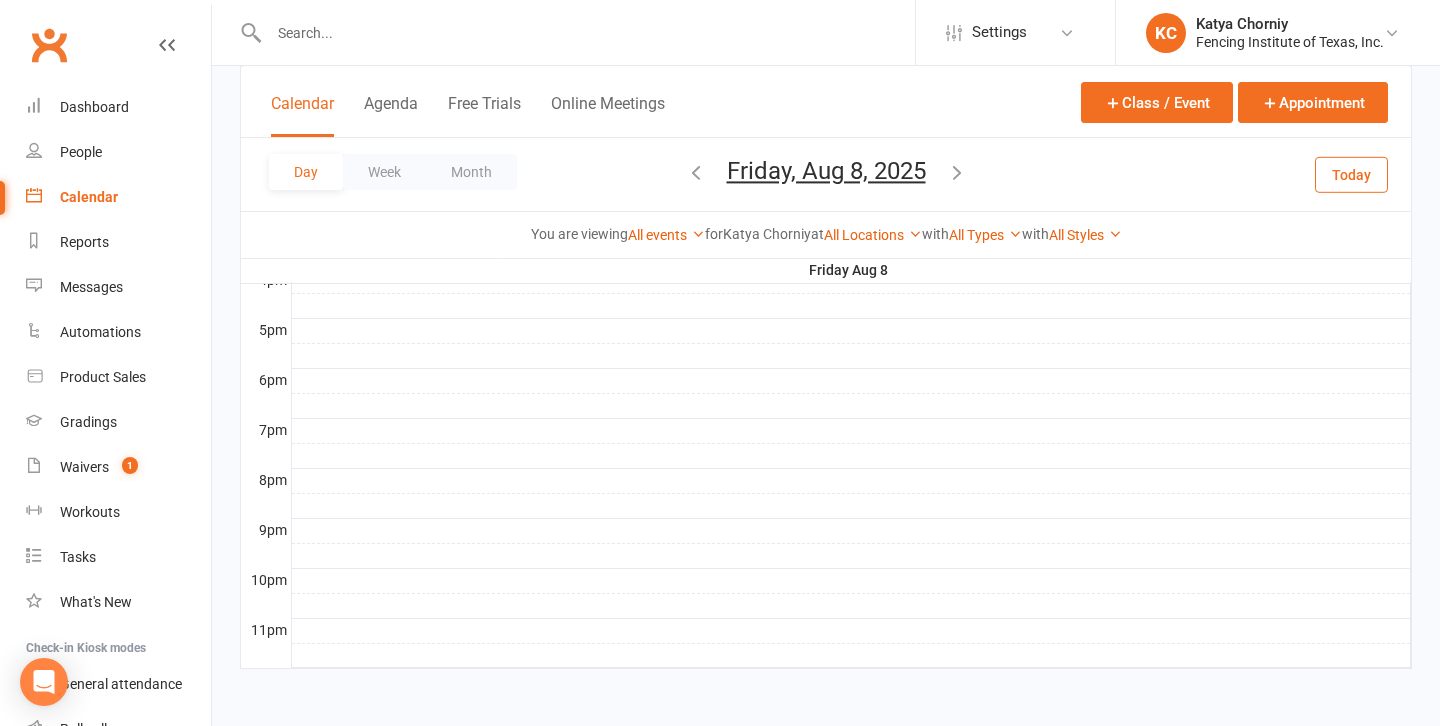 click at bounding box center [167, 64] 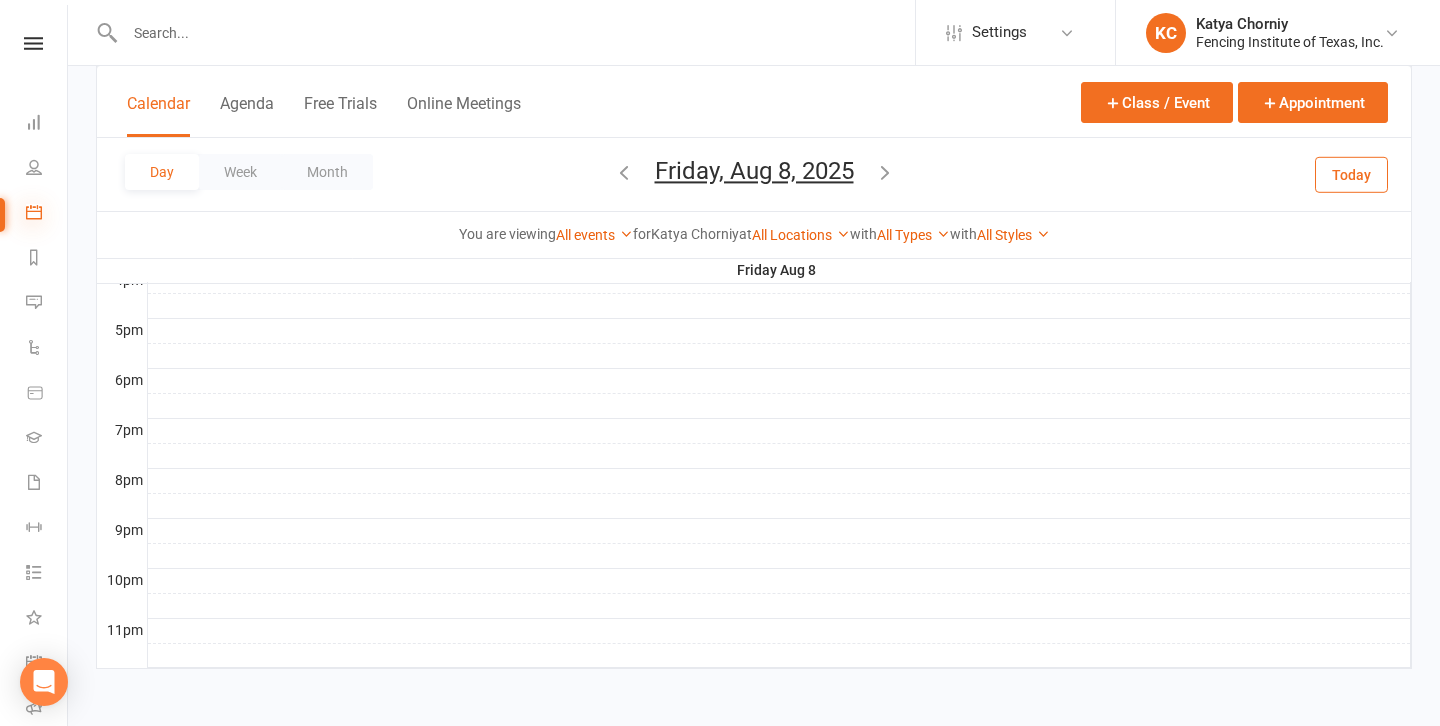 click at bounding box center (34, 212) 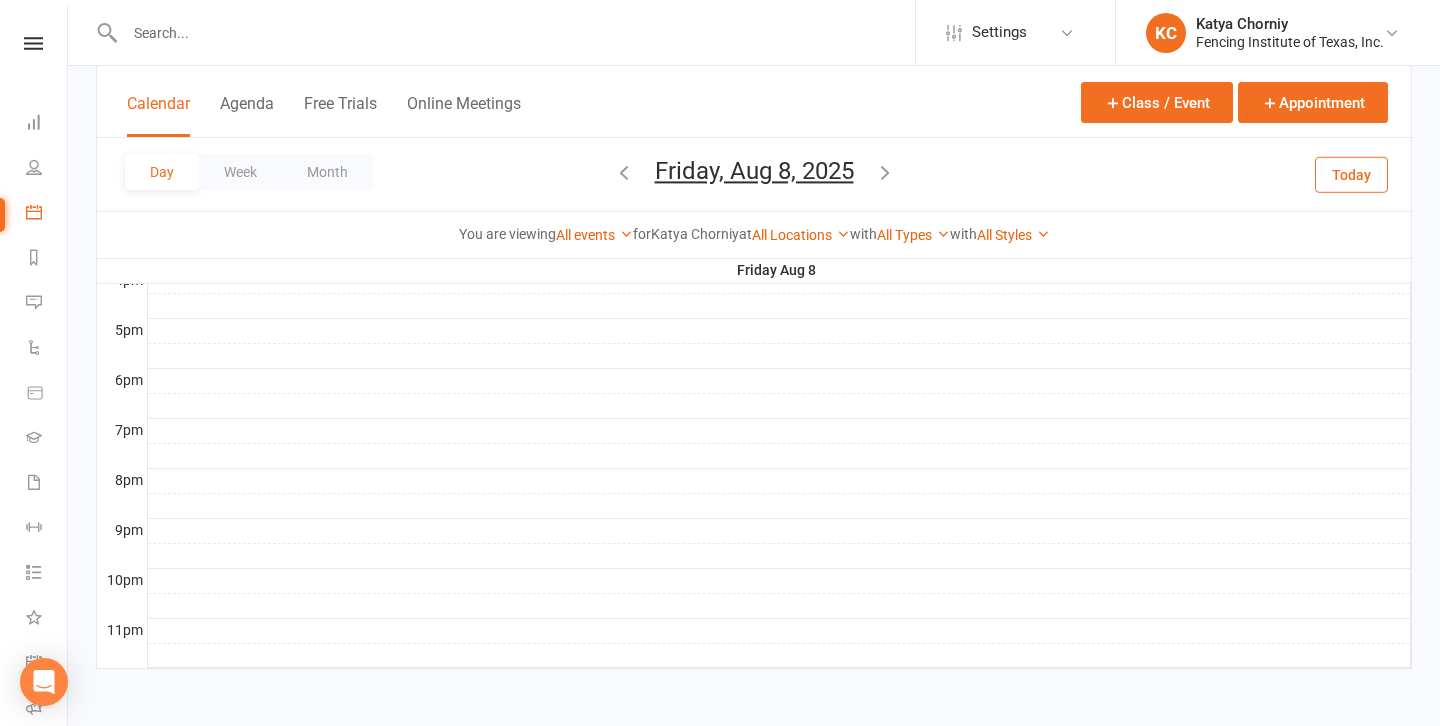 click on "Calendar" at bounding box center [158, 115] 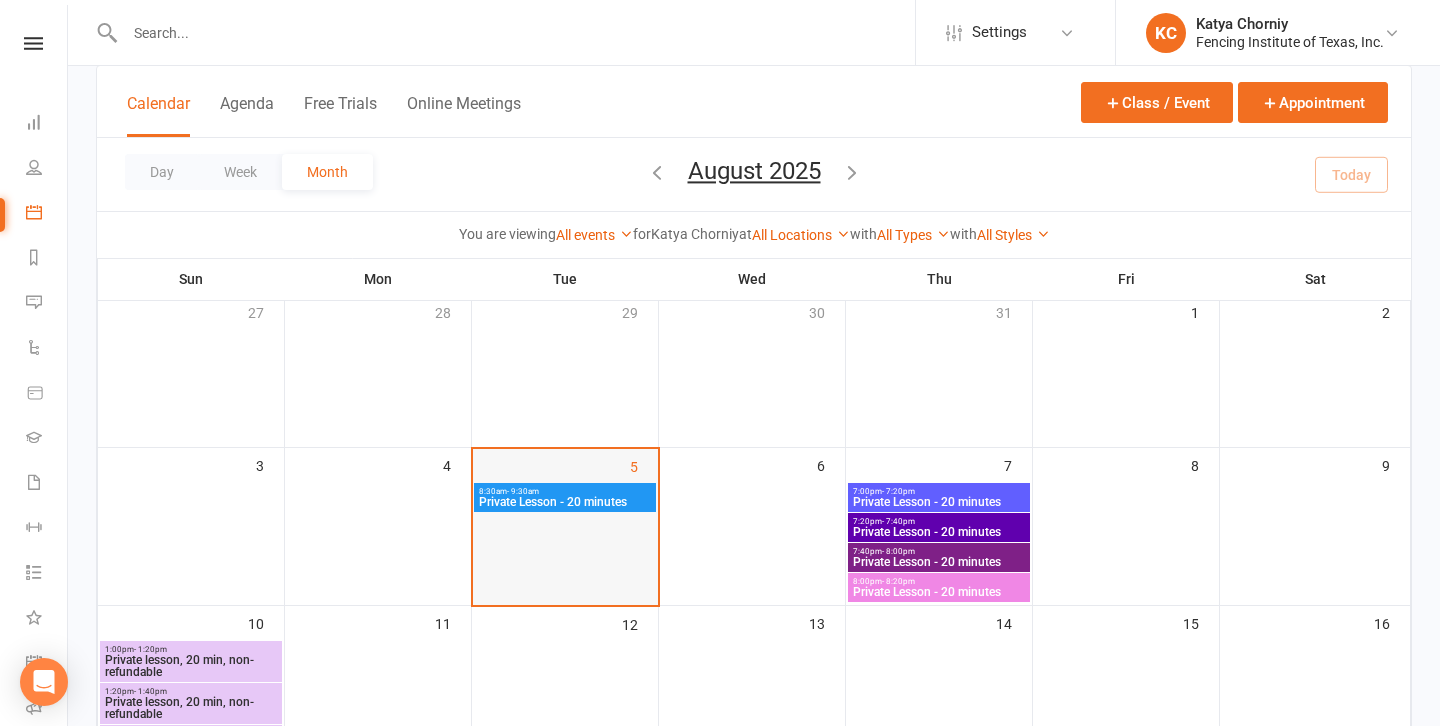 scroll, scrollTop: 129, scrollLeft: 0, axis: vertical 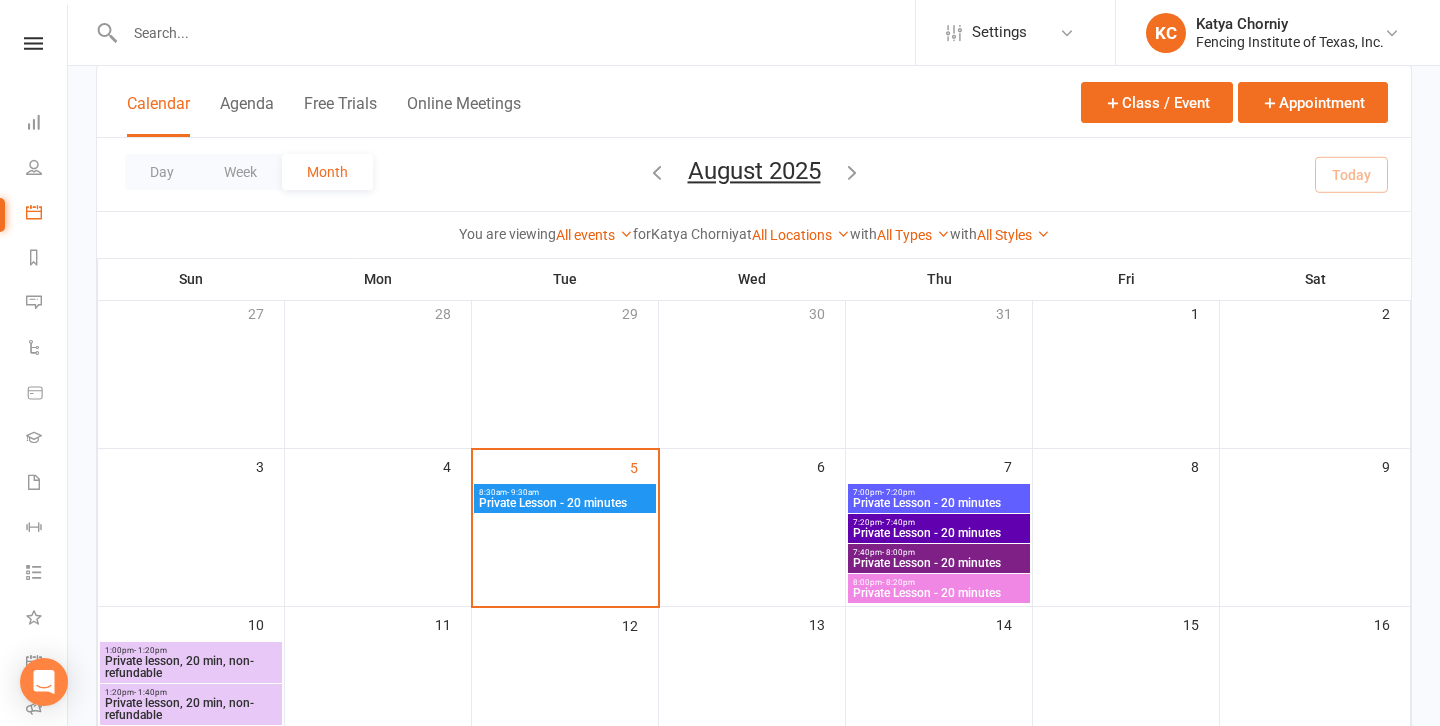 click on "Private Lesson - 20 minutes" at bounding box center (565, 503) 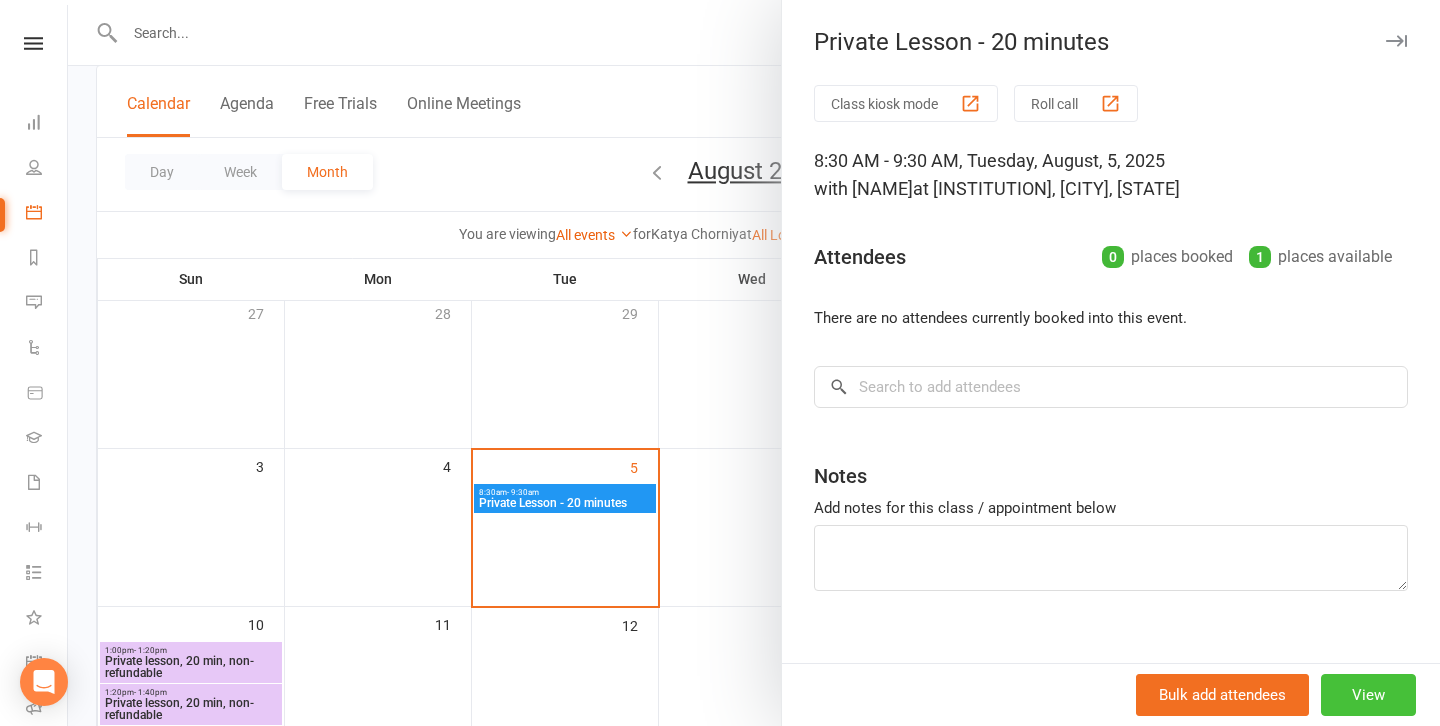 click on "View" at bounding box center [1368, 695] 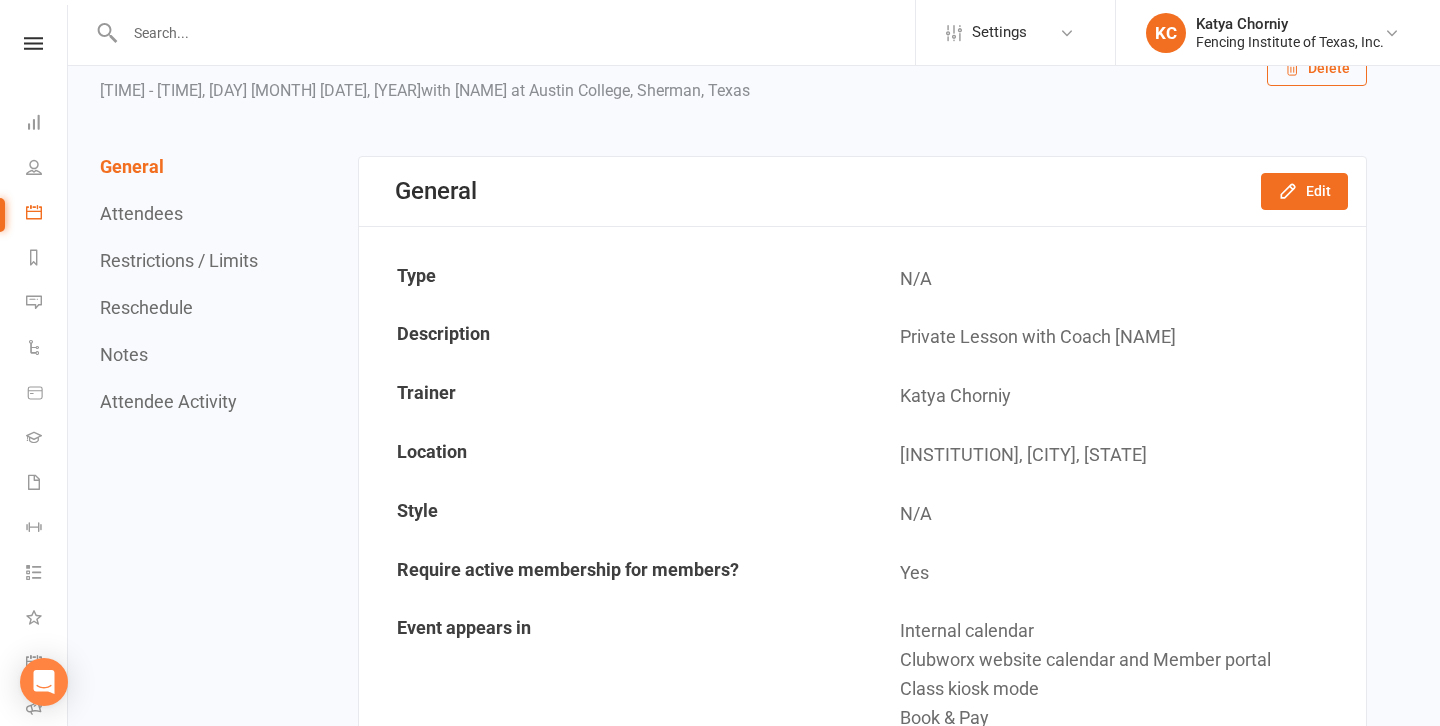 scroll, scrollTop: 109, scrollLeft: 0, axis: vertical 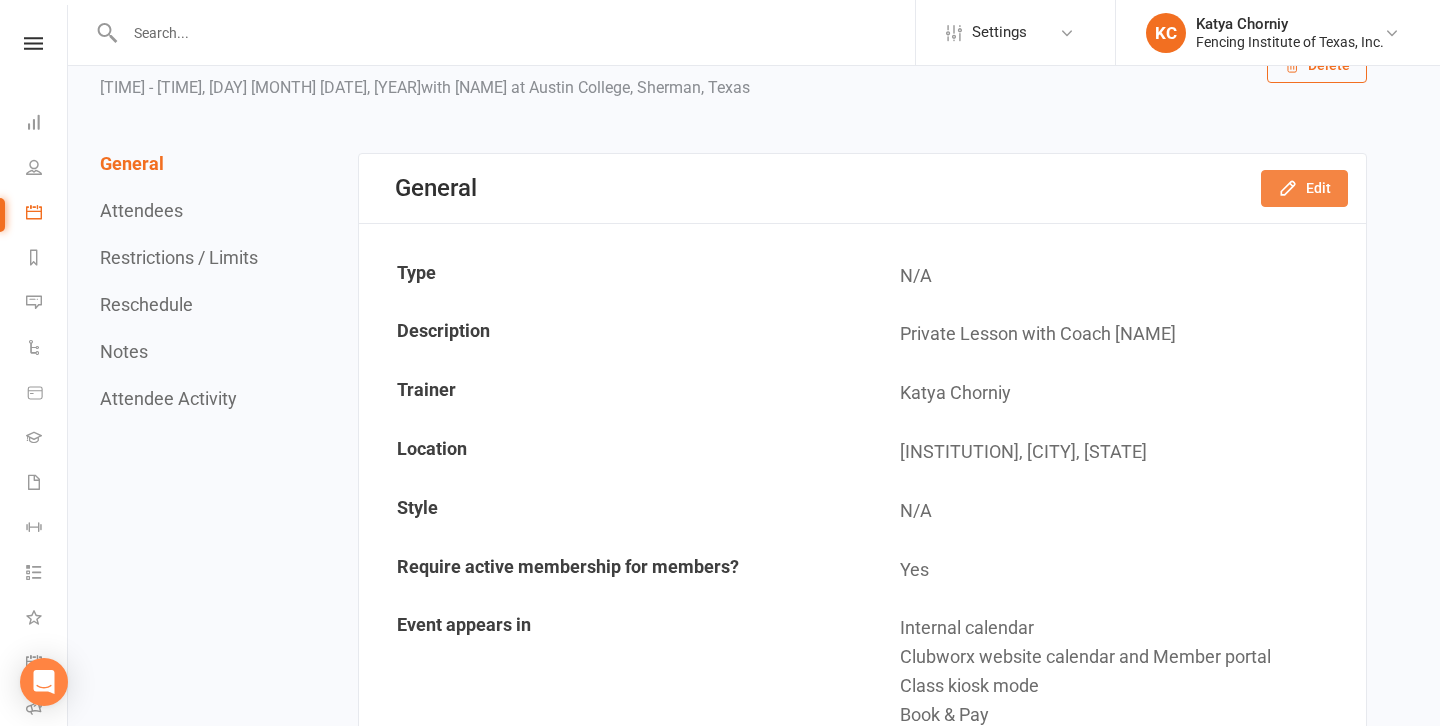 click on "Edit" at bounding box center [1304, 188] 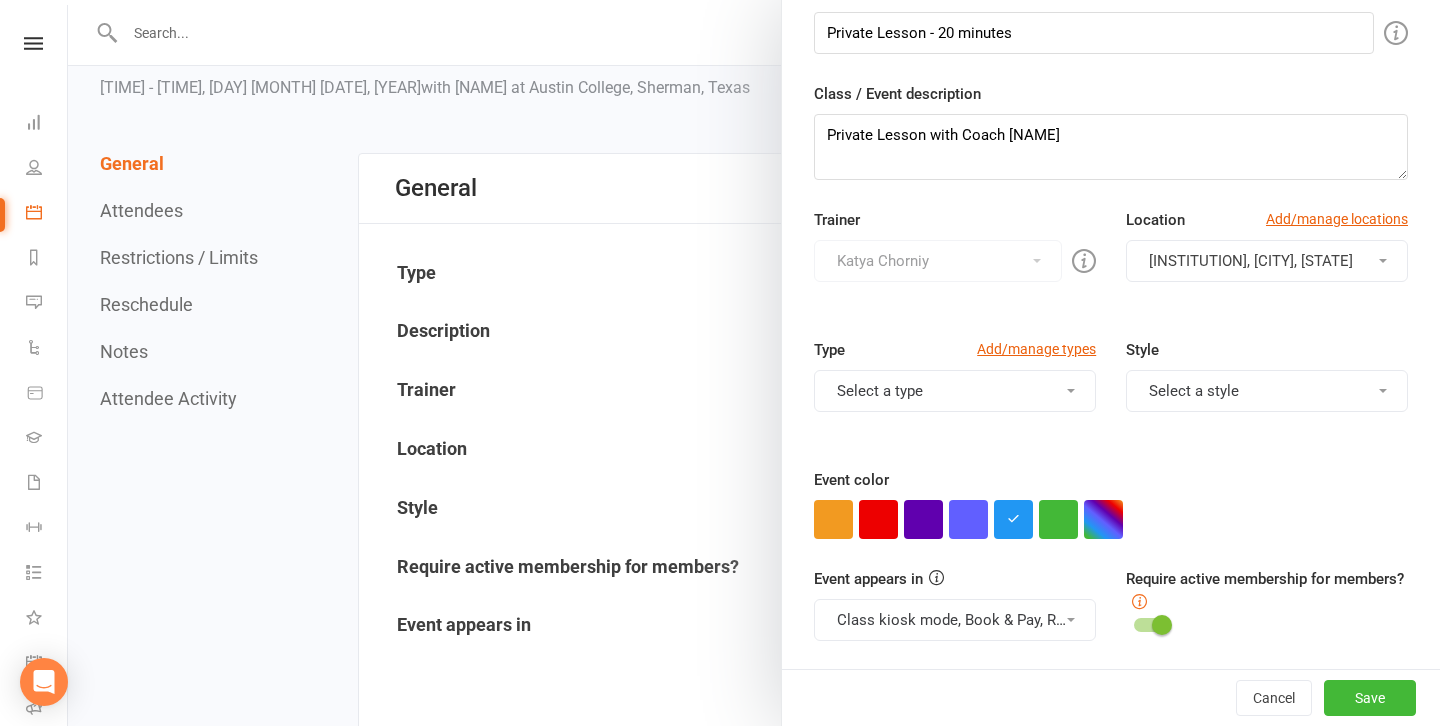 scroll, scrollTop: 105, scrollLeft: 0, axis: vertical 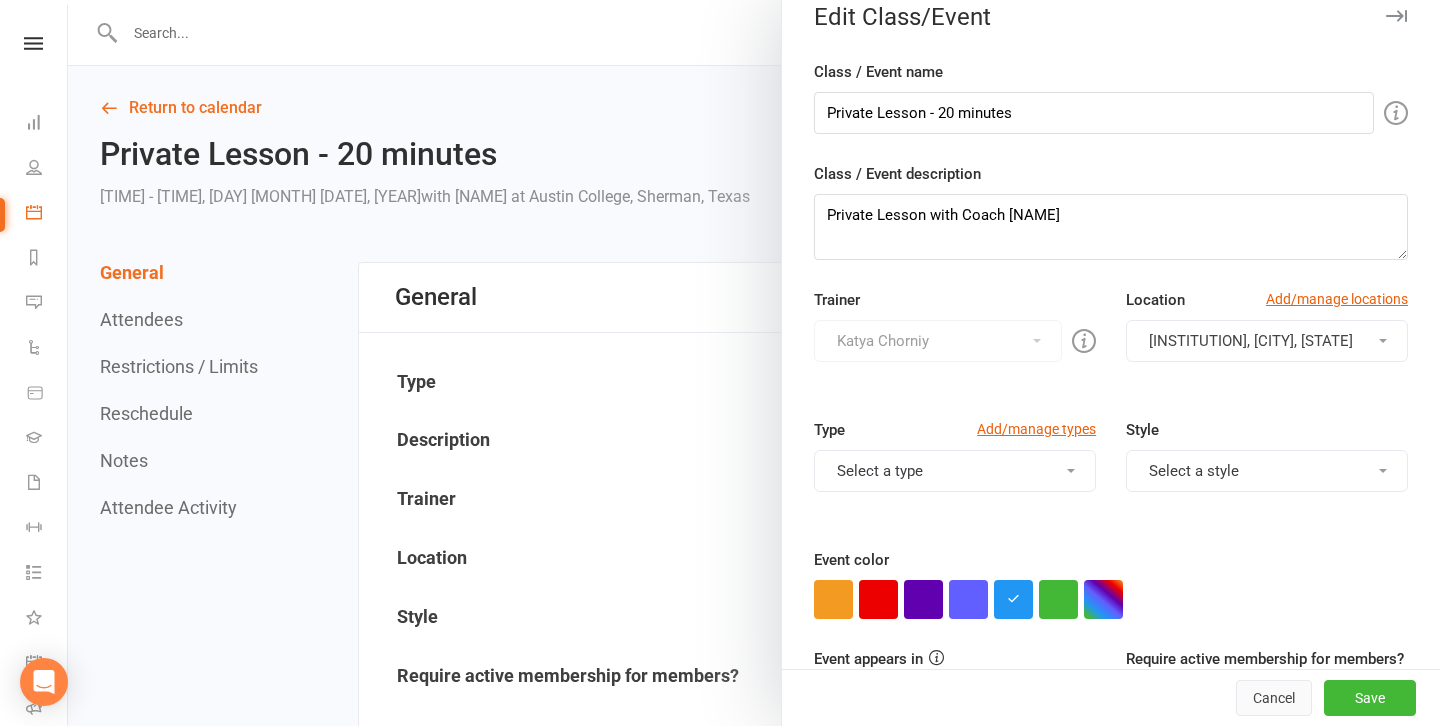 click on "Cancel" at bounding box center [1274, 698] 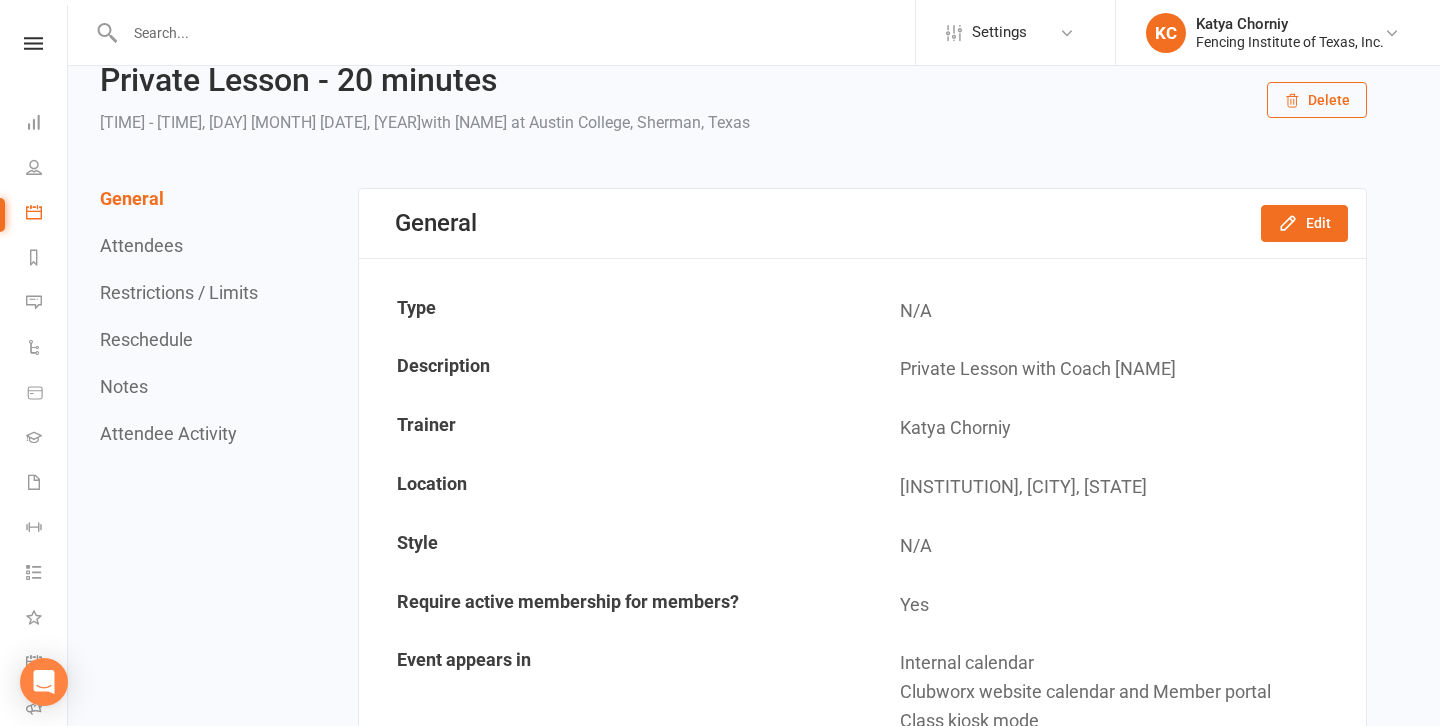 scroll, scrollTop: 43, scrollLeft: 0, axis: vertical 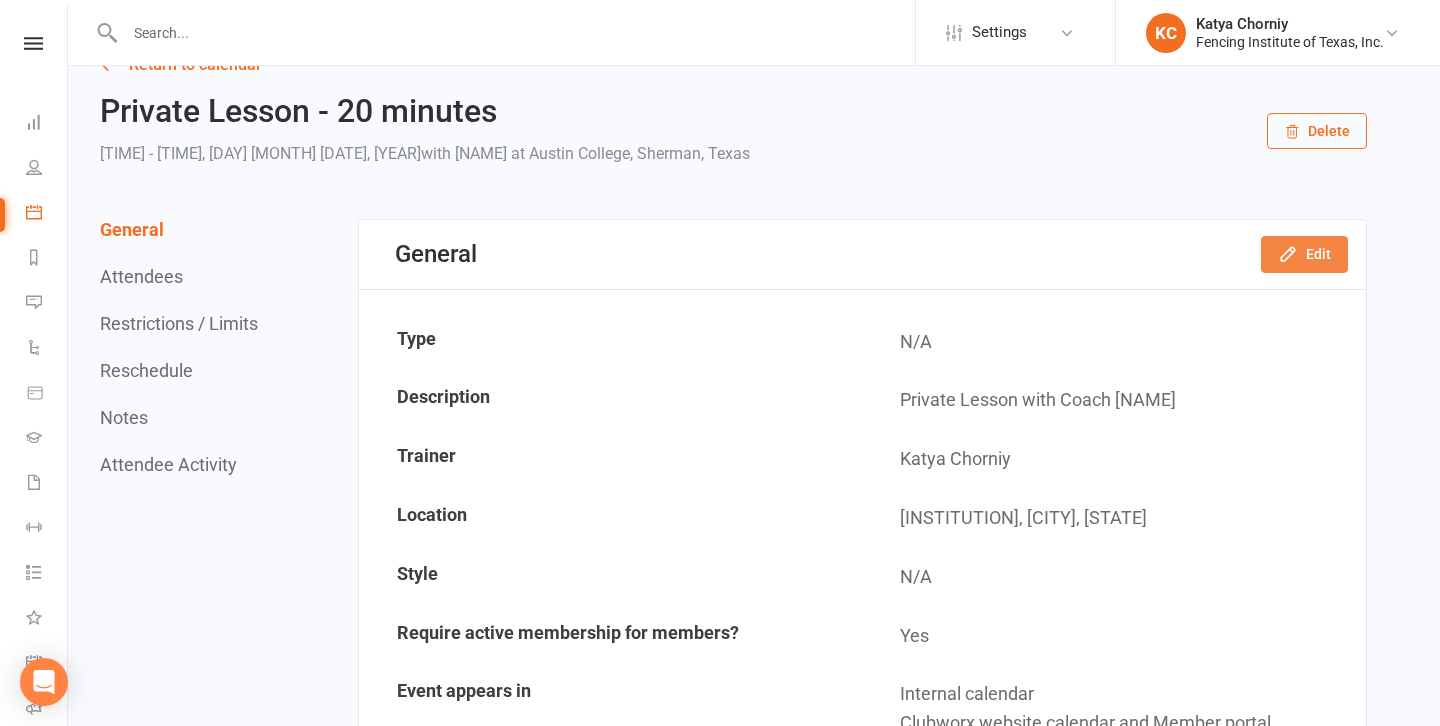 click on "Edit" at bounding box center [1304, 254] 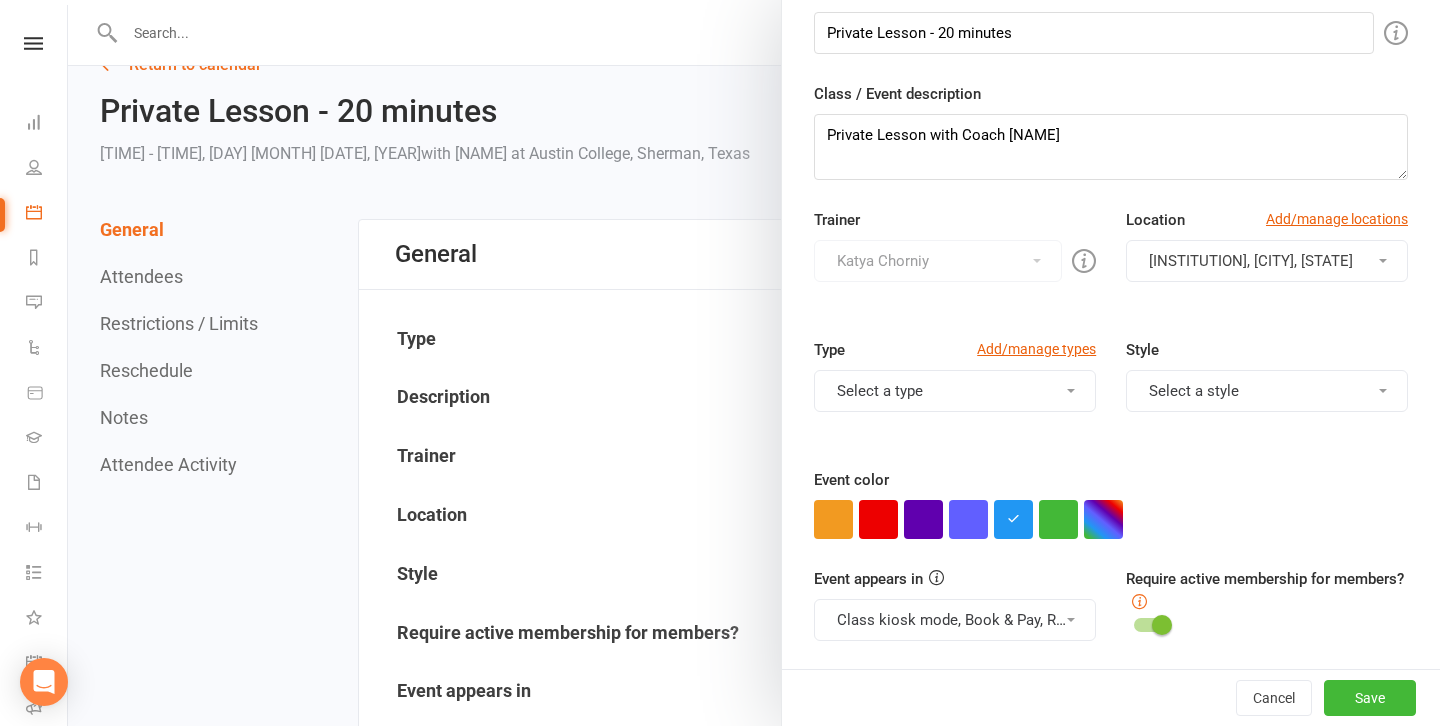 scroll, scrollTop: 105, scrollLeft: 0, axis: vertical 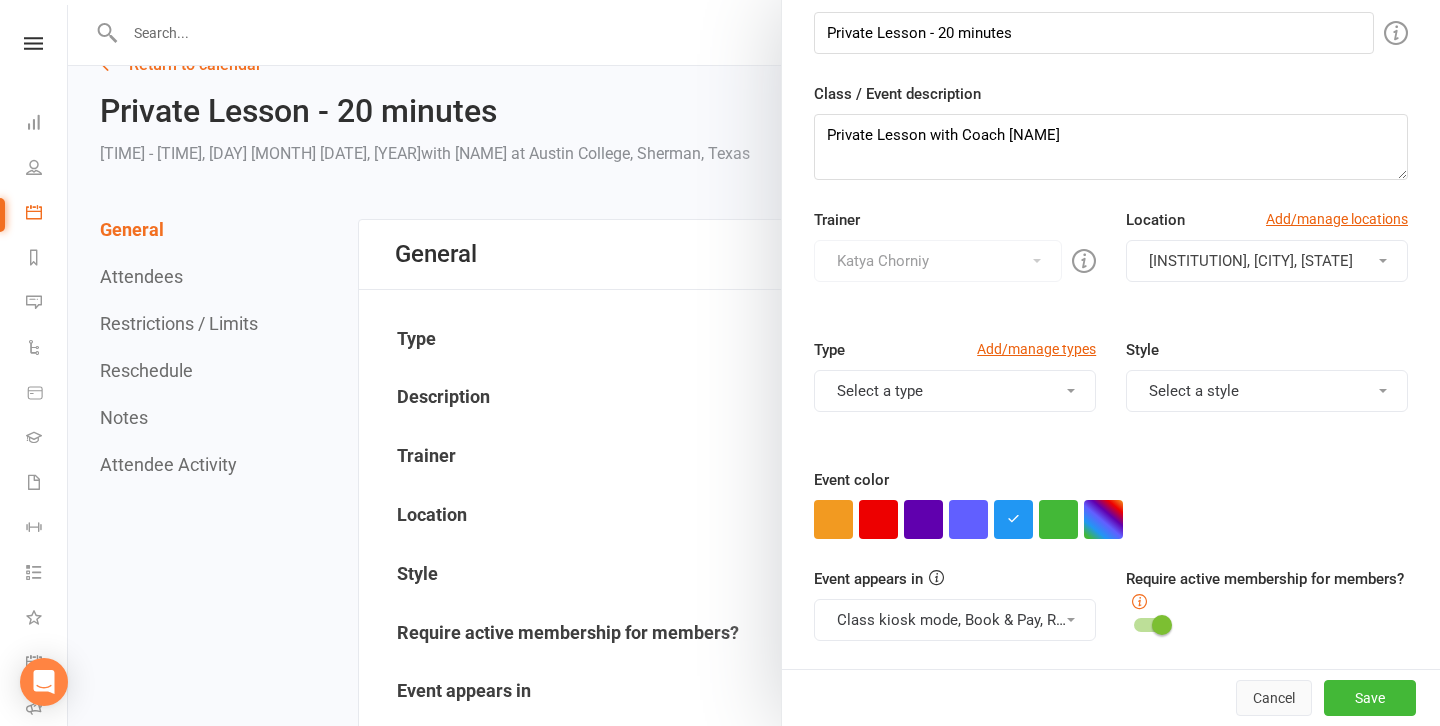 click on "Cancel" at bounding box center [1274, 698] 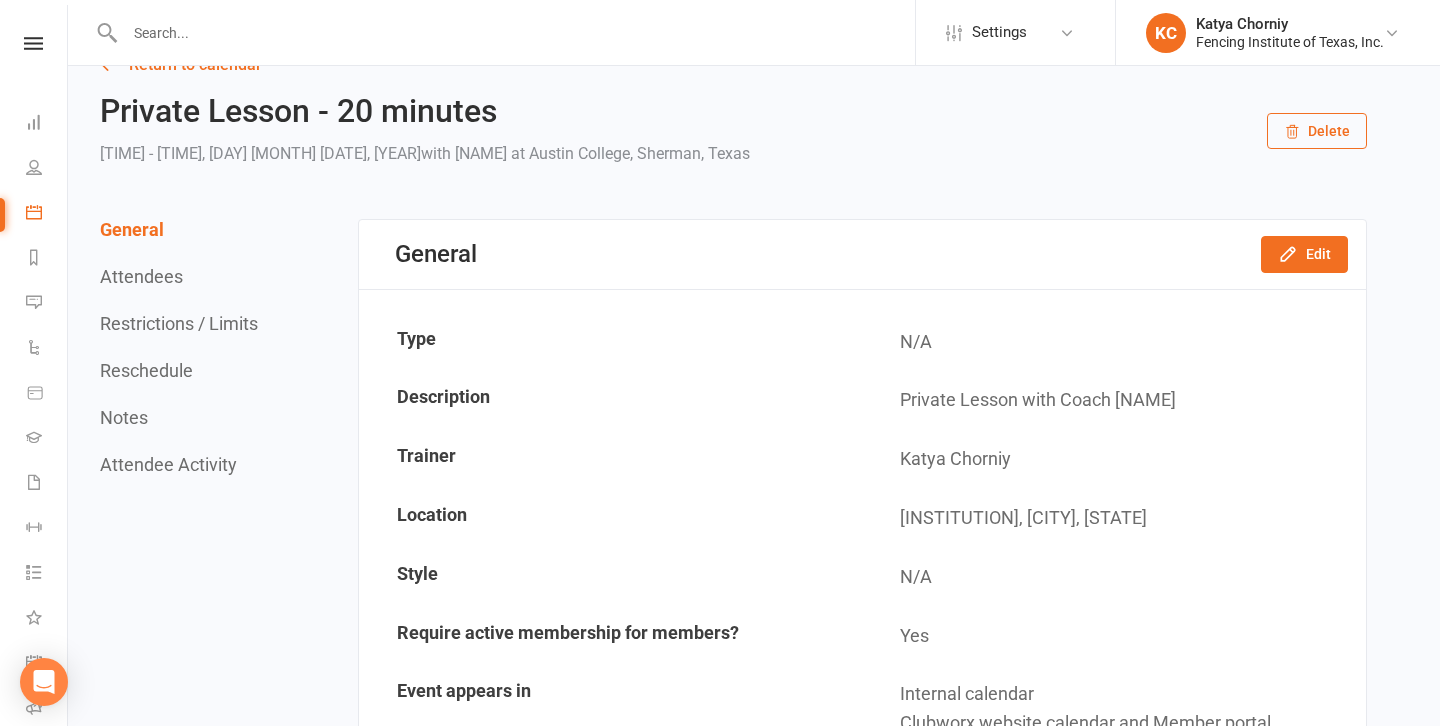 click on "Delete" at bounding box center (1317, 131) 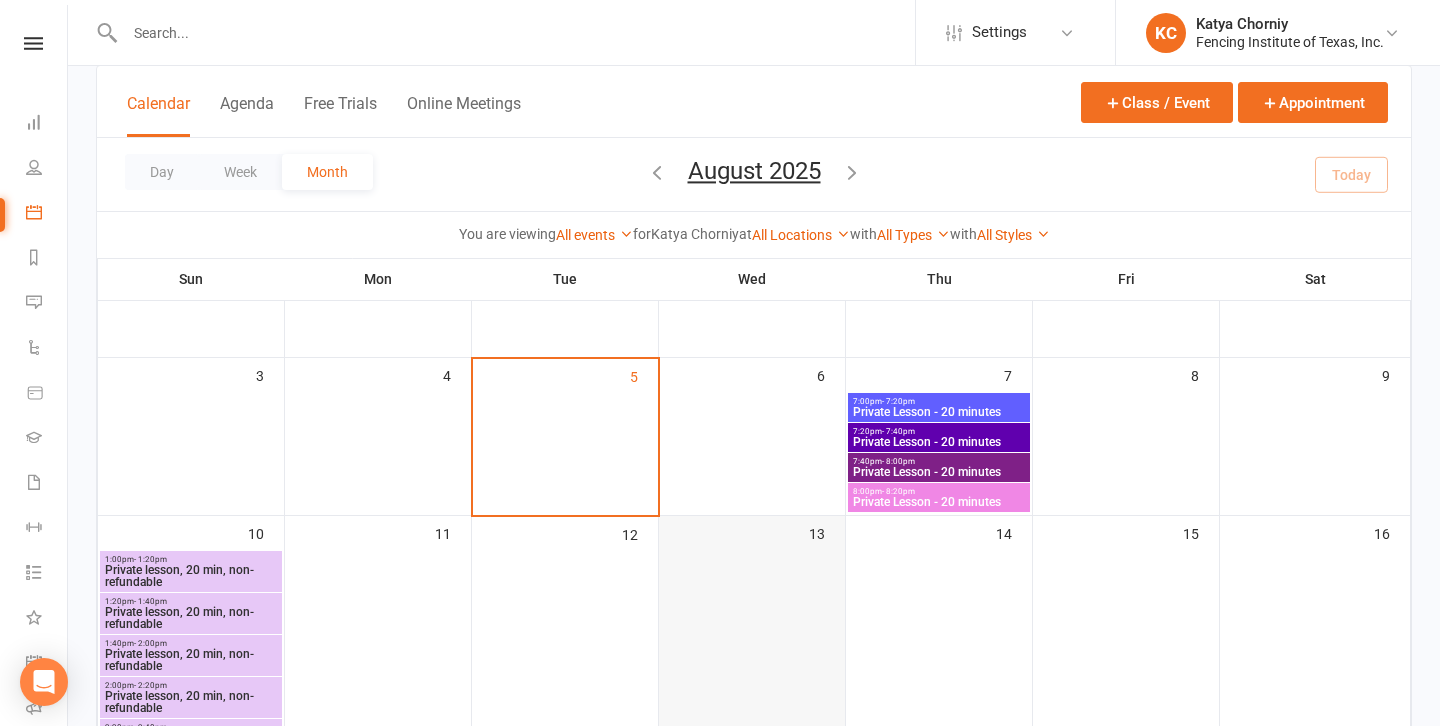 scroll, scrollTop: 221, scrollLeft: 0, axis: vertical 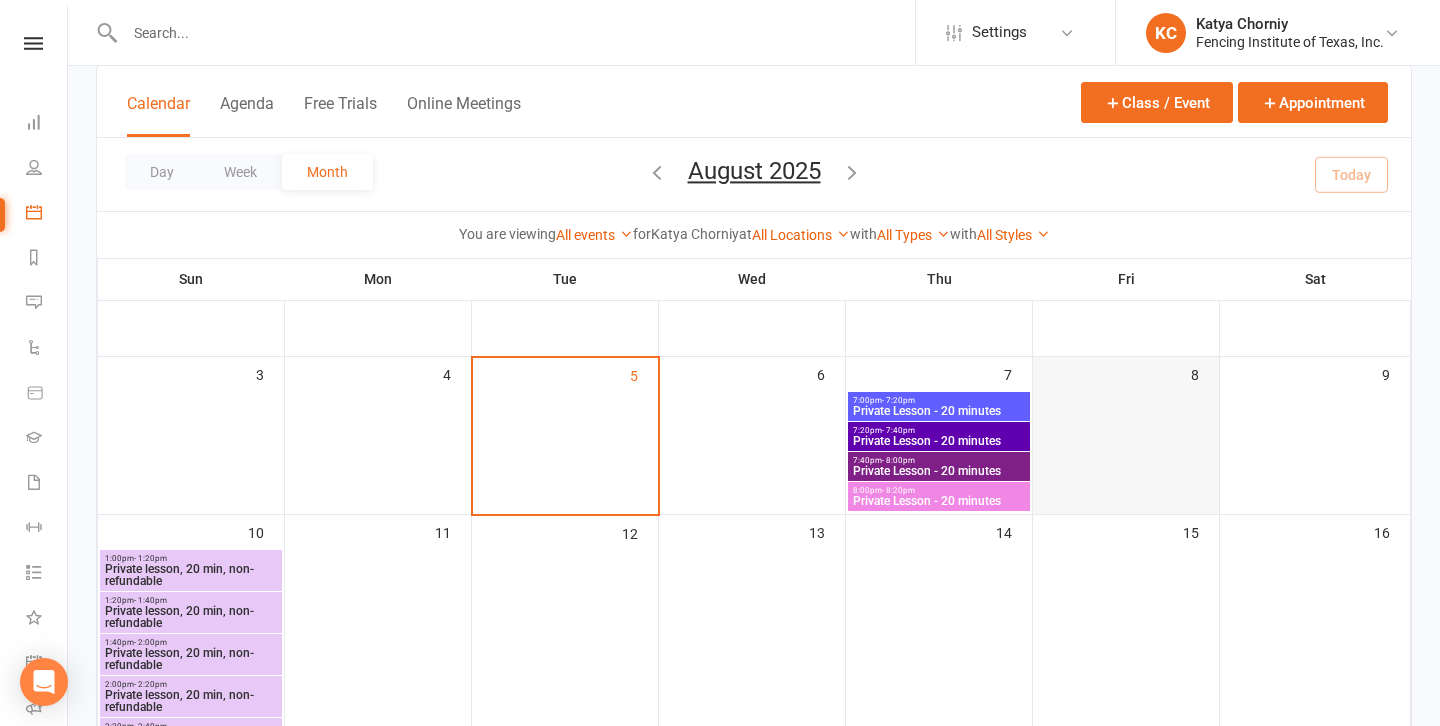 click at bounding box center [1126, 452] 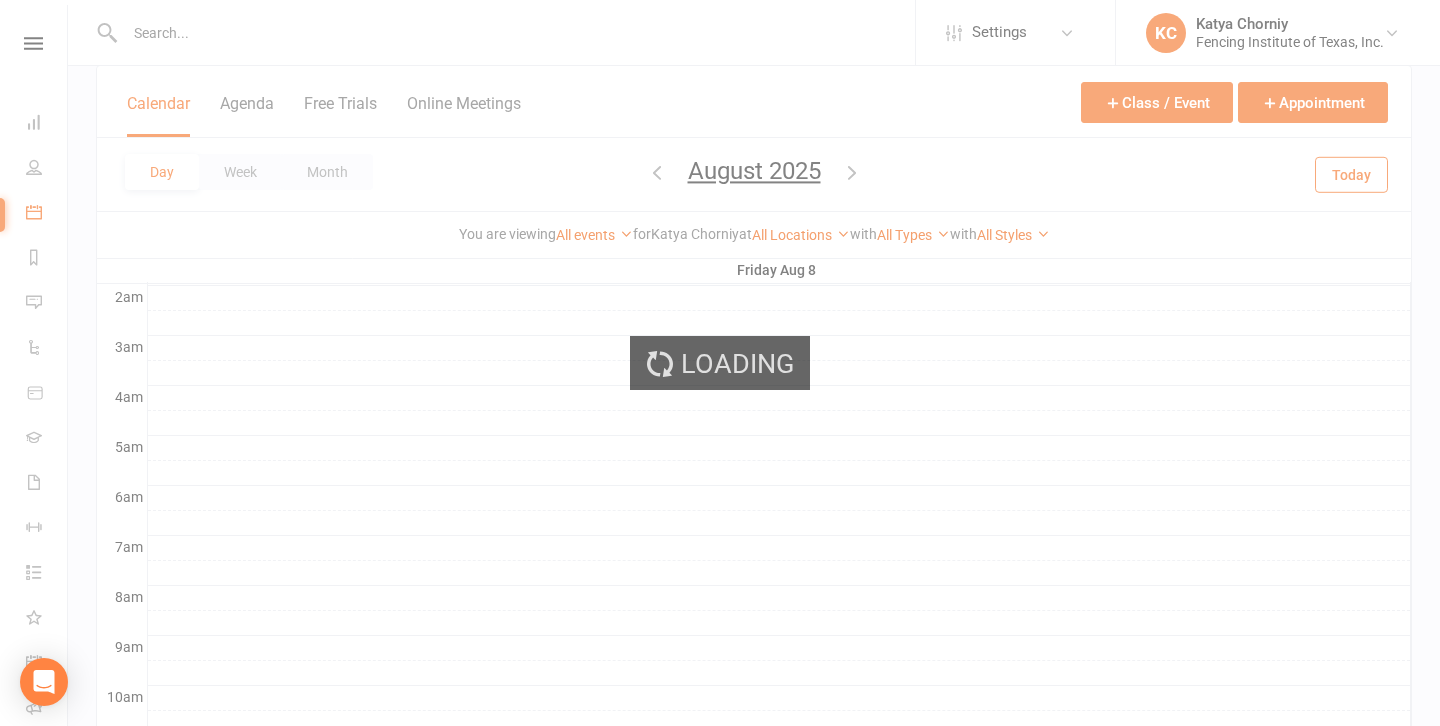 scroll, scrollTop: 0, scrollLeft: 0, axis: both 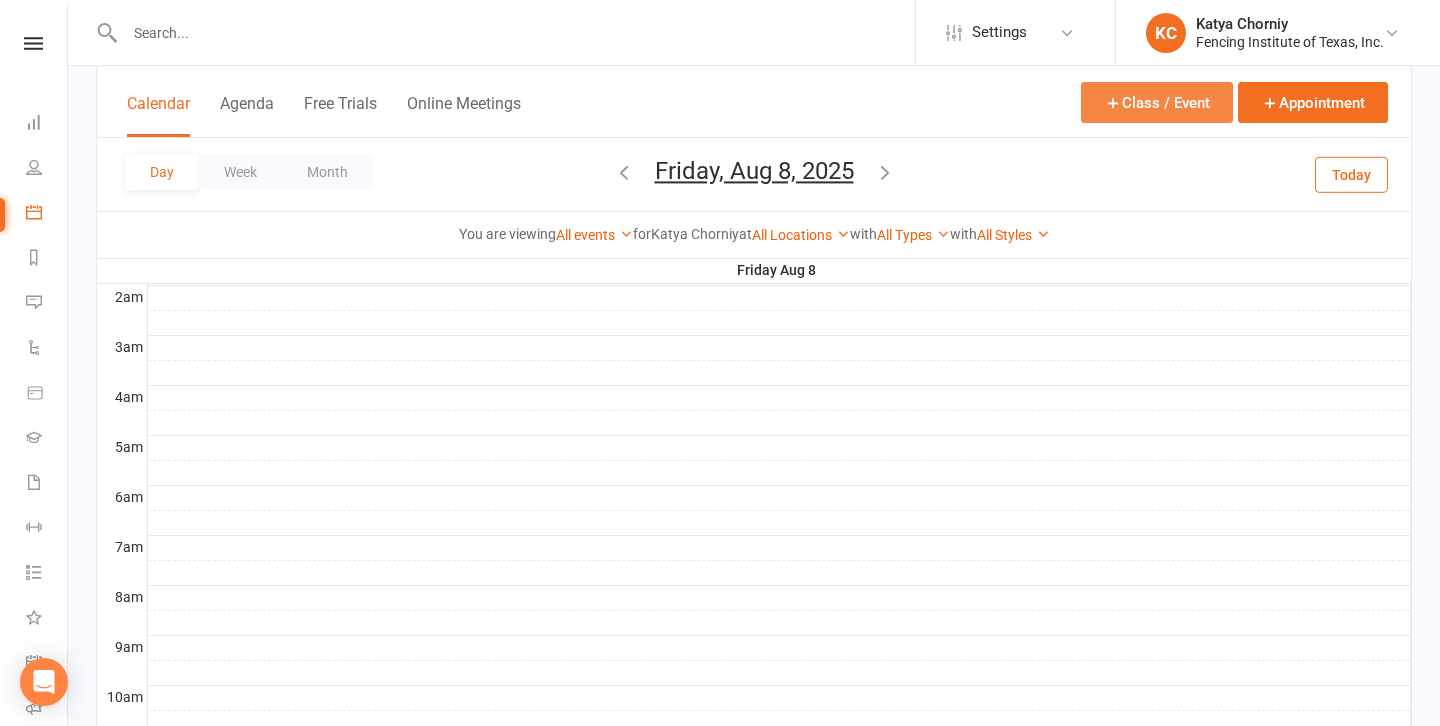click on "Class / Event" at bounding box center (1157, 102) 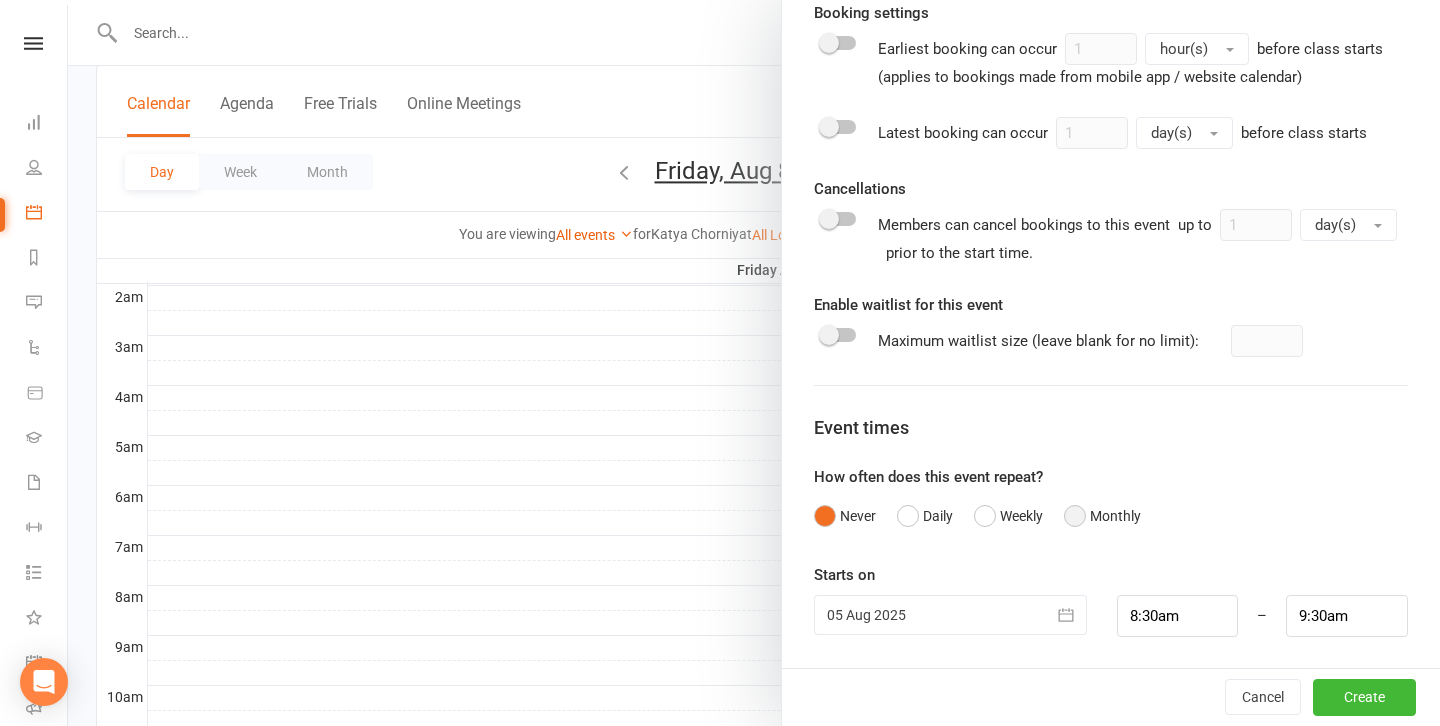 scroll, scrollTop: 818, scrollLeft: 0, axis: vertical 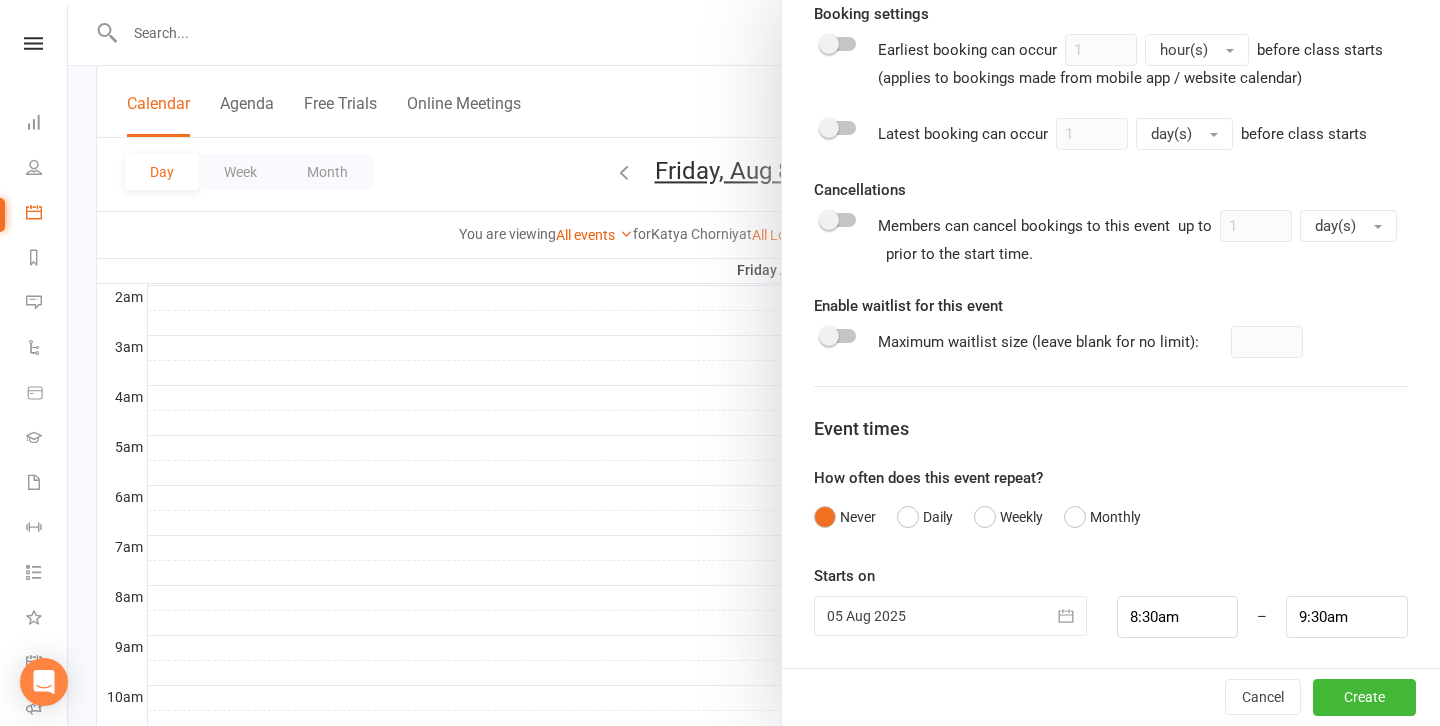 click 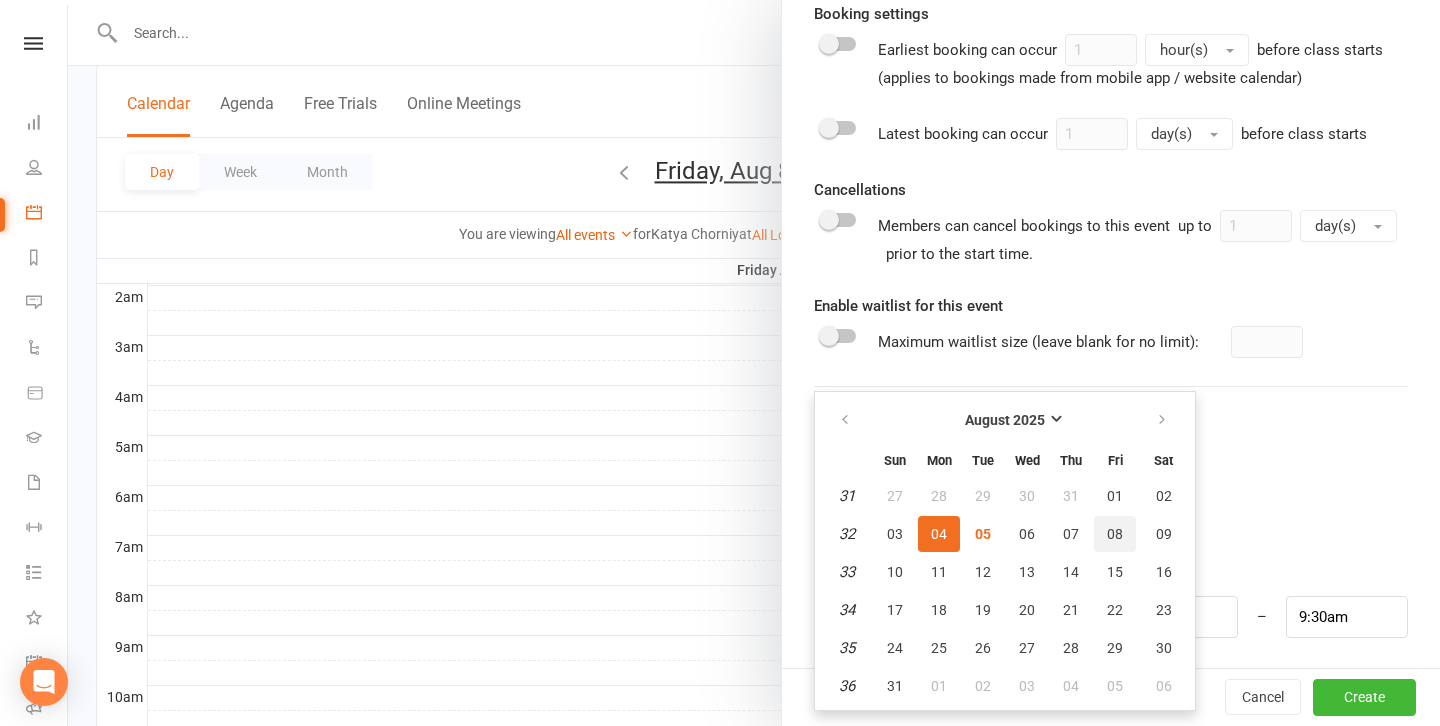 click on "08" at bounding box center [1115, 534] 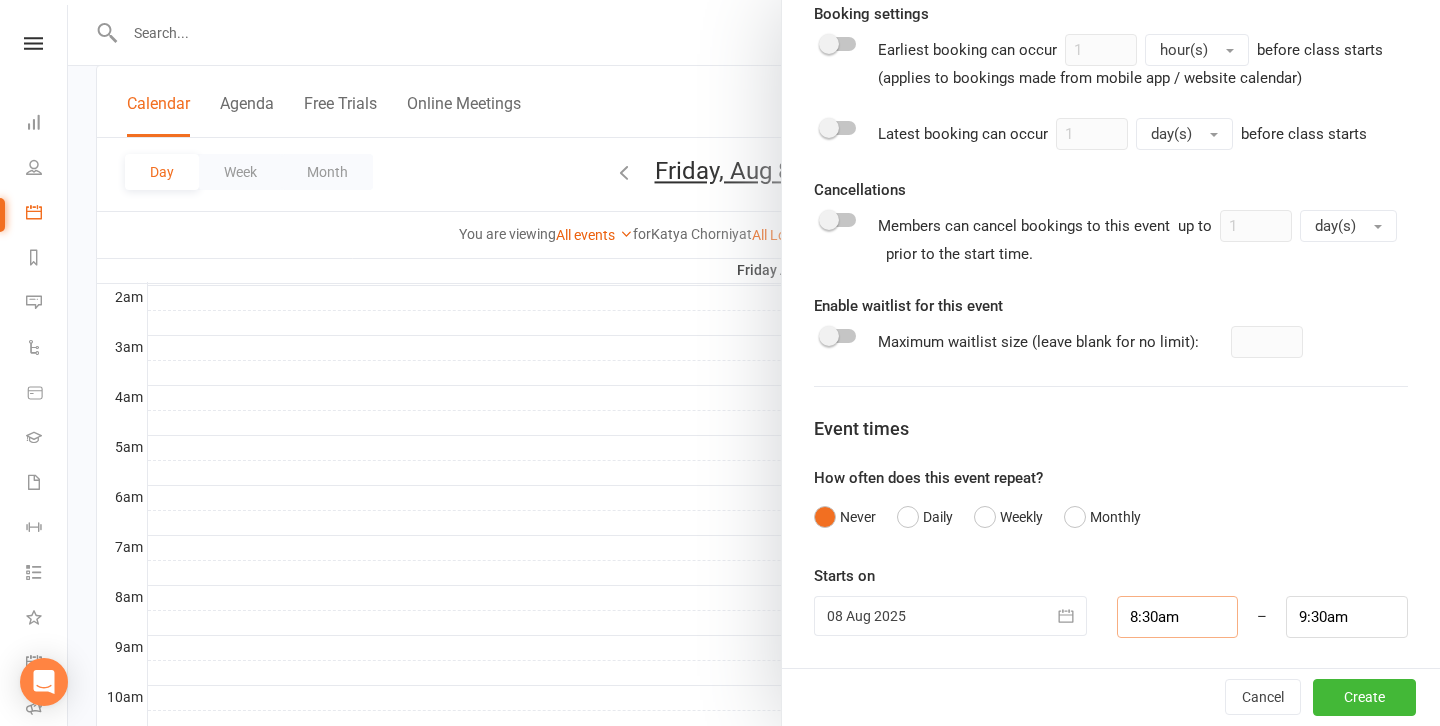 click on "8:30am" at bounding box center (1178, 617) 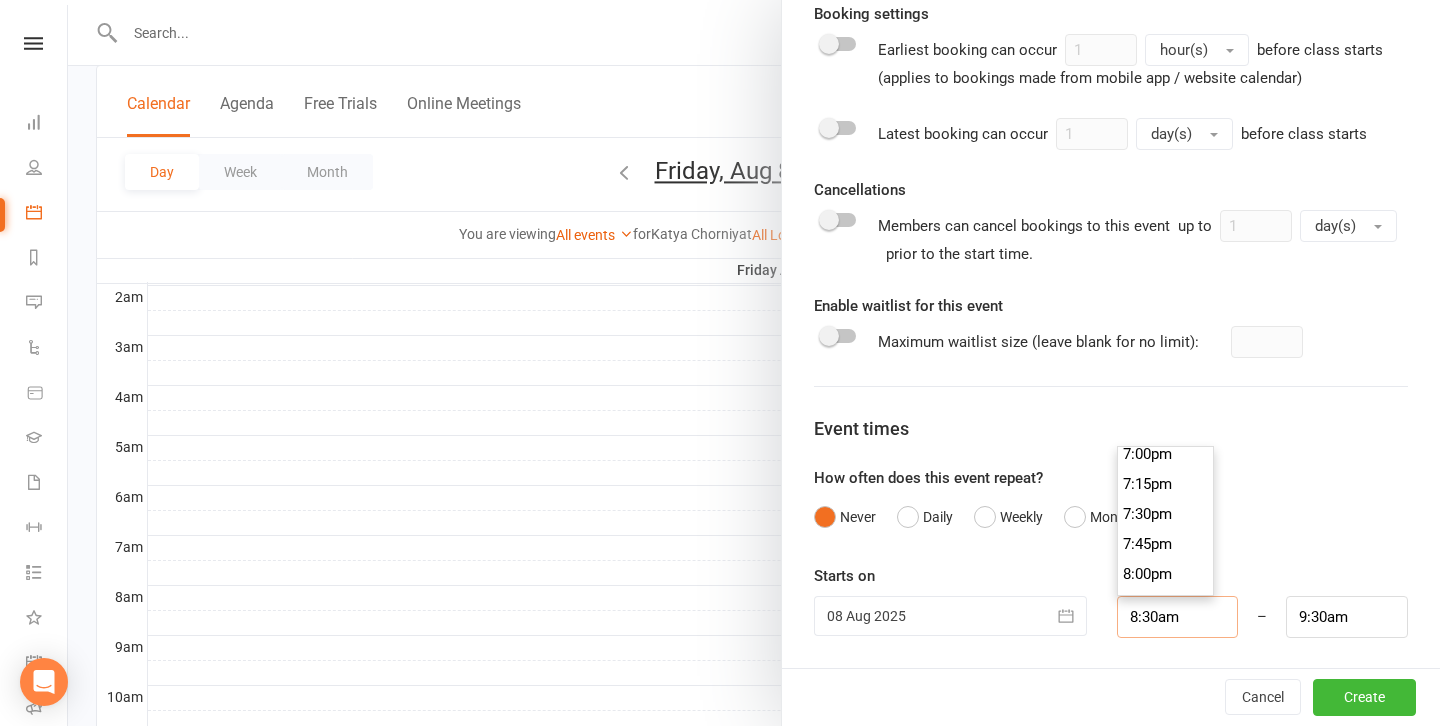 scroll, scrollTop: 2280, scrollLeft: 0, axis: vertical 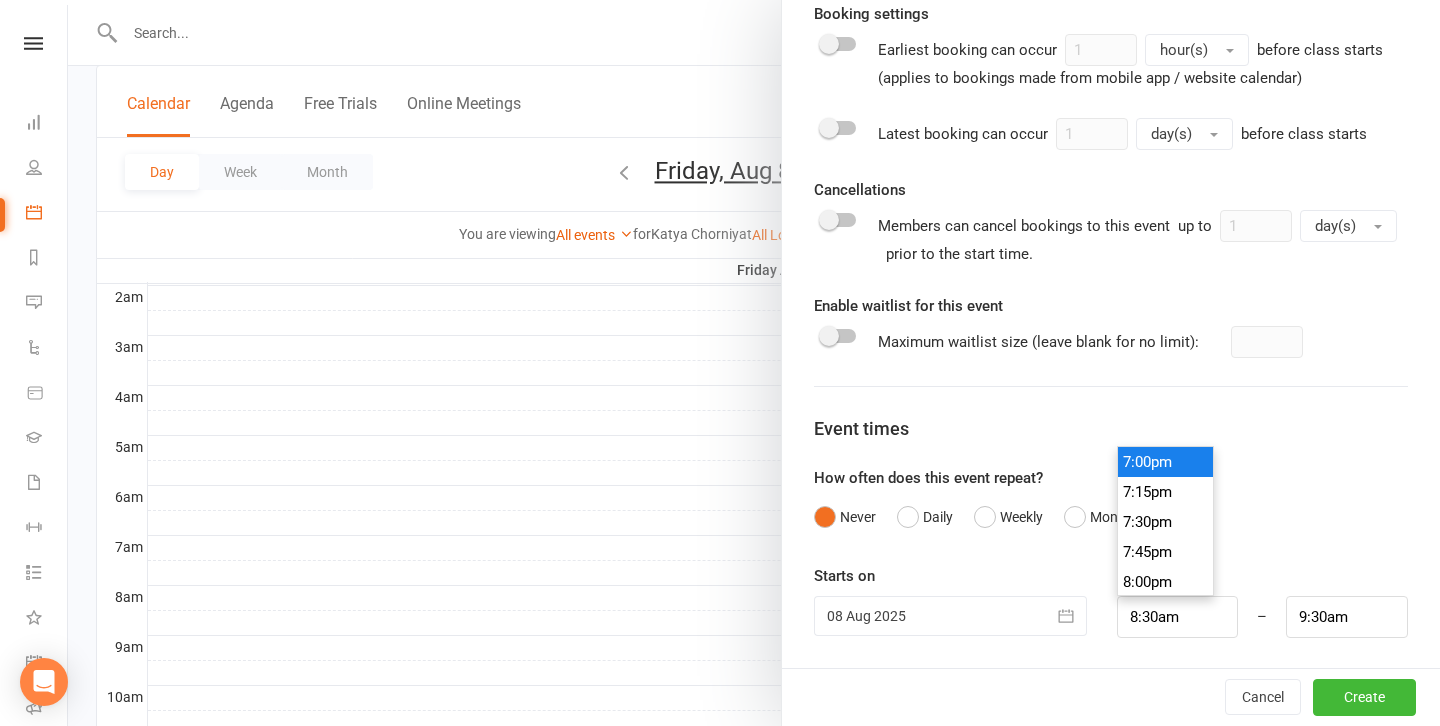 type on "7:00pm" 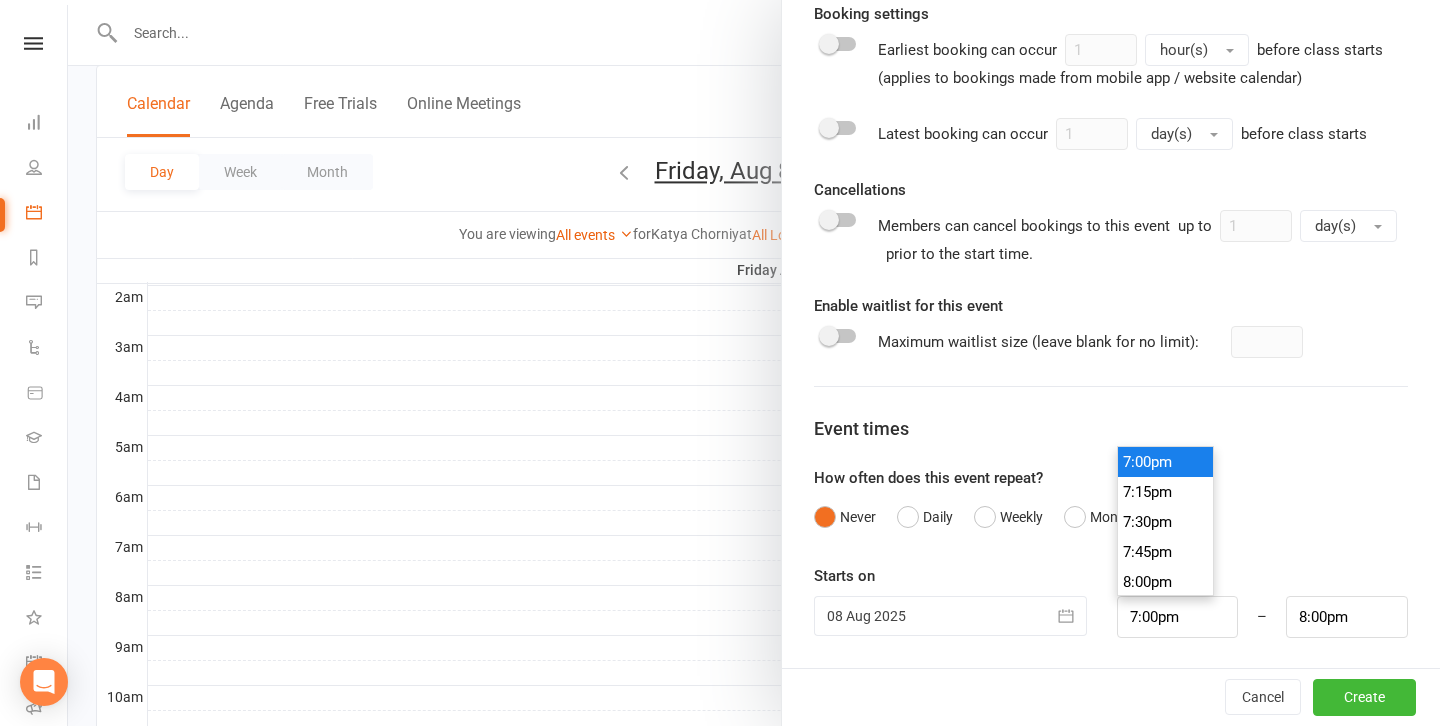 click on "7:00pm" at bounding box center [1166, 462] 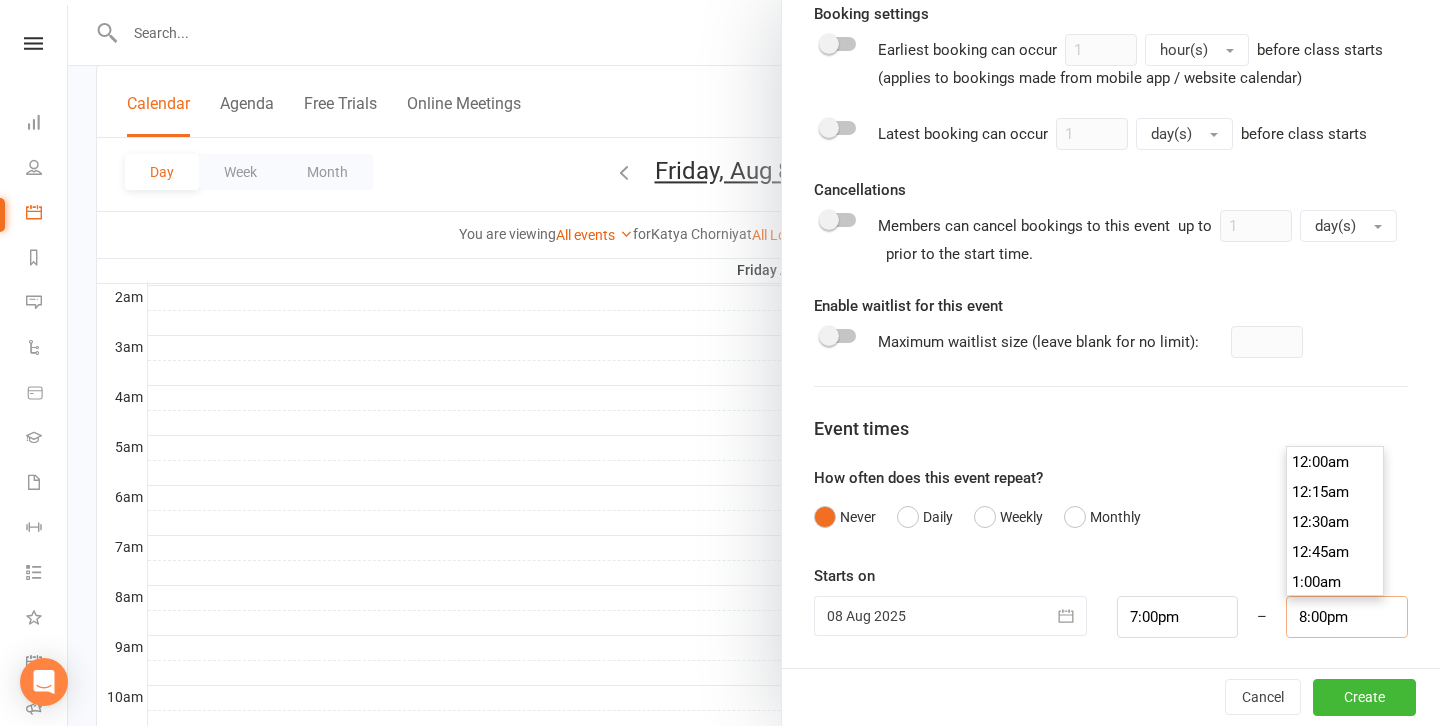 click on "8:00pm" at bounding box center [1347, 617] 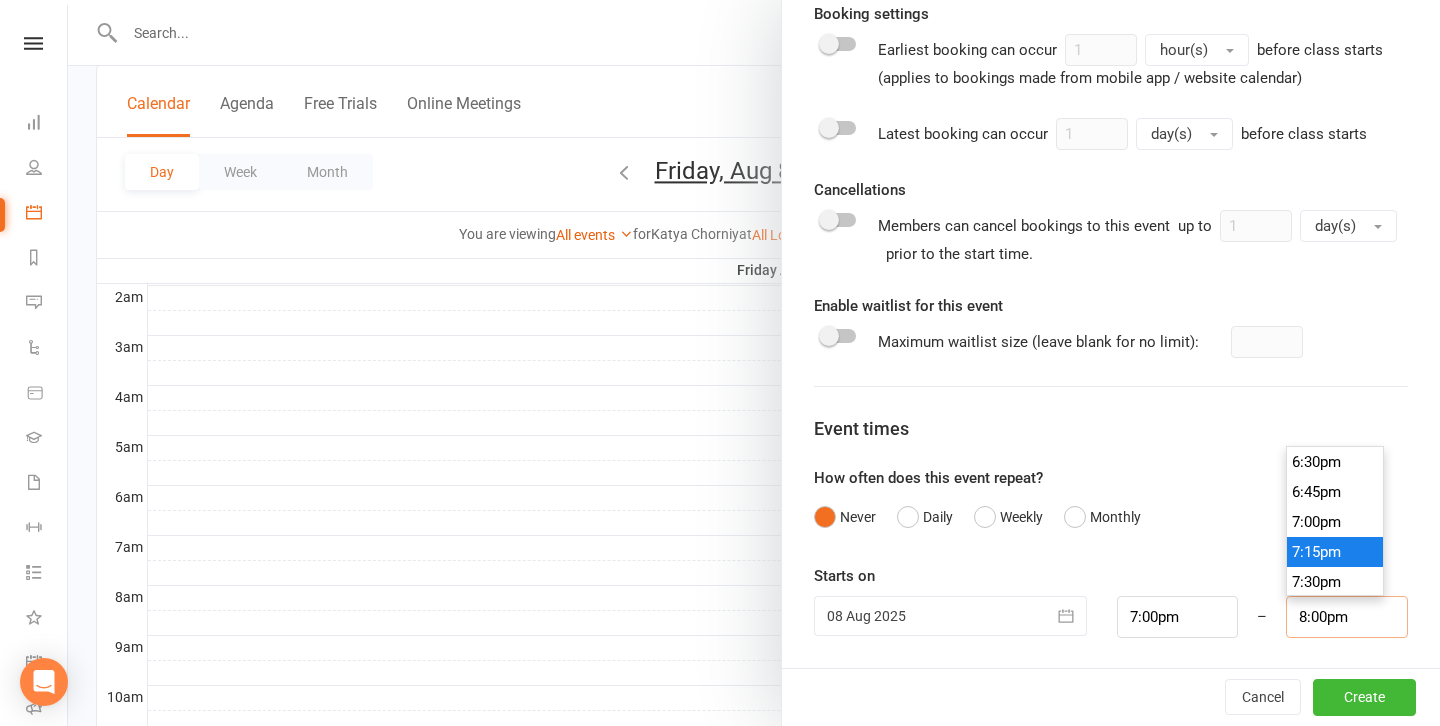 scroll, scrollTop: 2271, scrollLeft: 0, axis: vertical 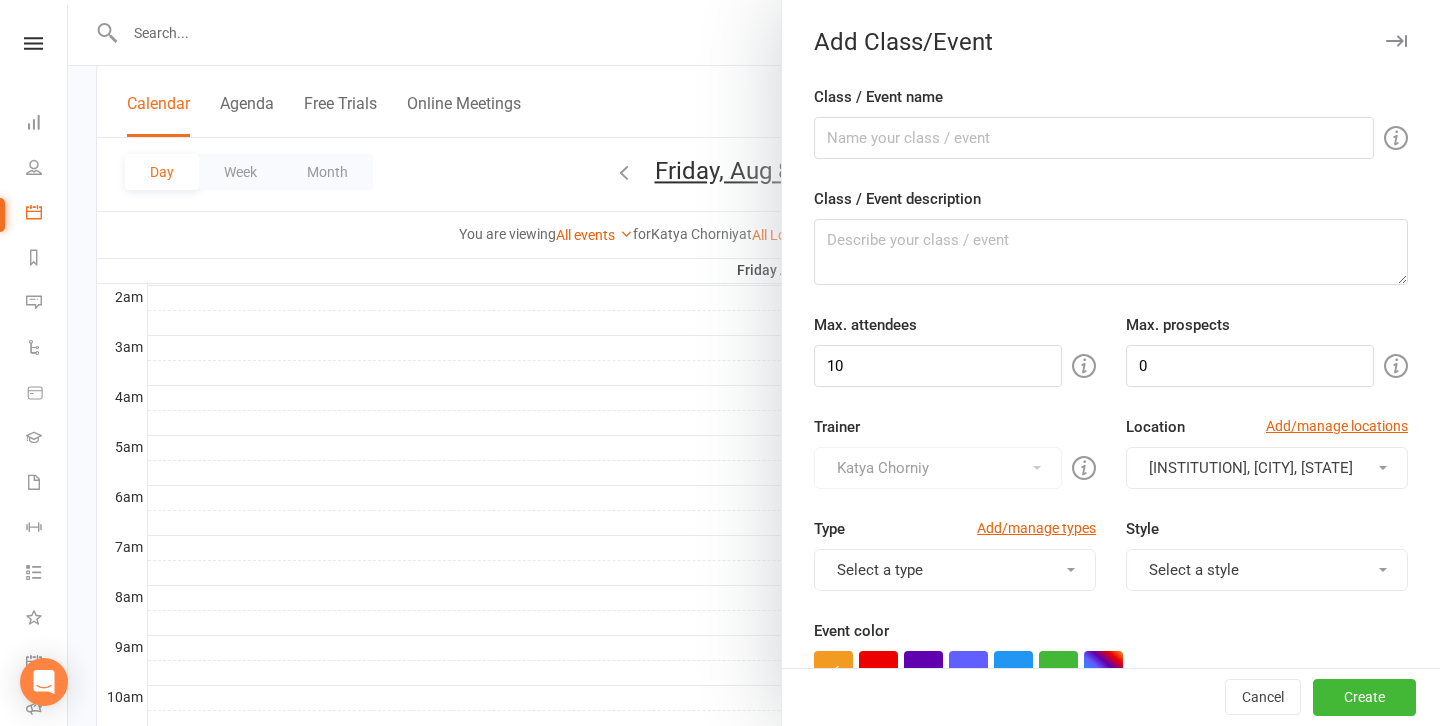 type on "7:20pm" 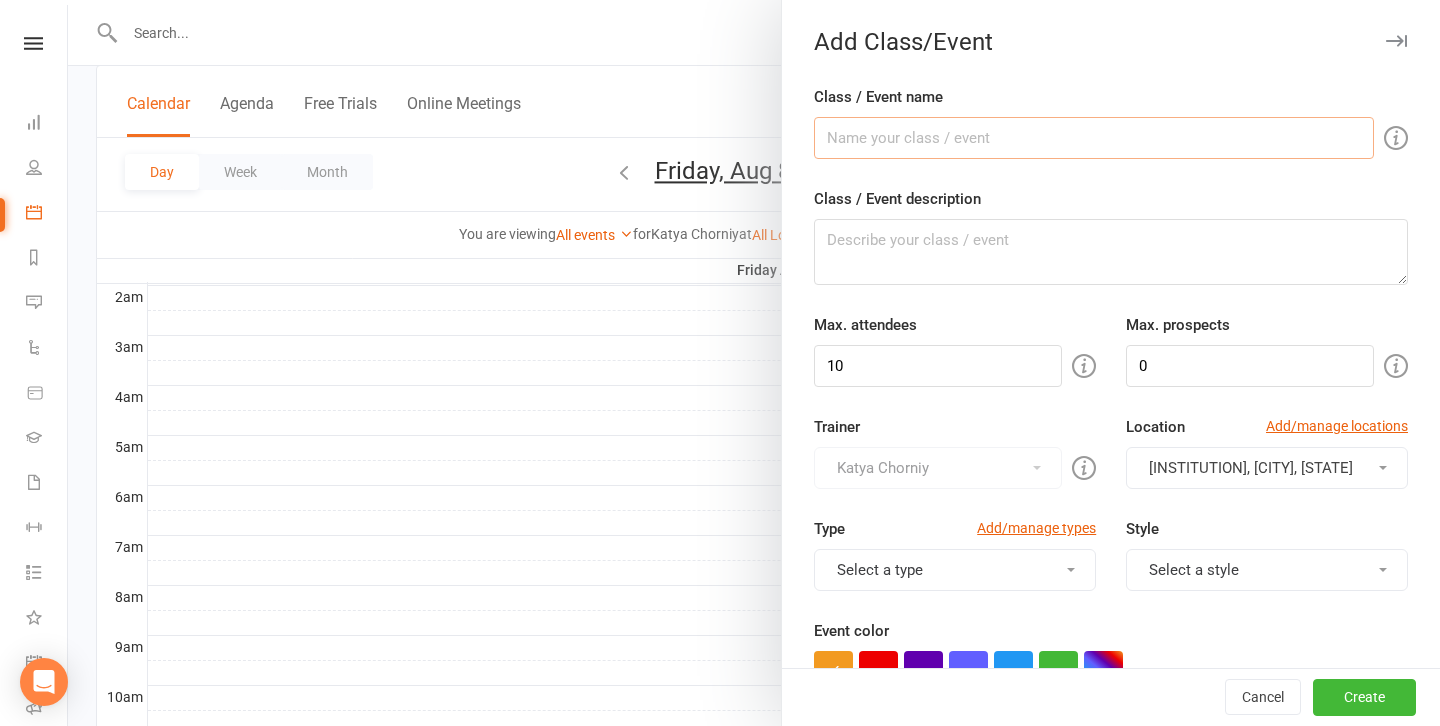 click on "Class / Event name" at bounding box center [1094, 138] 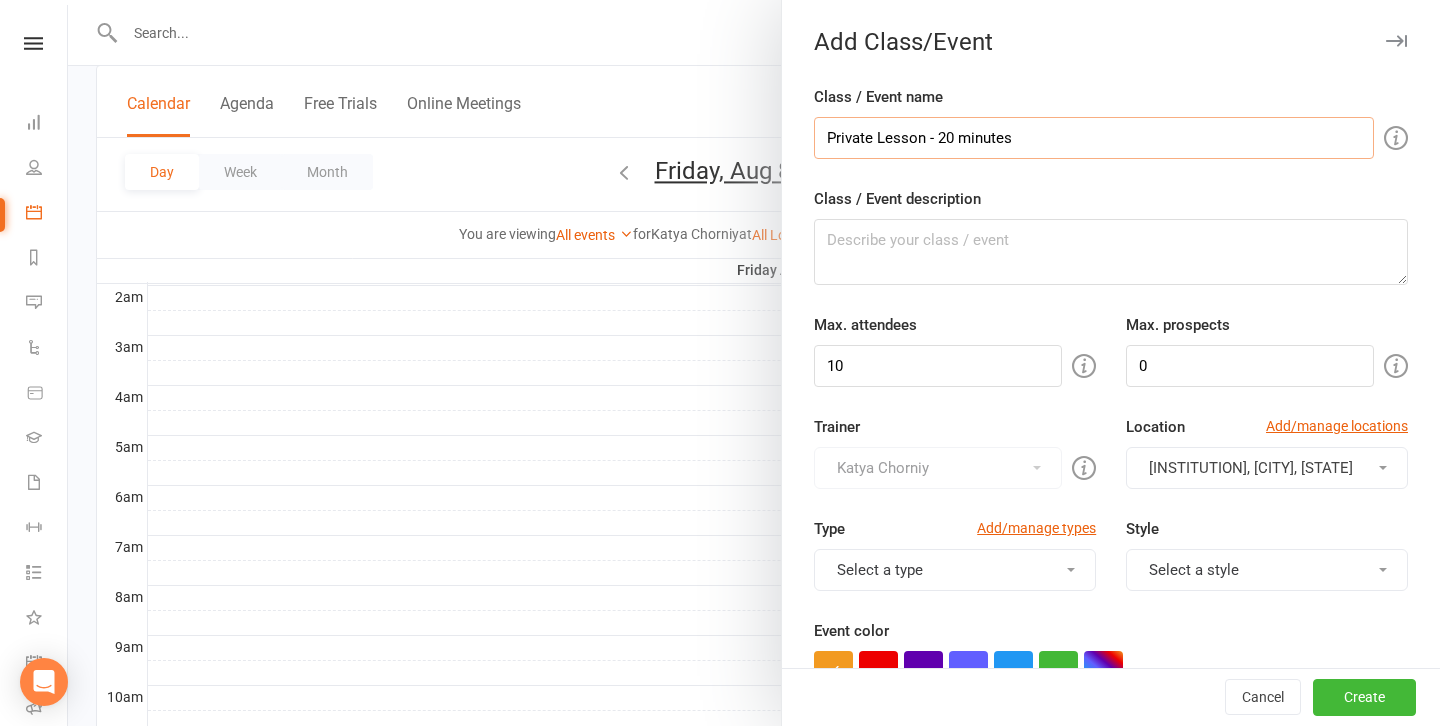 type on "Private Lesson - 20 minutes" 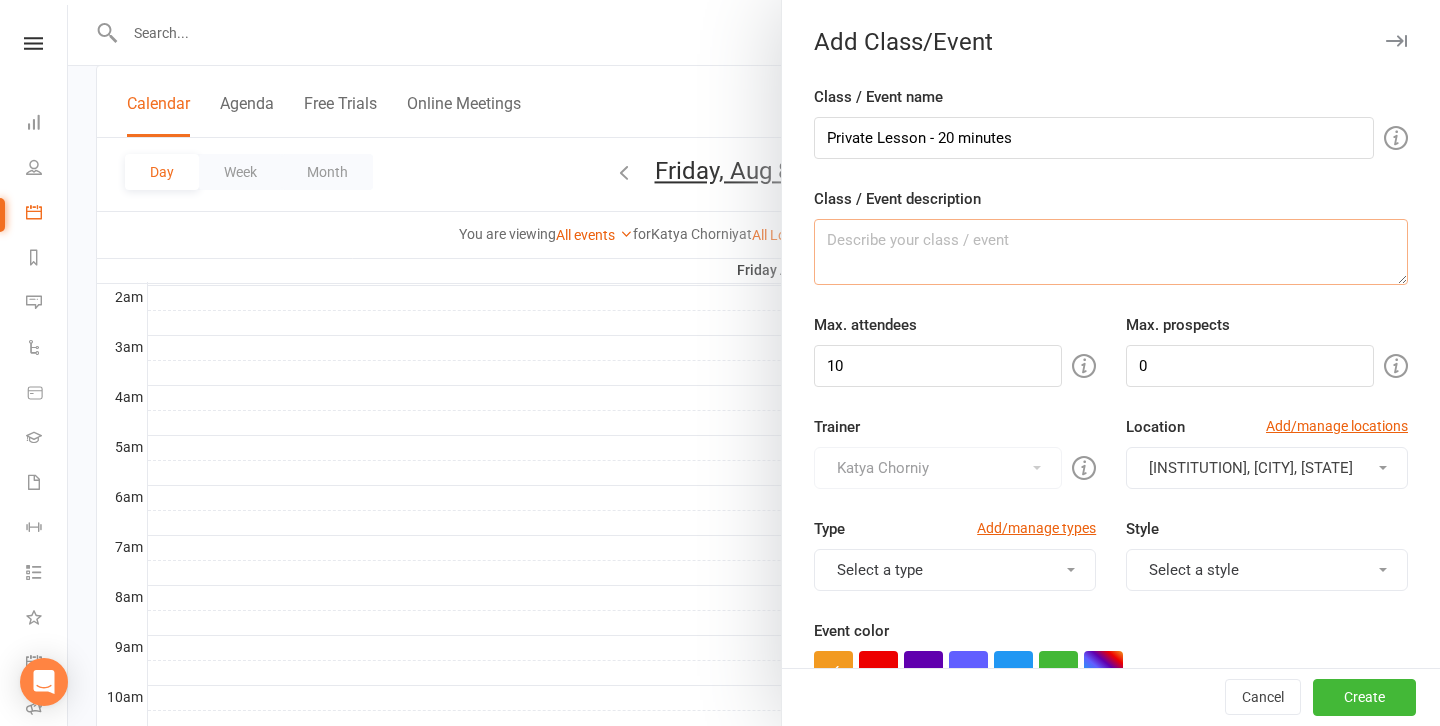 click on "Class / Event description" at bounding box center (1111, 252) 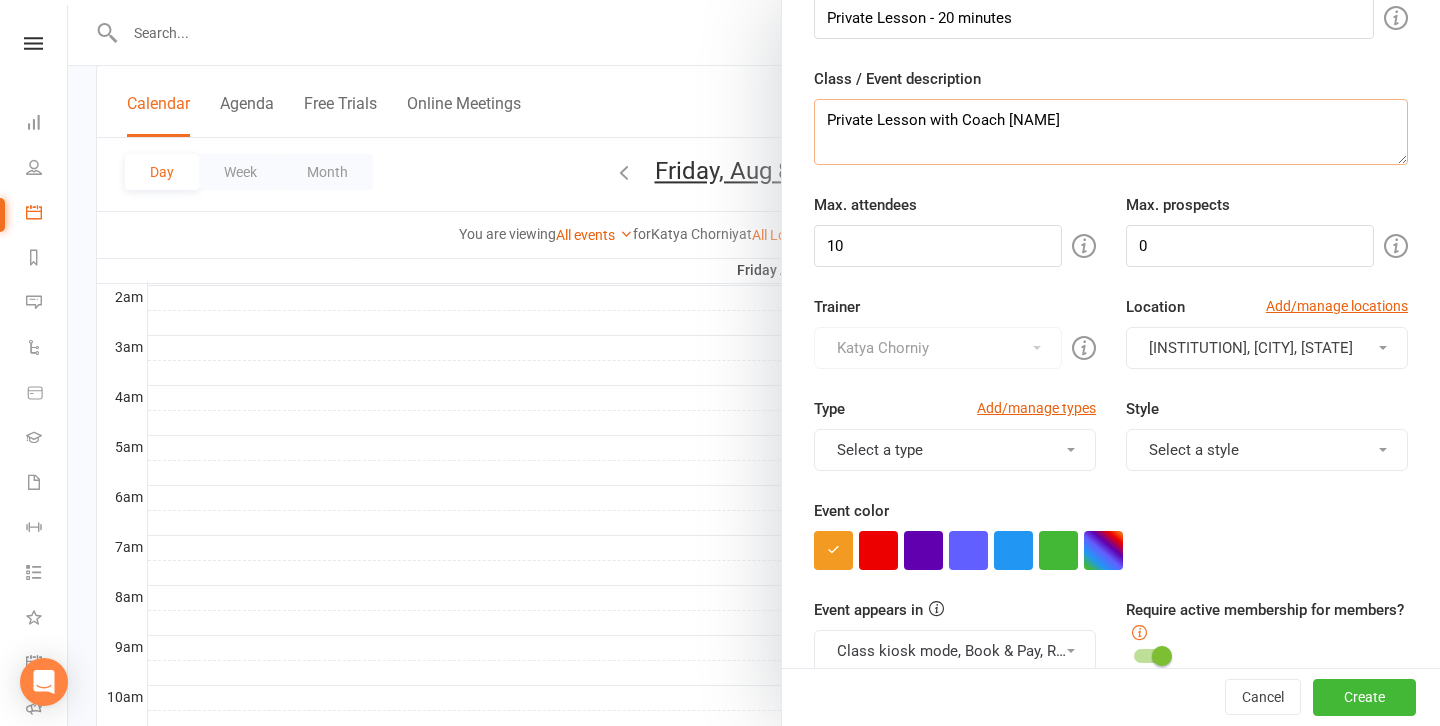 scroll, scrollTop: 124, scrollLeft: 0, axis: vertical 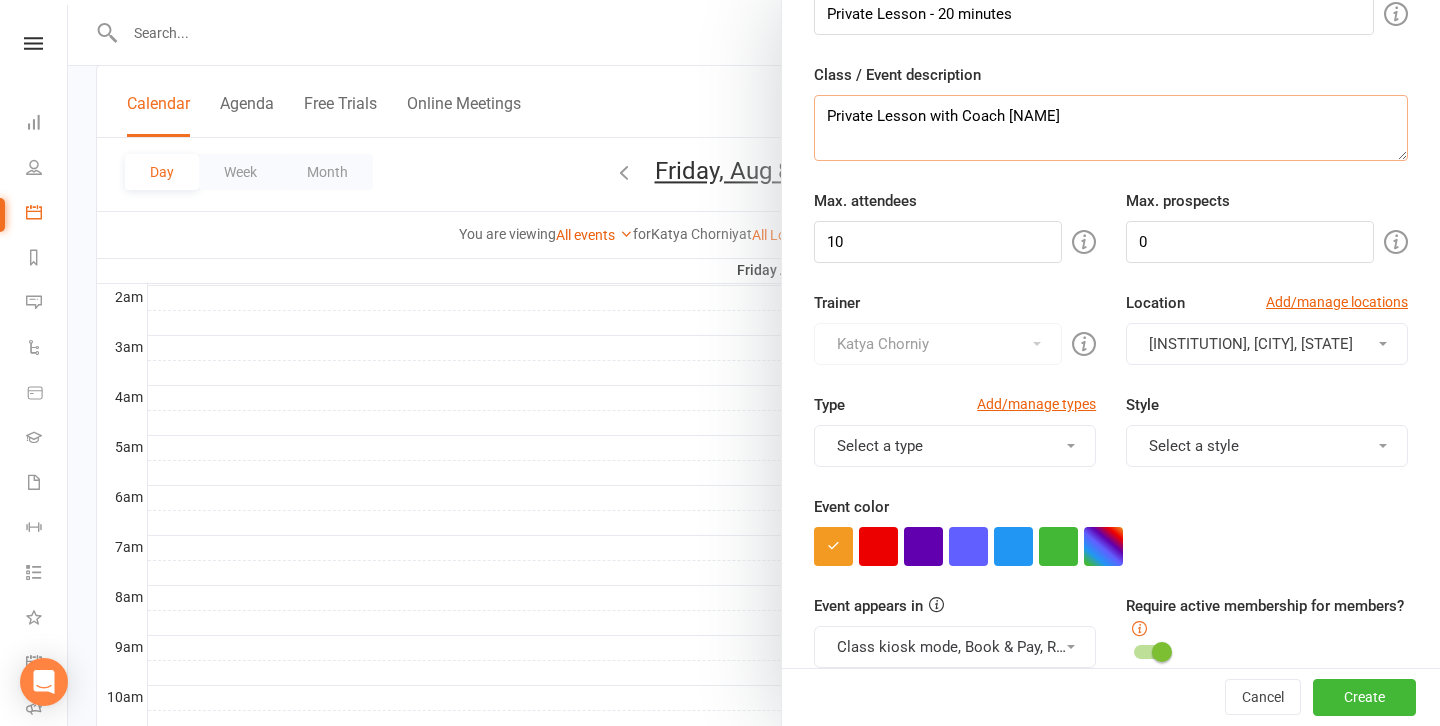 type on "Private Lesson with Coach [NAME]" 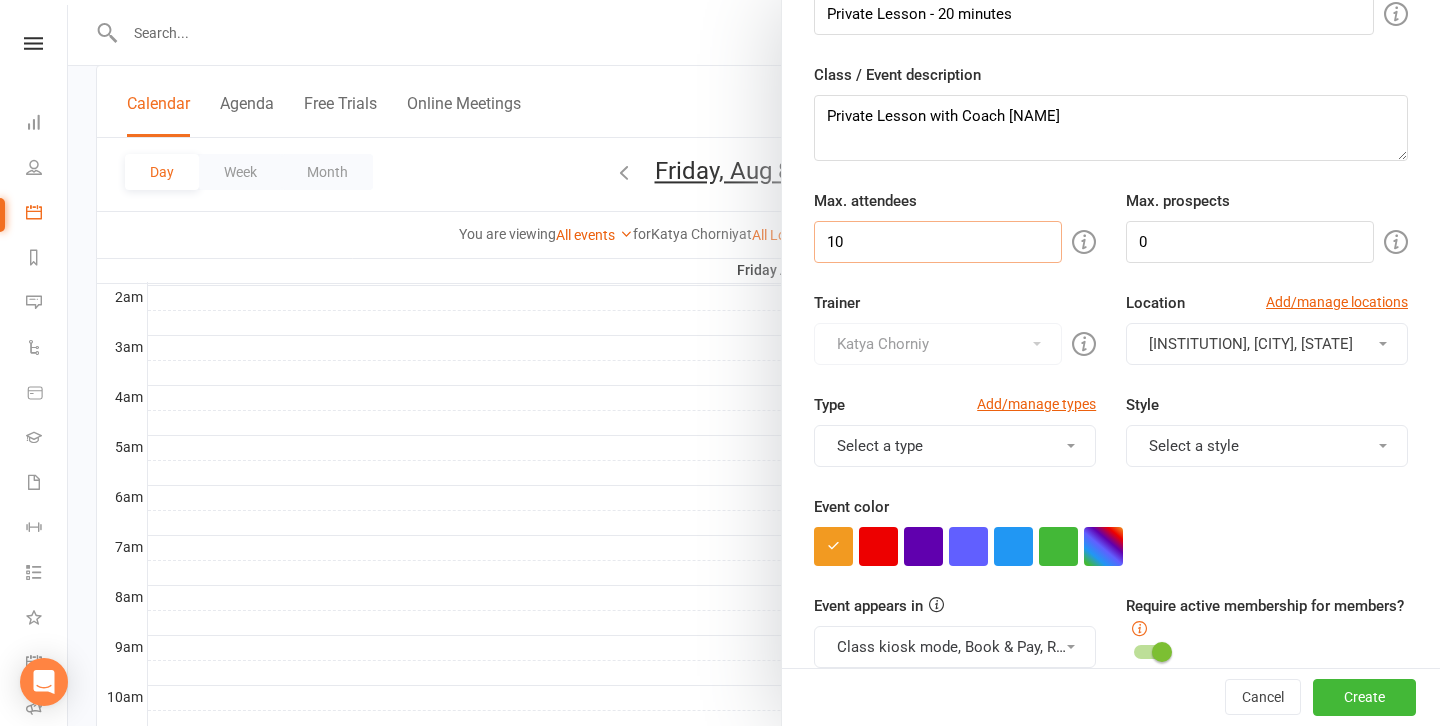 click on "10" at bounding box center [938, 242] 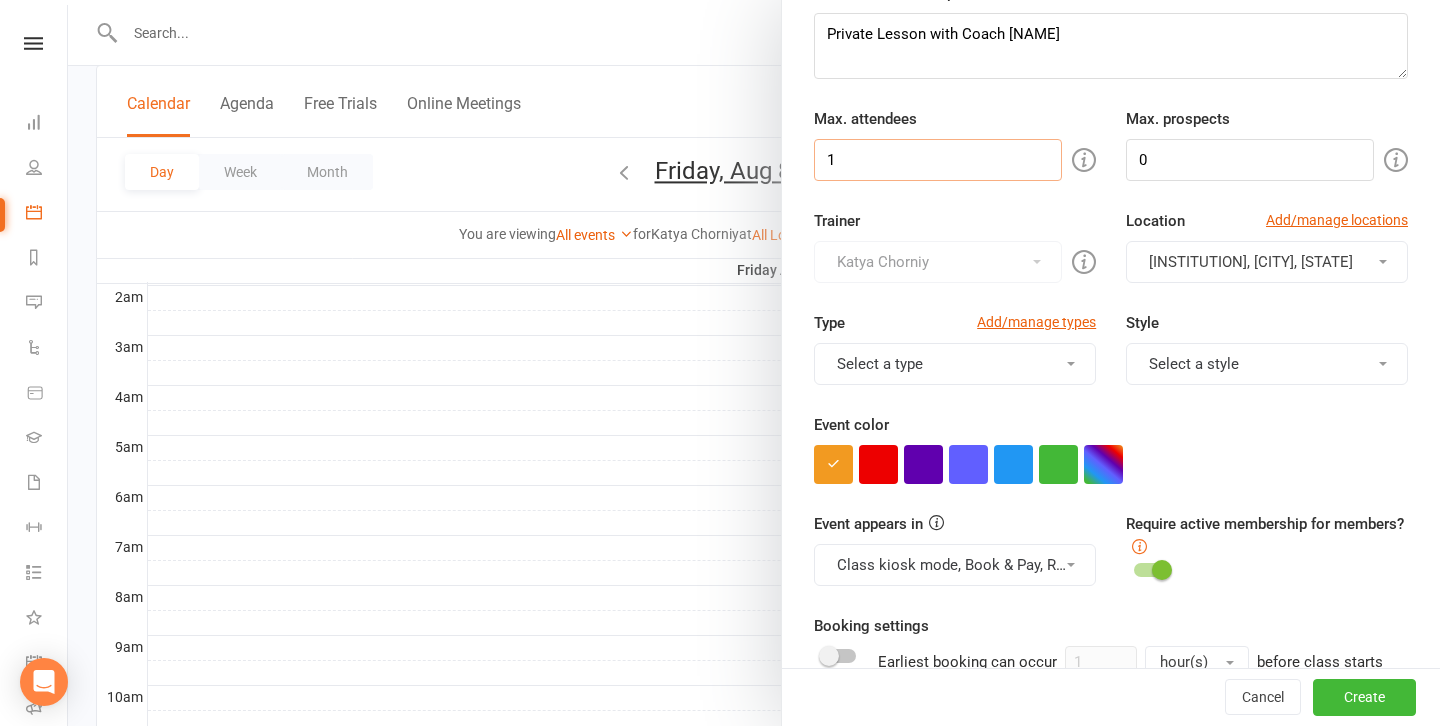 scroll, scrollTop: 212, scrollLeft: 0, axis: vertical 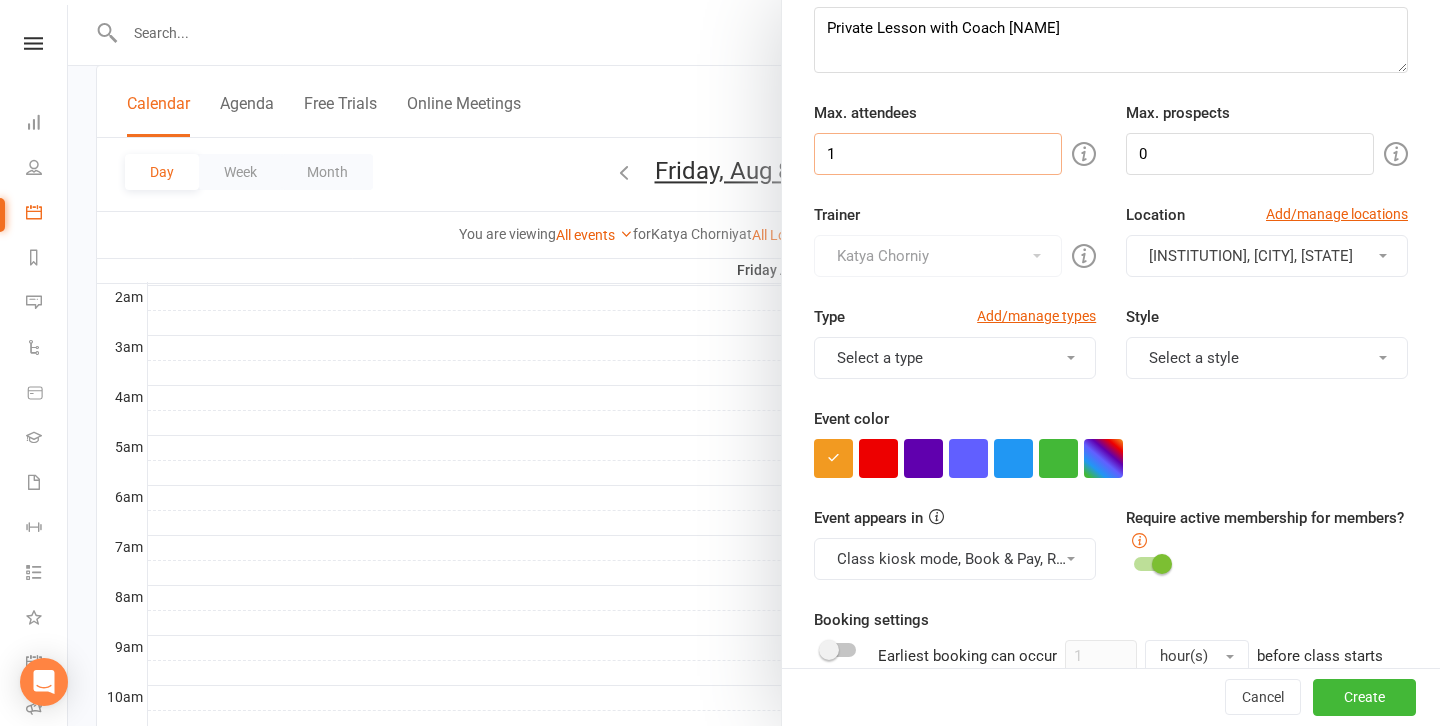 type on "1" 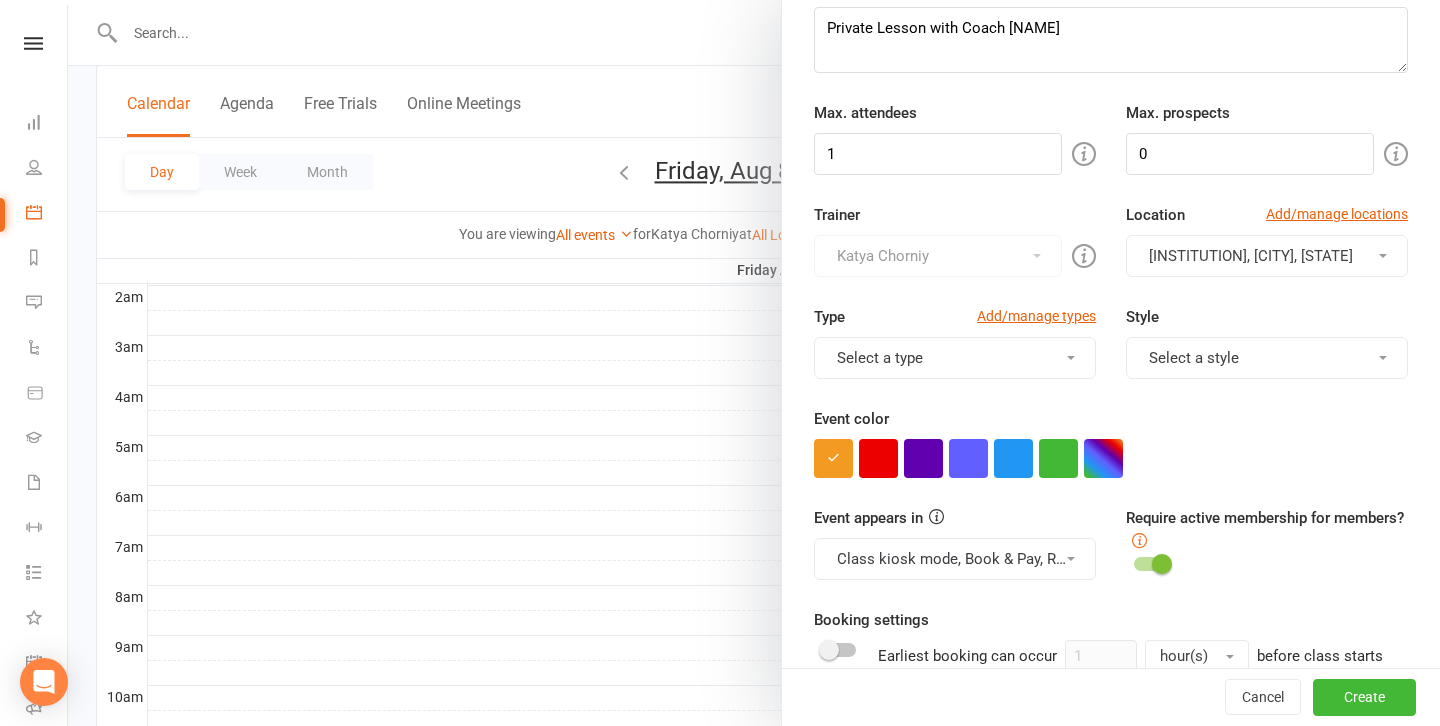 click on "Select a type" at bounding box center (955, 358) 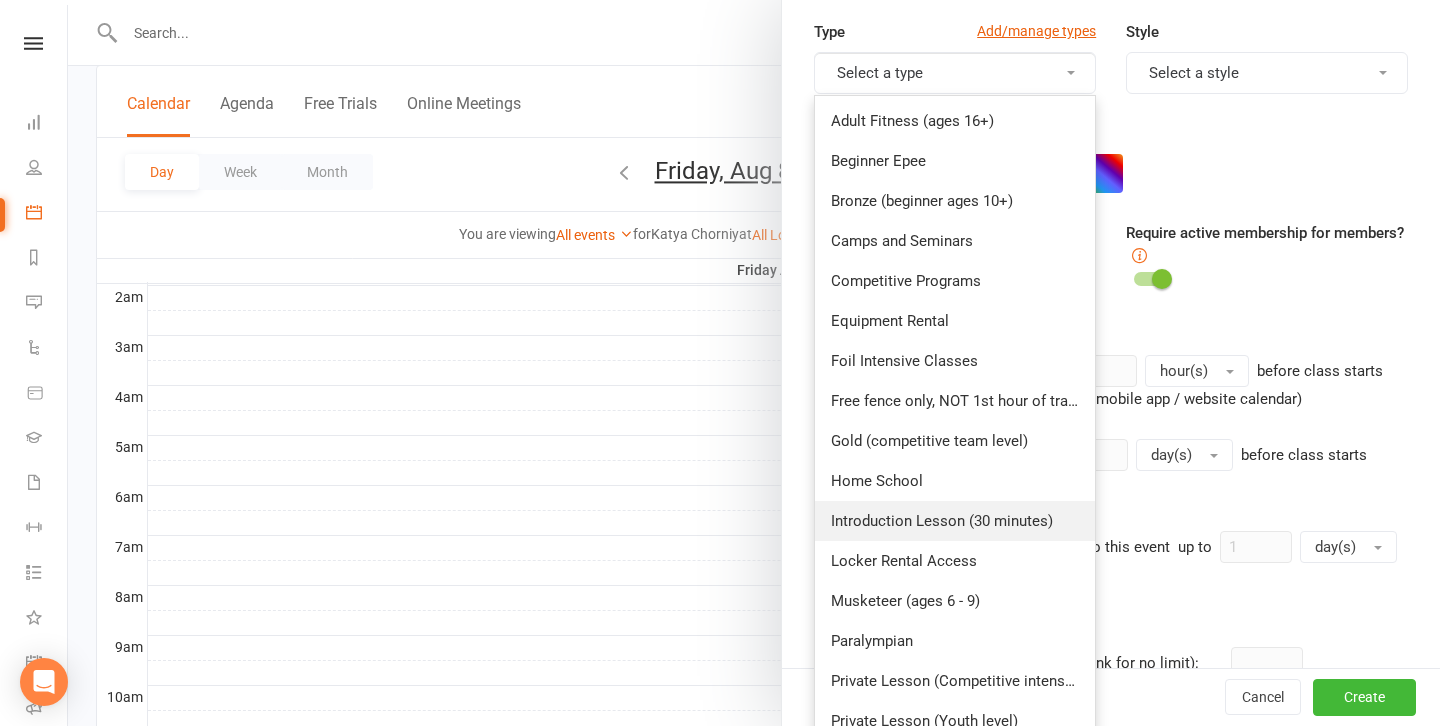 scroll, scrollTop: 498, scrollLeft: 0, axis: vertical 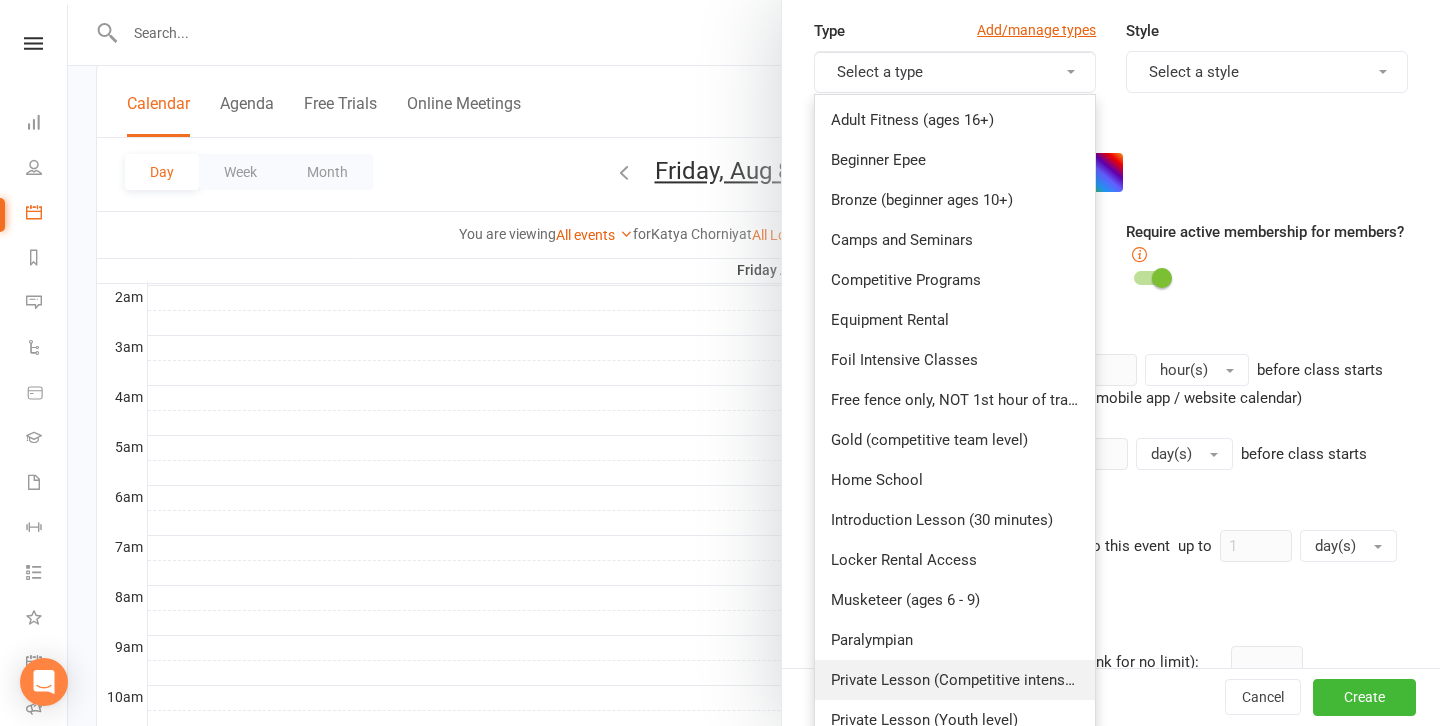 click on "Private Lesson (Competitive intensive)" at bounding box center (955, 680) 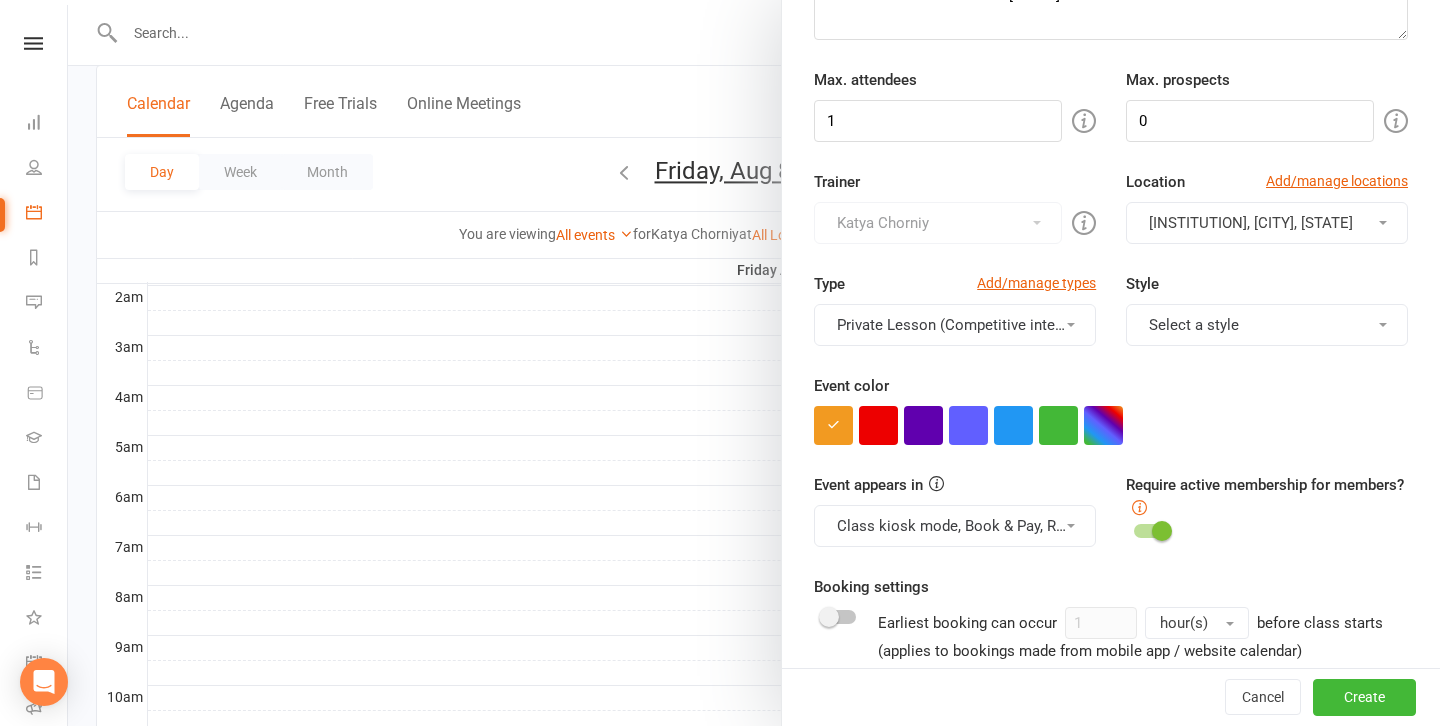 scroll, scrollTop: 238, scrollLeft: 0, axis: vertical 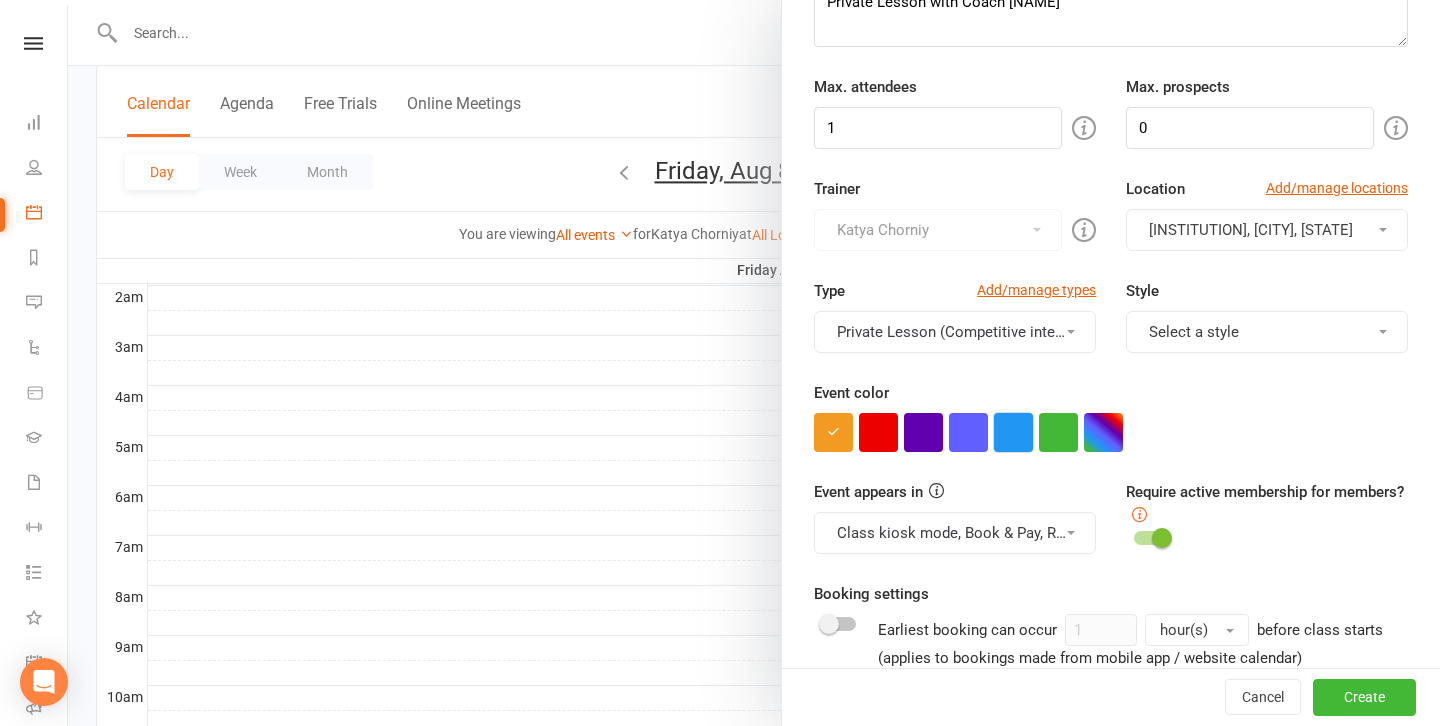 click at bounding box center [1013, 432] 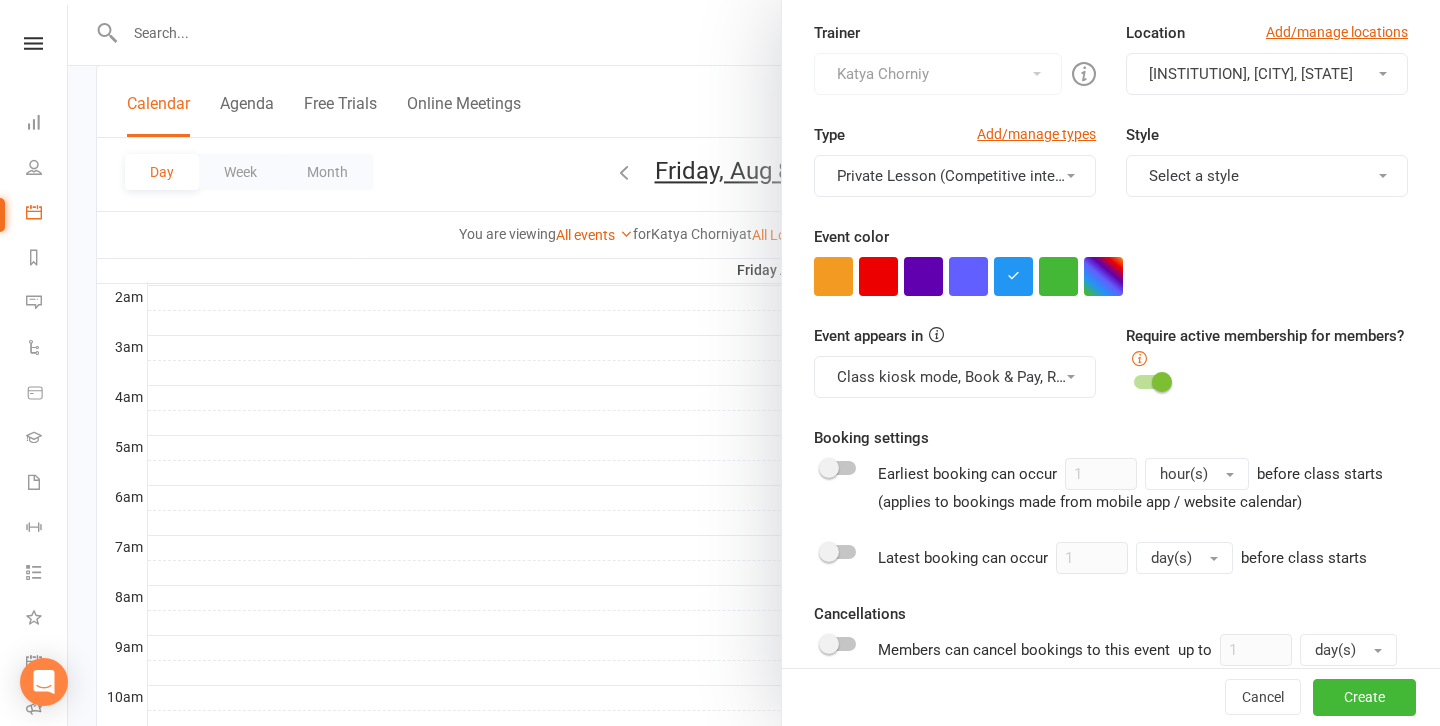 scroll, scrollTop: 415, scrollLeft: 0, axis: vertical 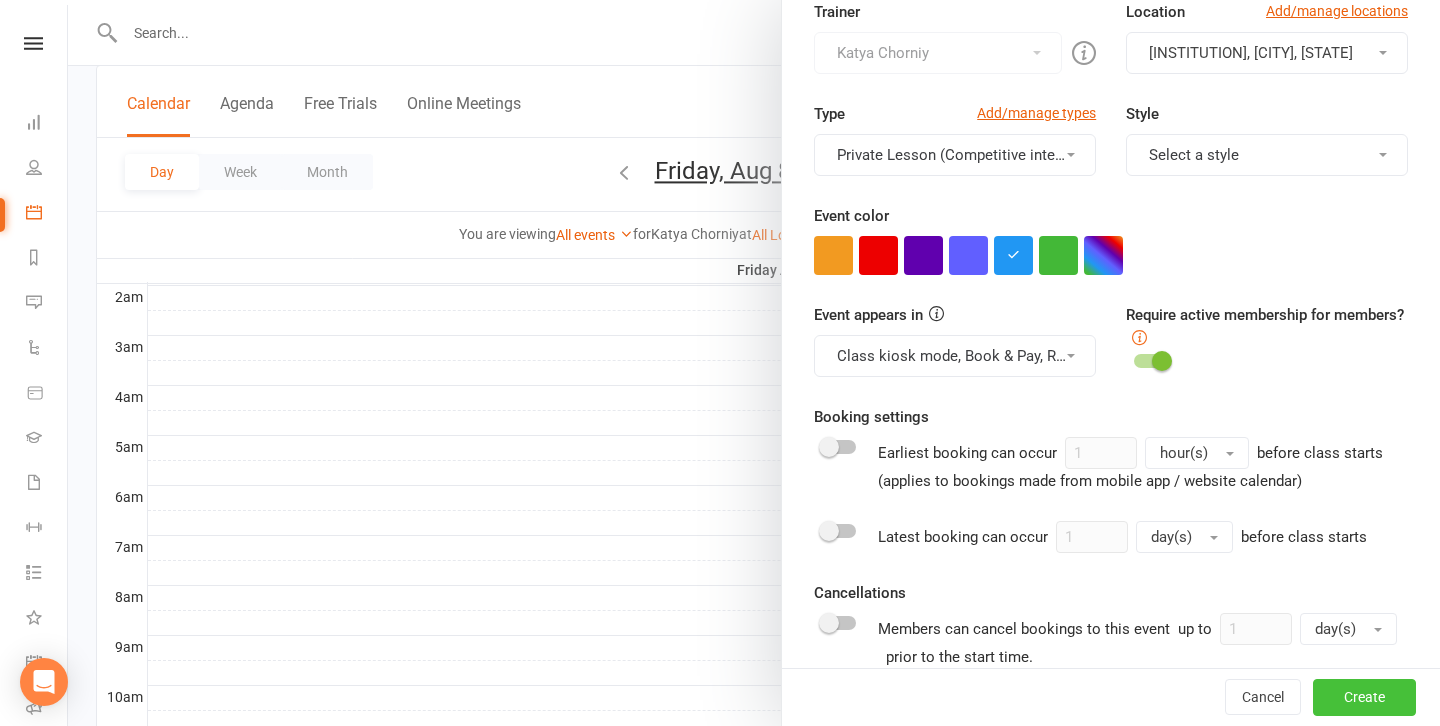 click on "Create" at bounding box center [1364, 698] 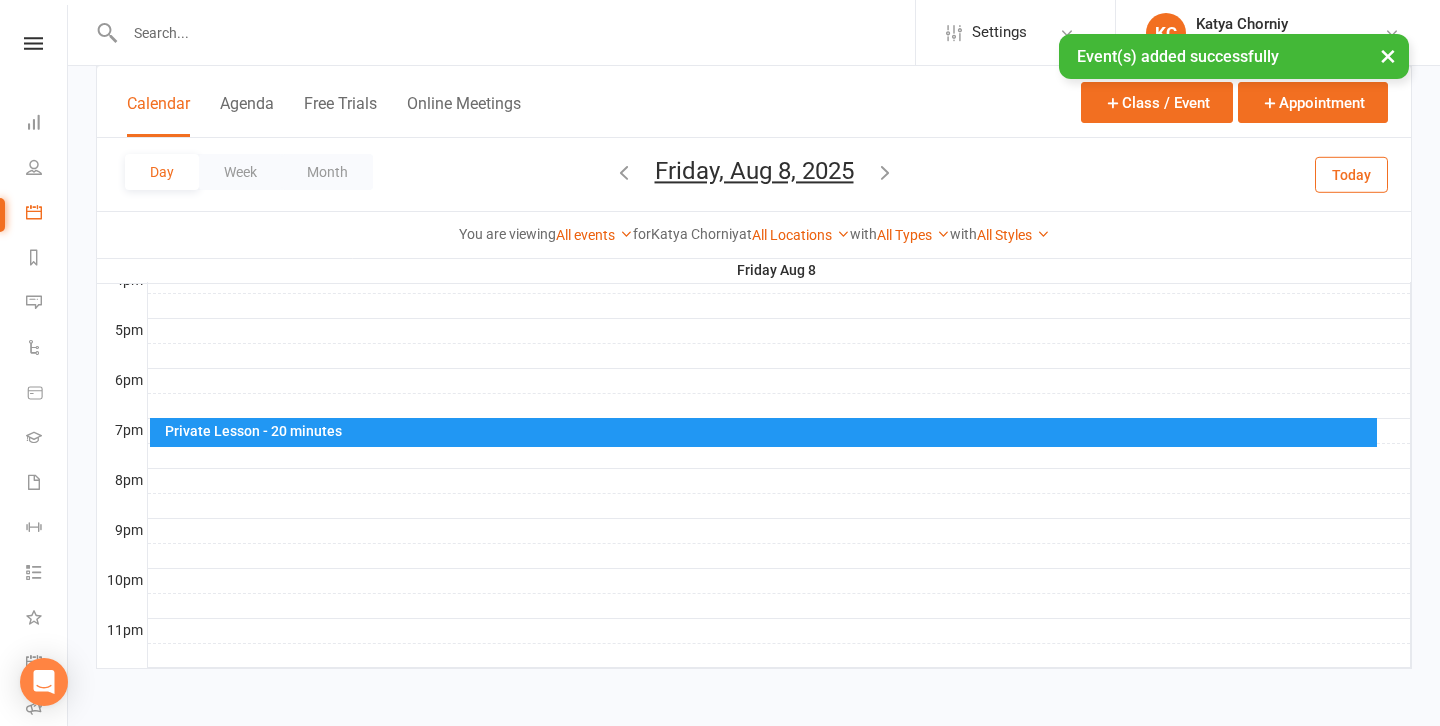 scroll, scrollTop: 955, scrollLeft: 0, axis: vertical 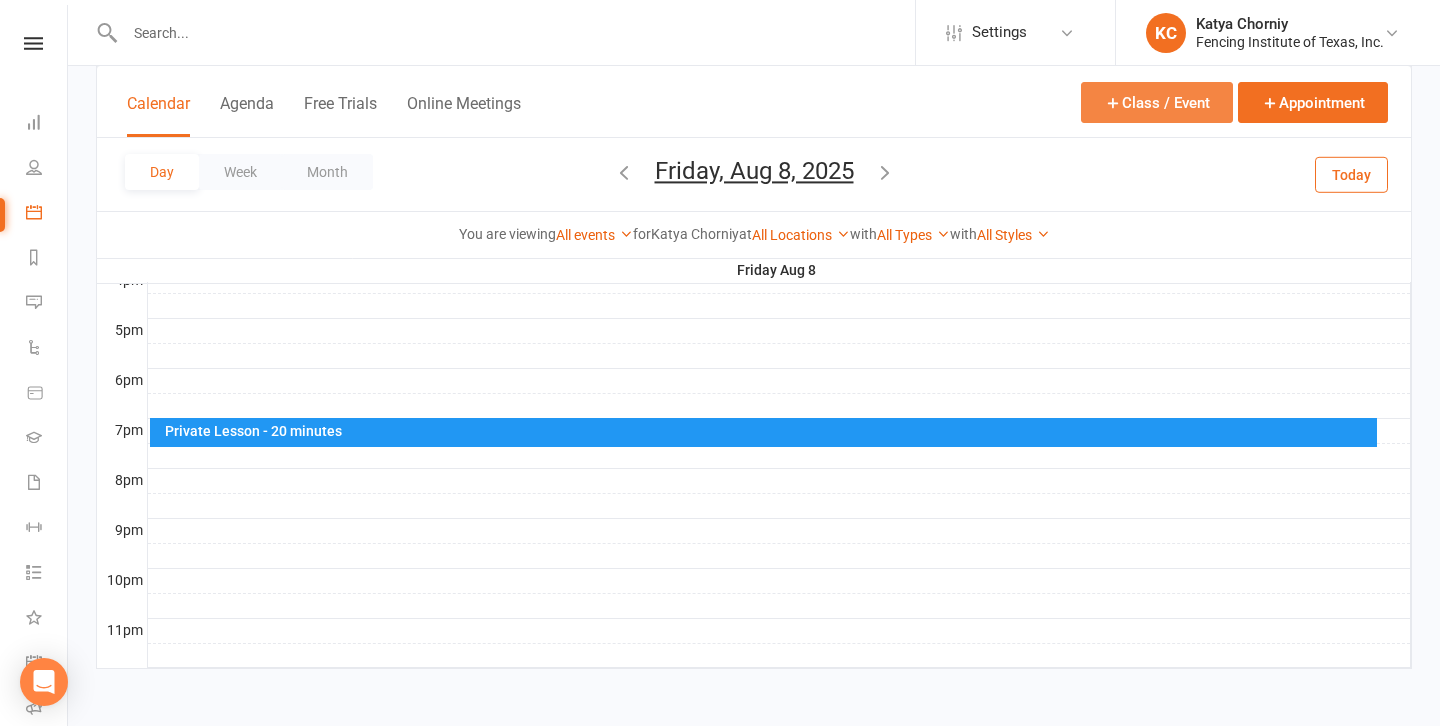 click on "Class / Event" at bounding box center [1157, 102] 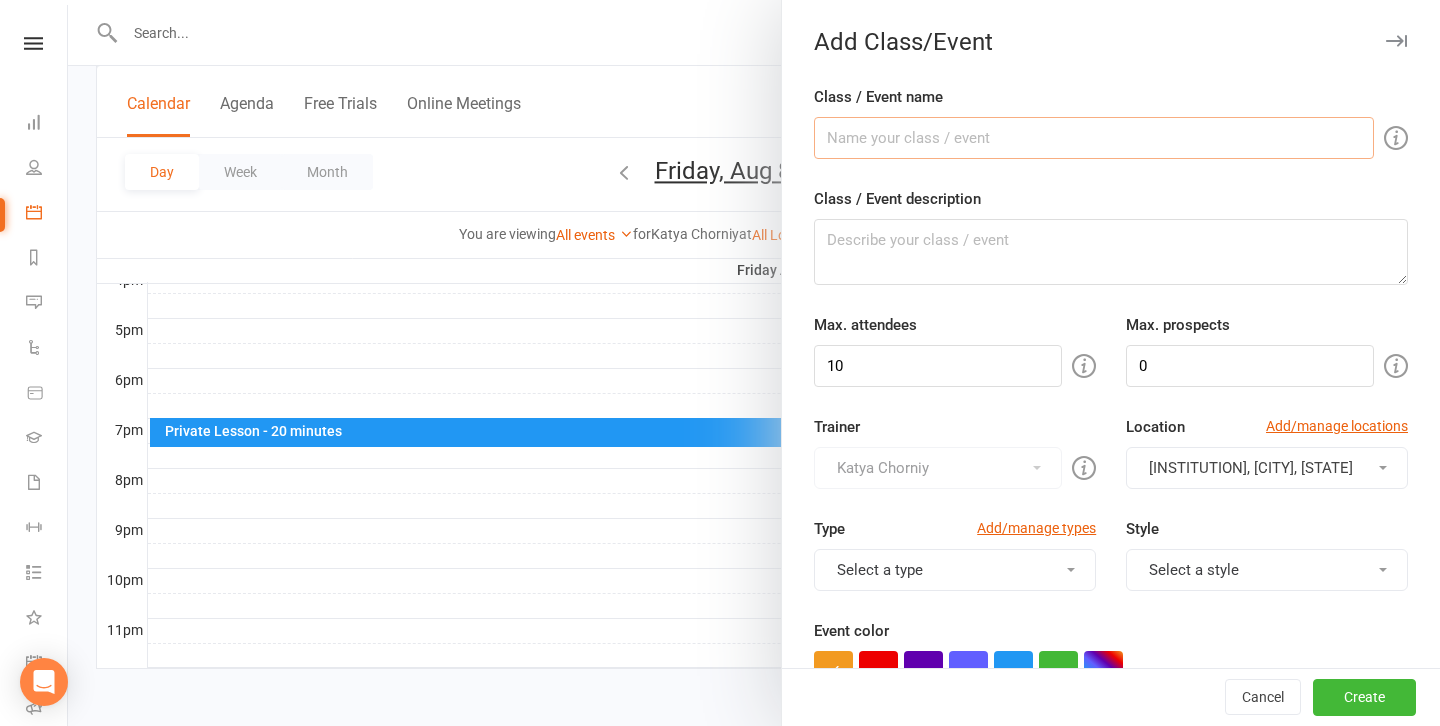 click on "Class / Event name" at bounding box center [1094, 138] 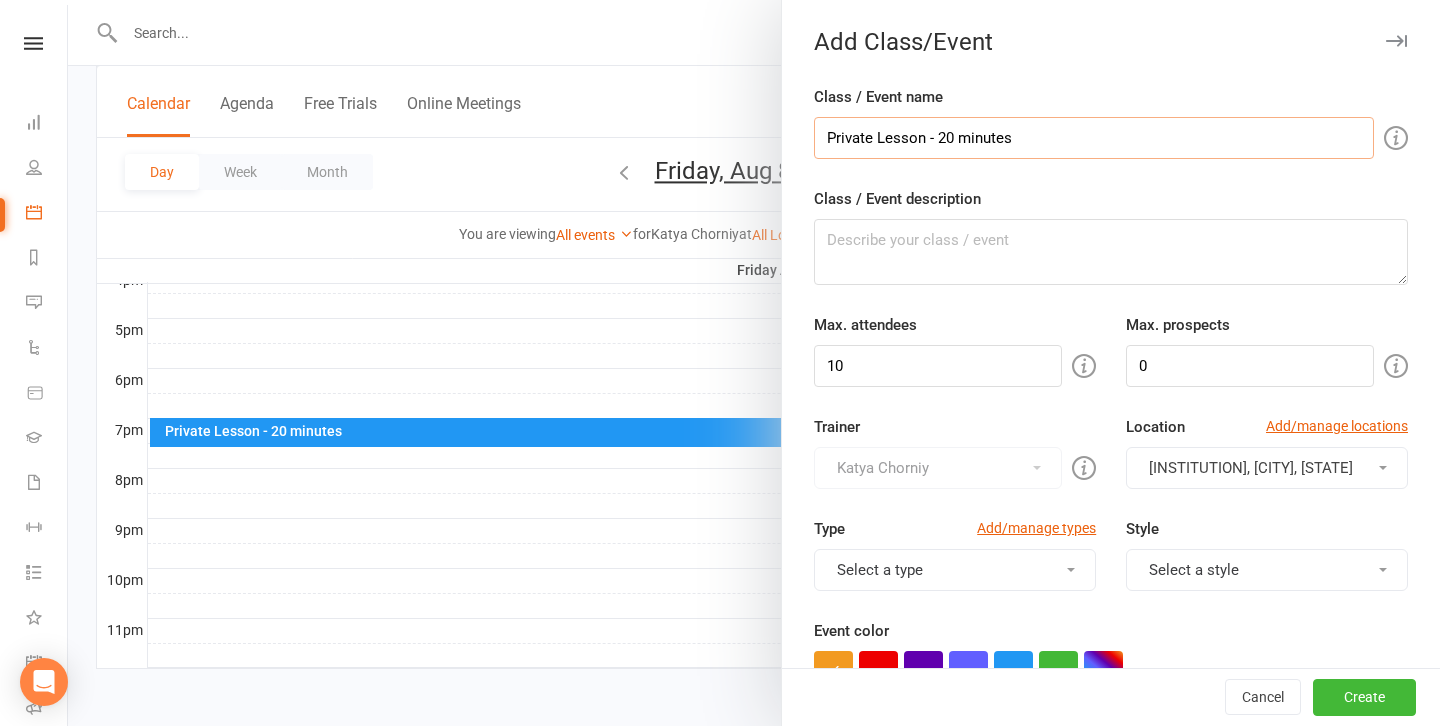 type on "Private Lesson - 20 minutes" 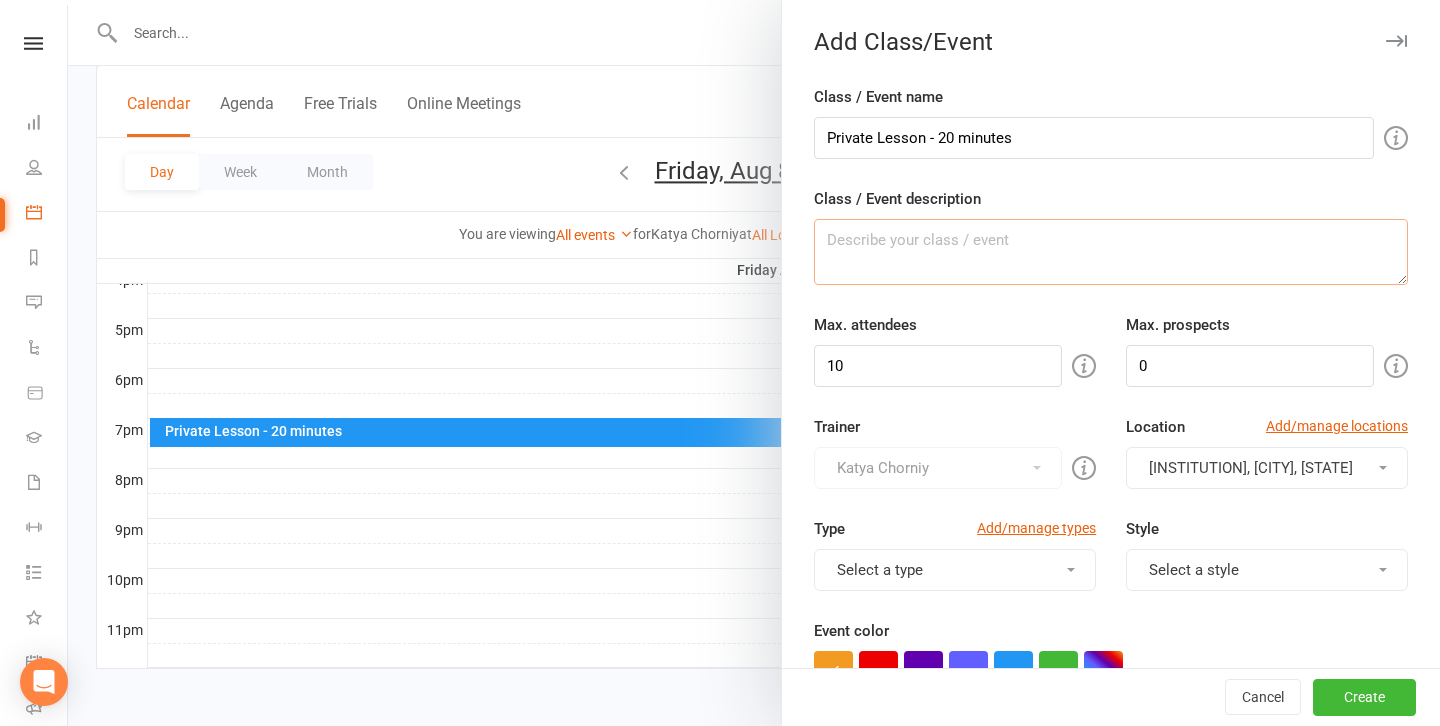 click on "Class / Event description" at bounding box center [1111, 252] 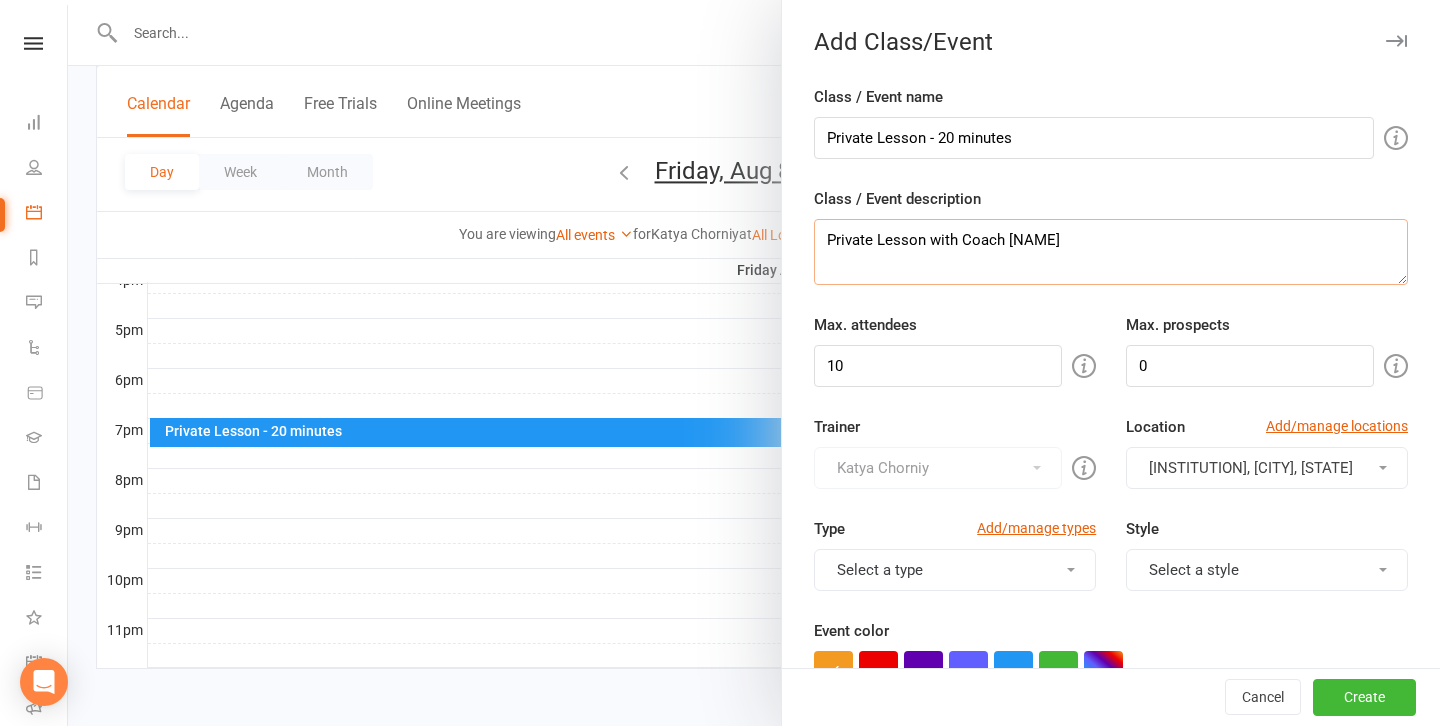 click on "Private Lesson with Coach [NAME]" at bounding box center (1111, 252) 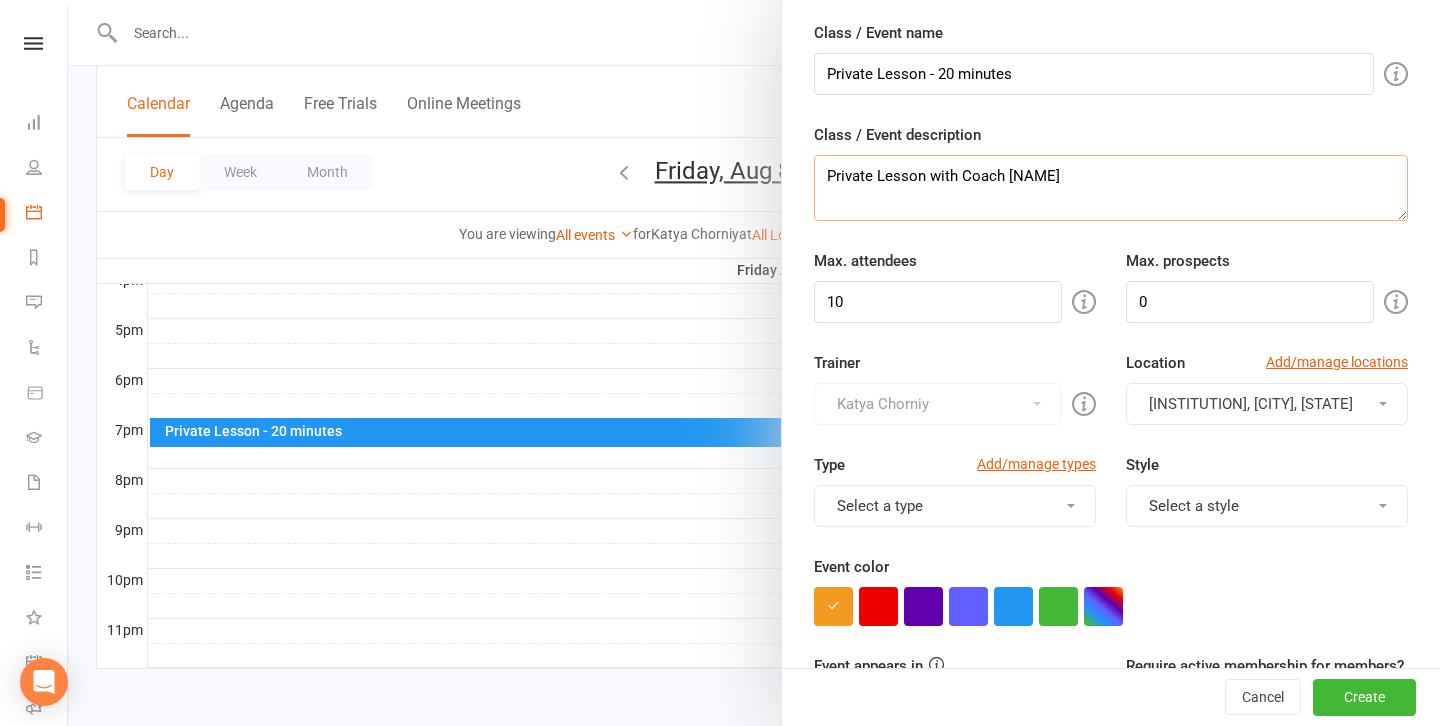 scroll, scrollTop: 105, scrollLeft: 0, axis: vertical 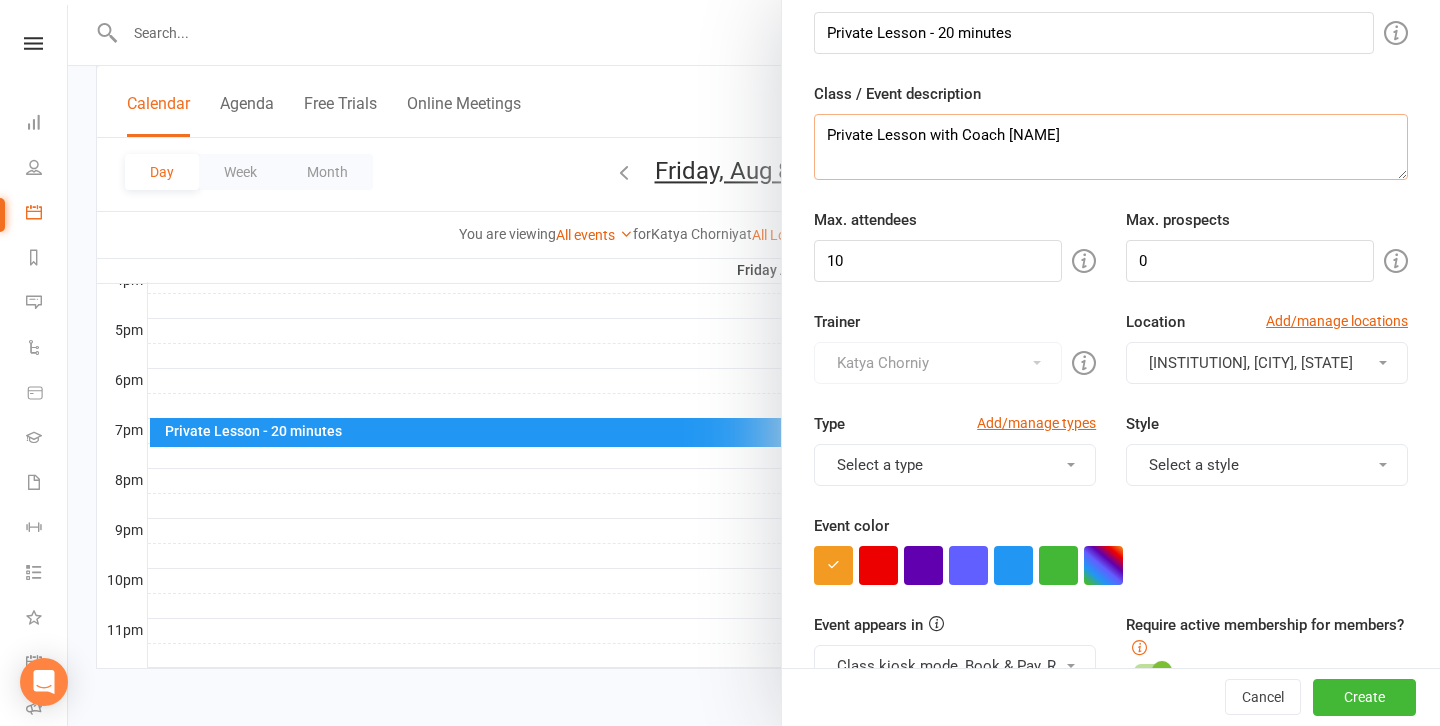 type on "Private Lesson with Coach [NAME]" 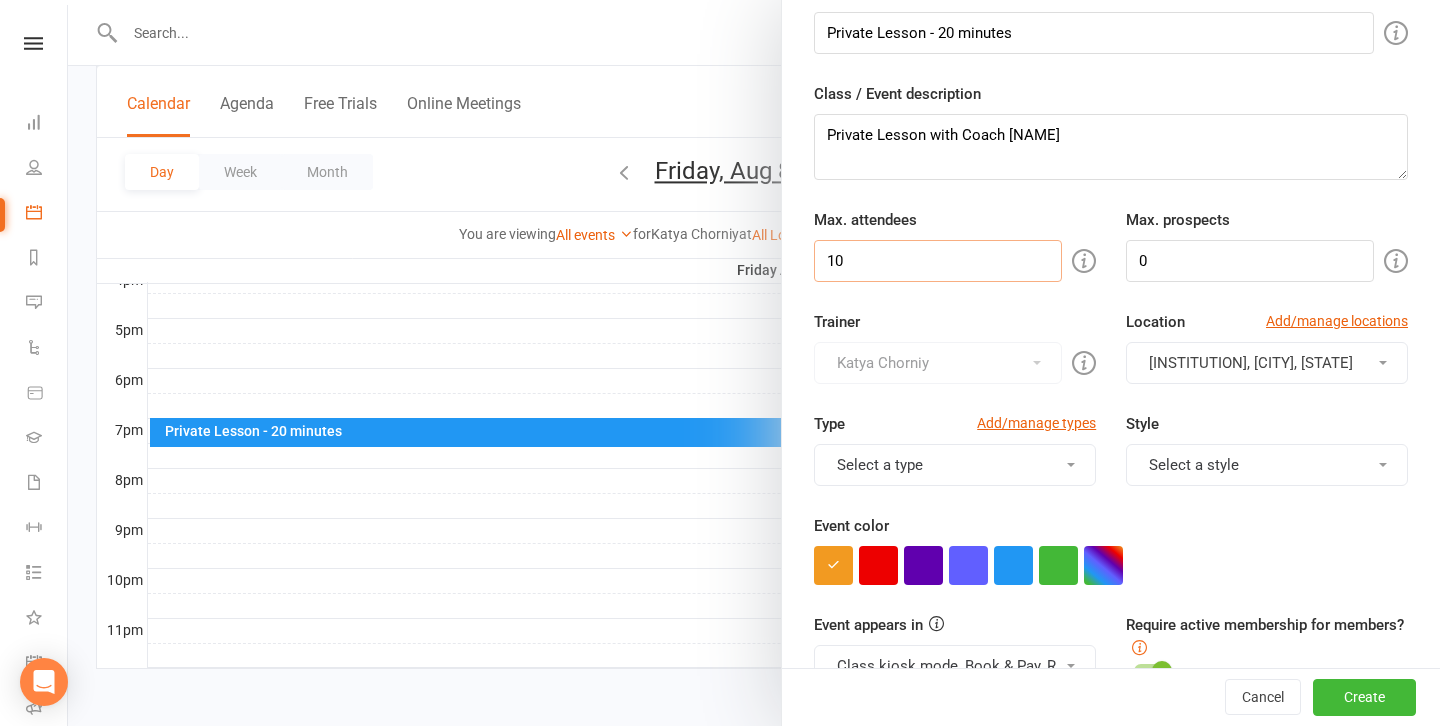 click on "10" at bounding box center [938, 261] 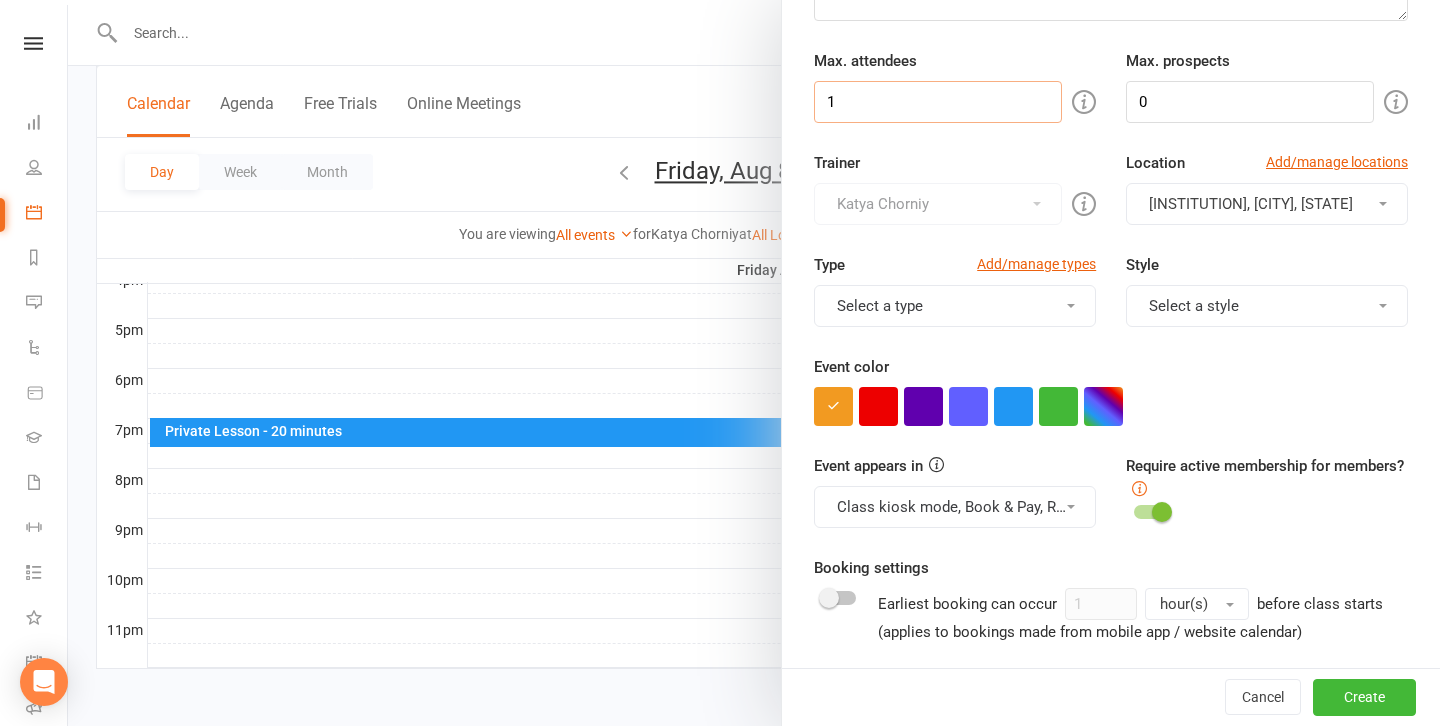 scroll, scrollTop: 266, scrollLeft: 0, axis: vertical 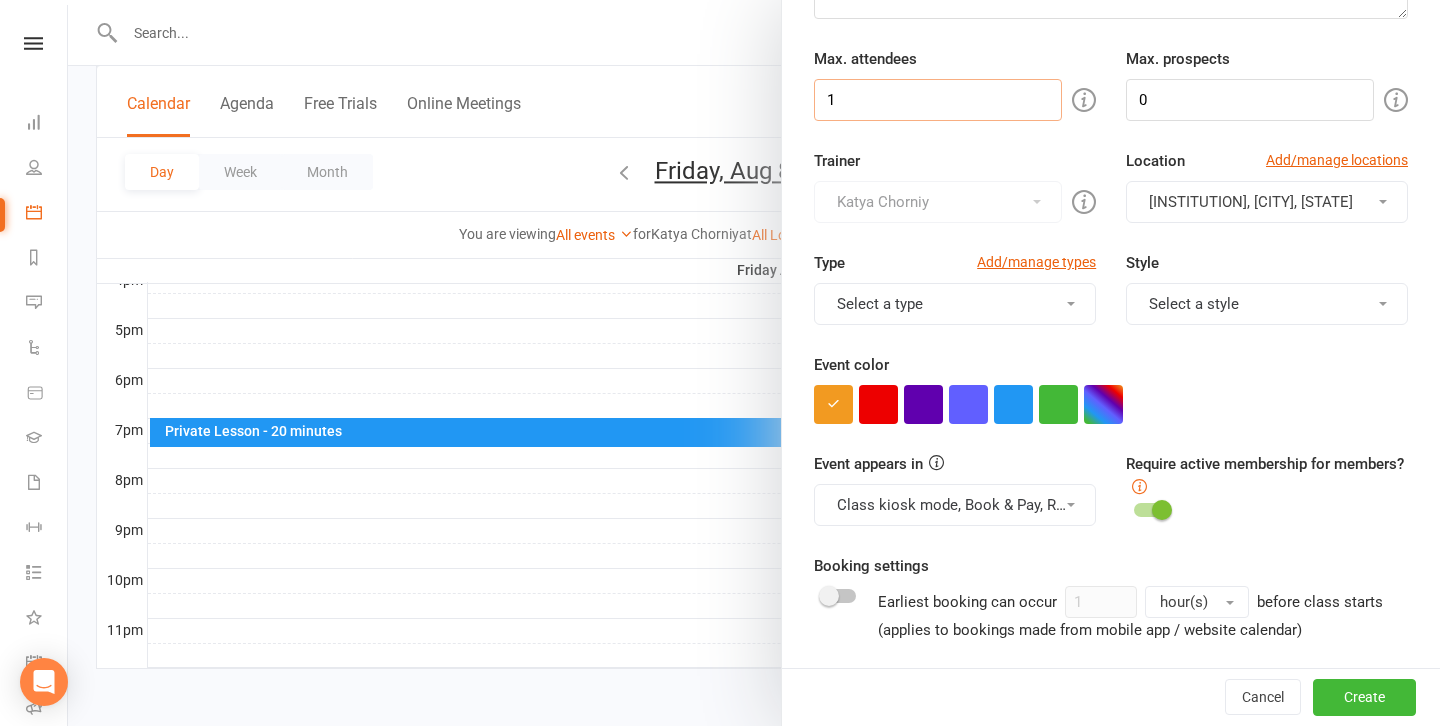 type on "1" 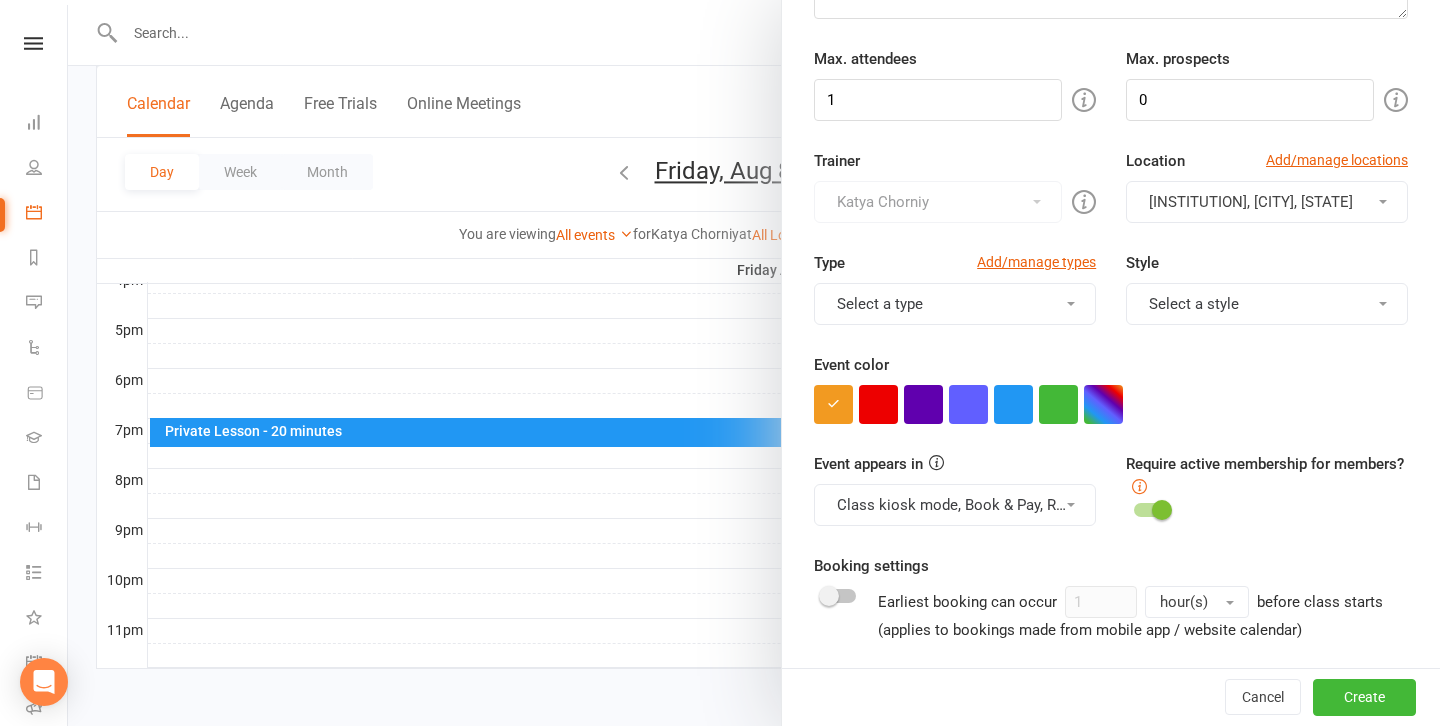 click on "Select a type" at bounding box center (955, 304) 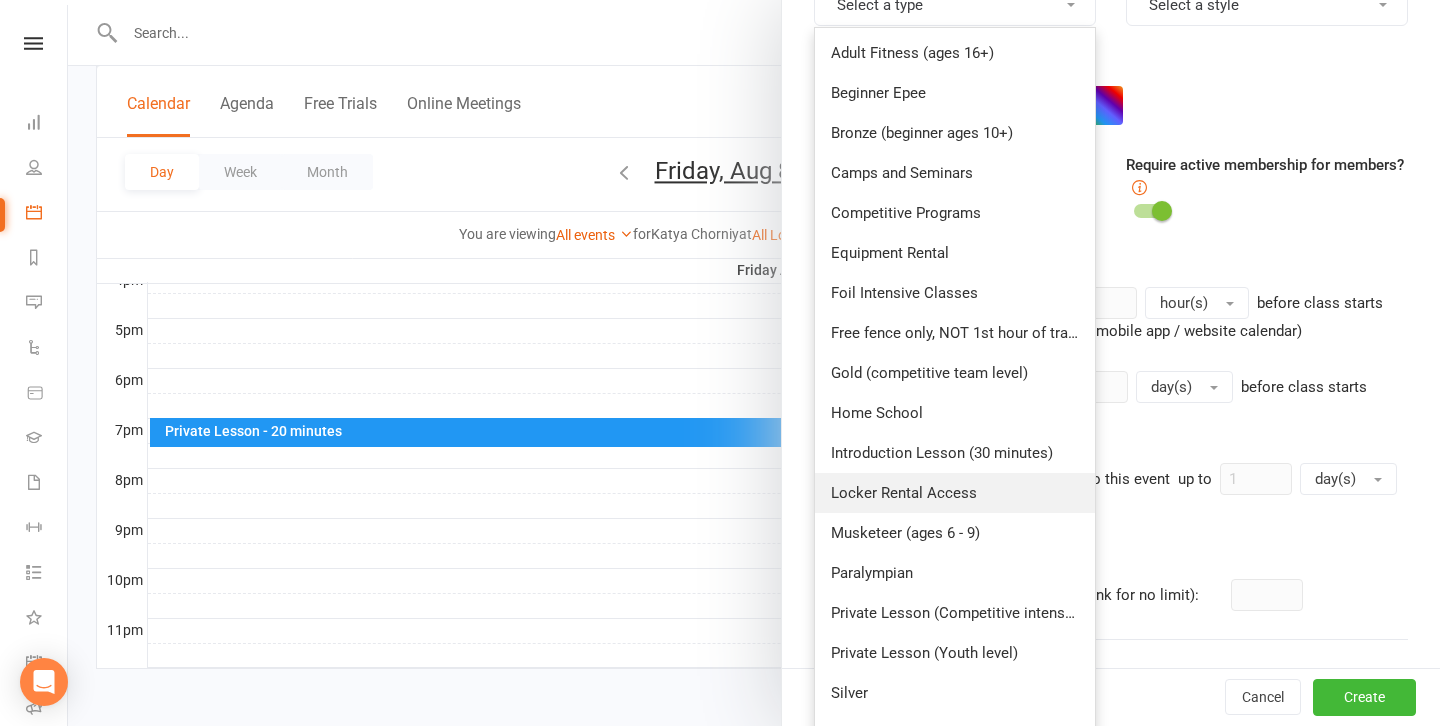 scroll, scrollTop: 569, scrollLeft: 0, axis: vertical 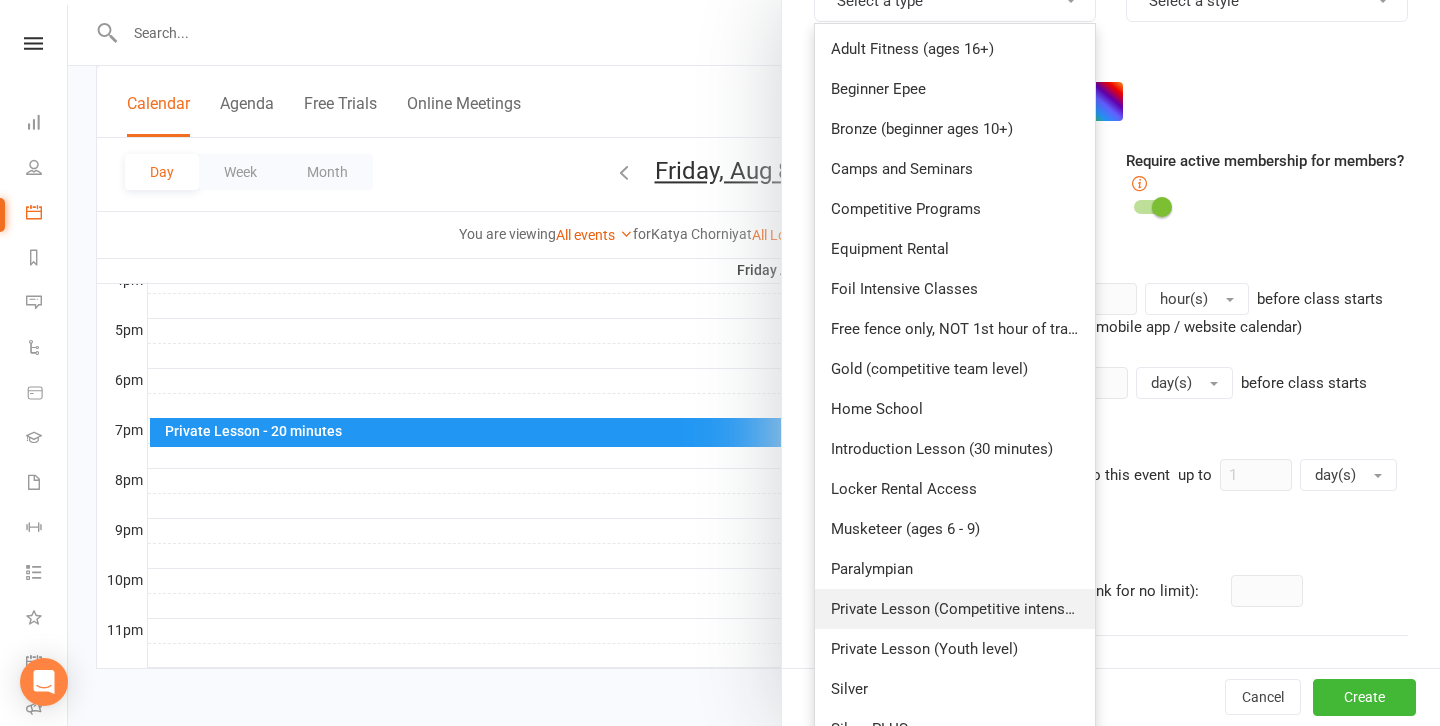 click on "Private Lesson (Competitive intensive)" at bounding box center [955, 609] 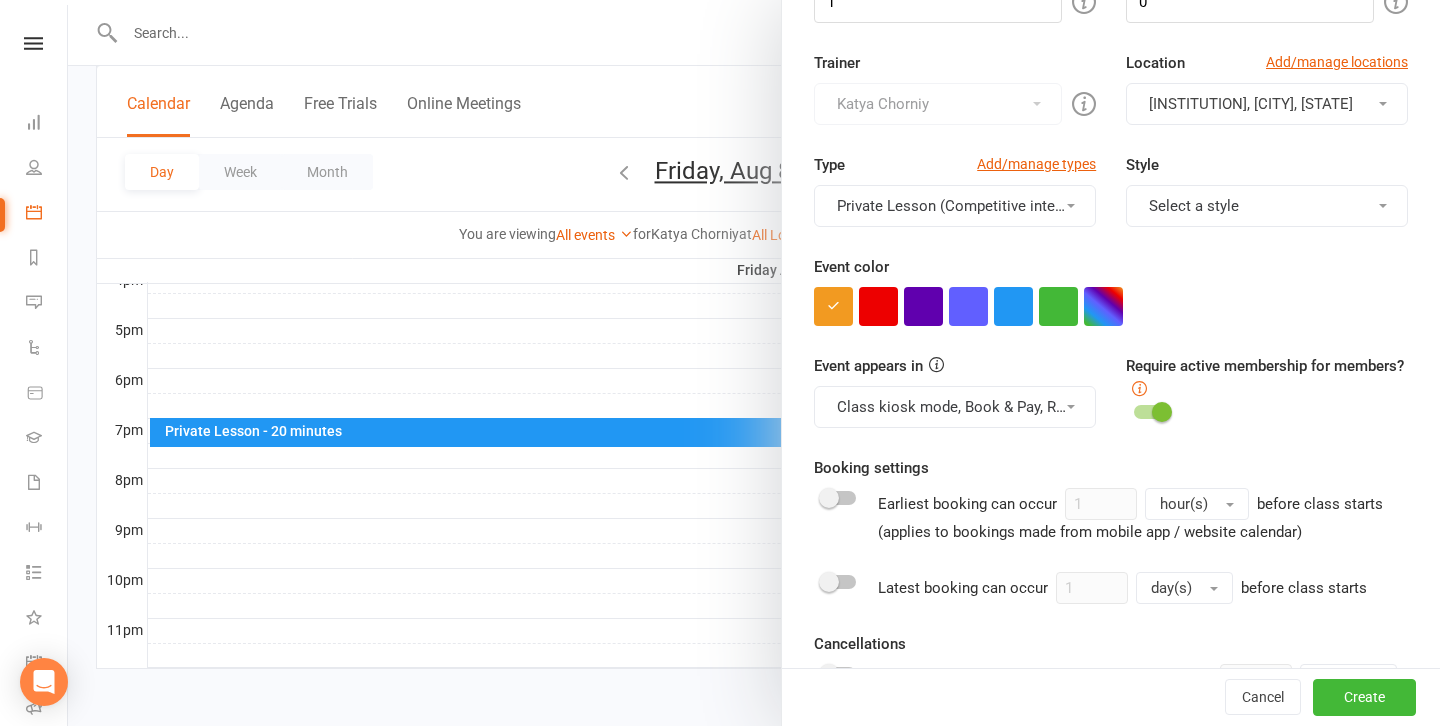 scroll, scrollTop: 355, scrollLeft: 0, axis: vertical 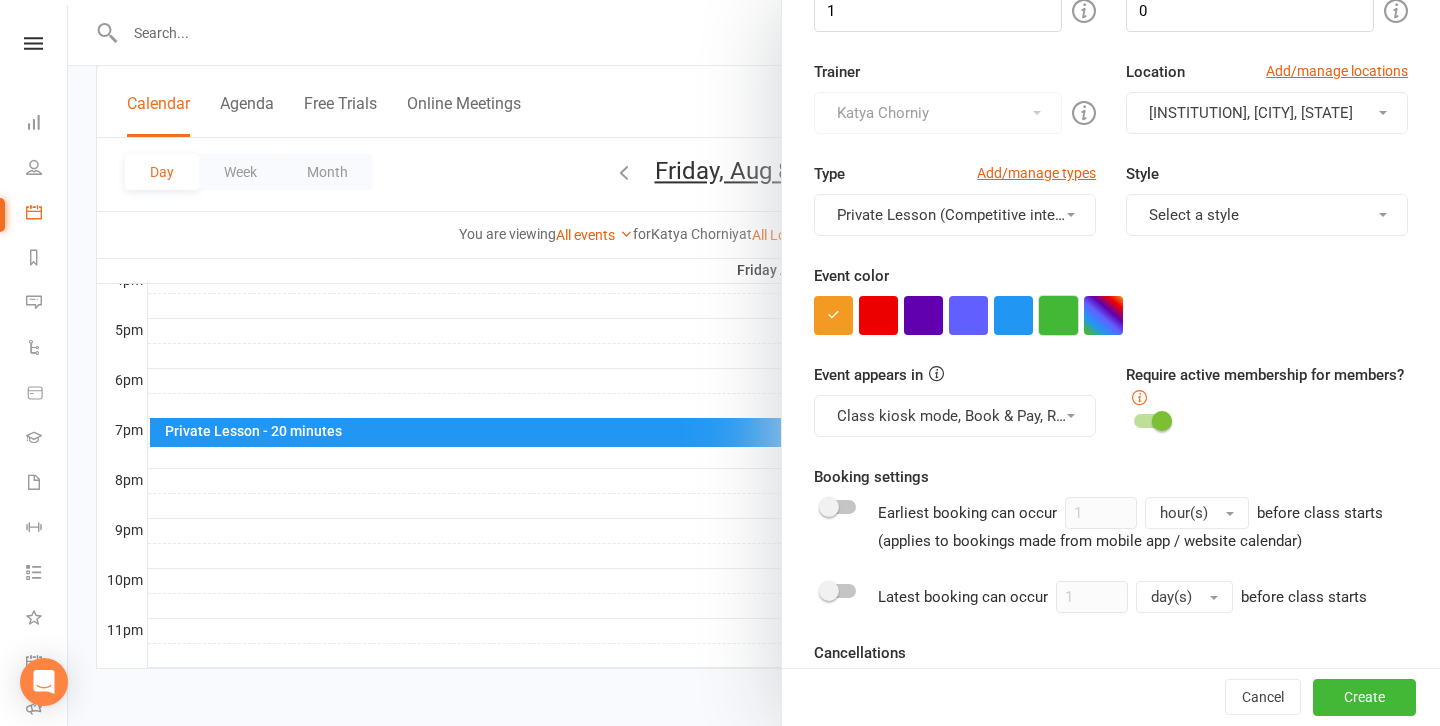 click at bounding box center [1058, 315] 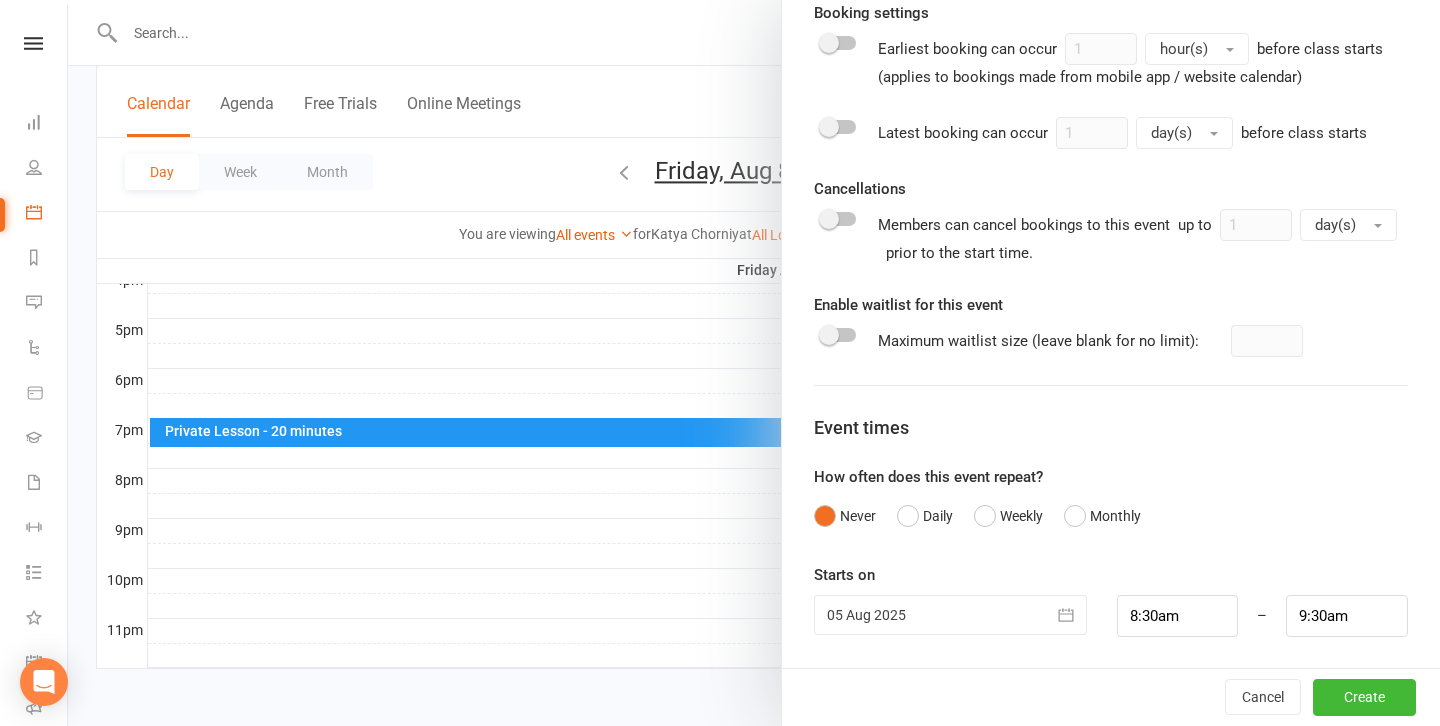 scroll, scrollTop: 818, scrollLeft: 0, axis: vertical 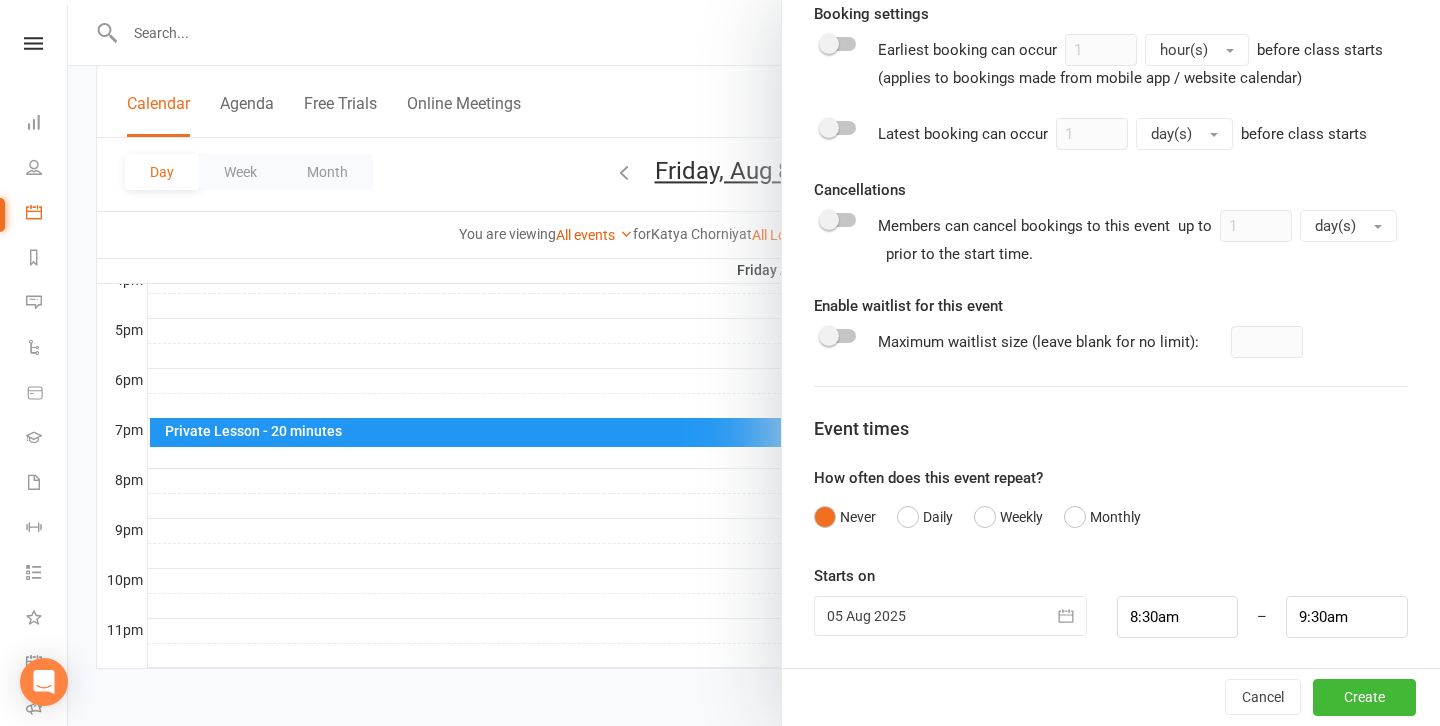 click 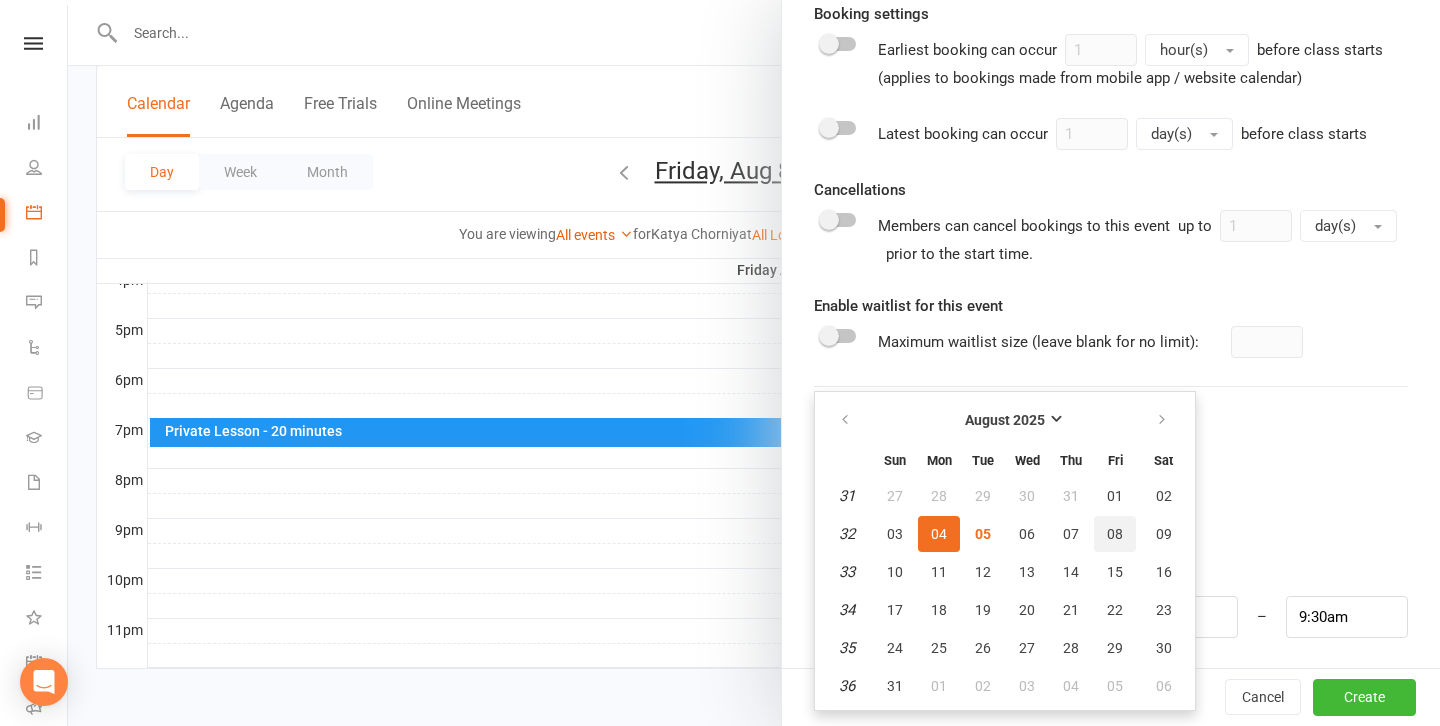 click on "08" at bounding box center [1115, 534] 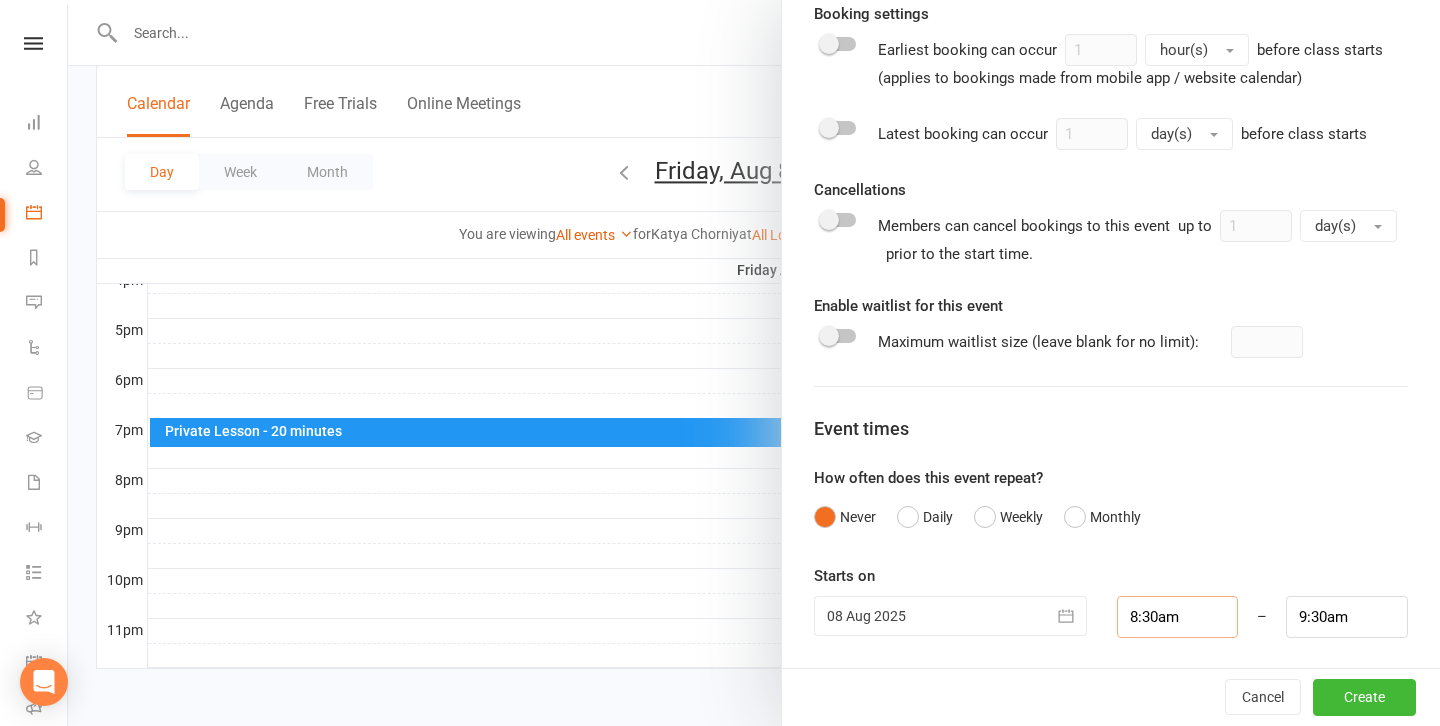 click on "8:30am" at bounding box center [1178, 617] 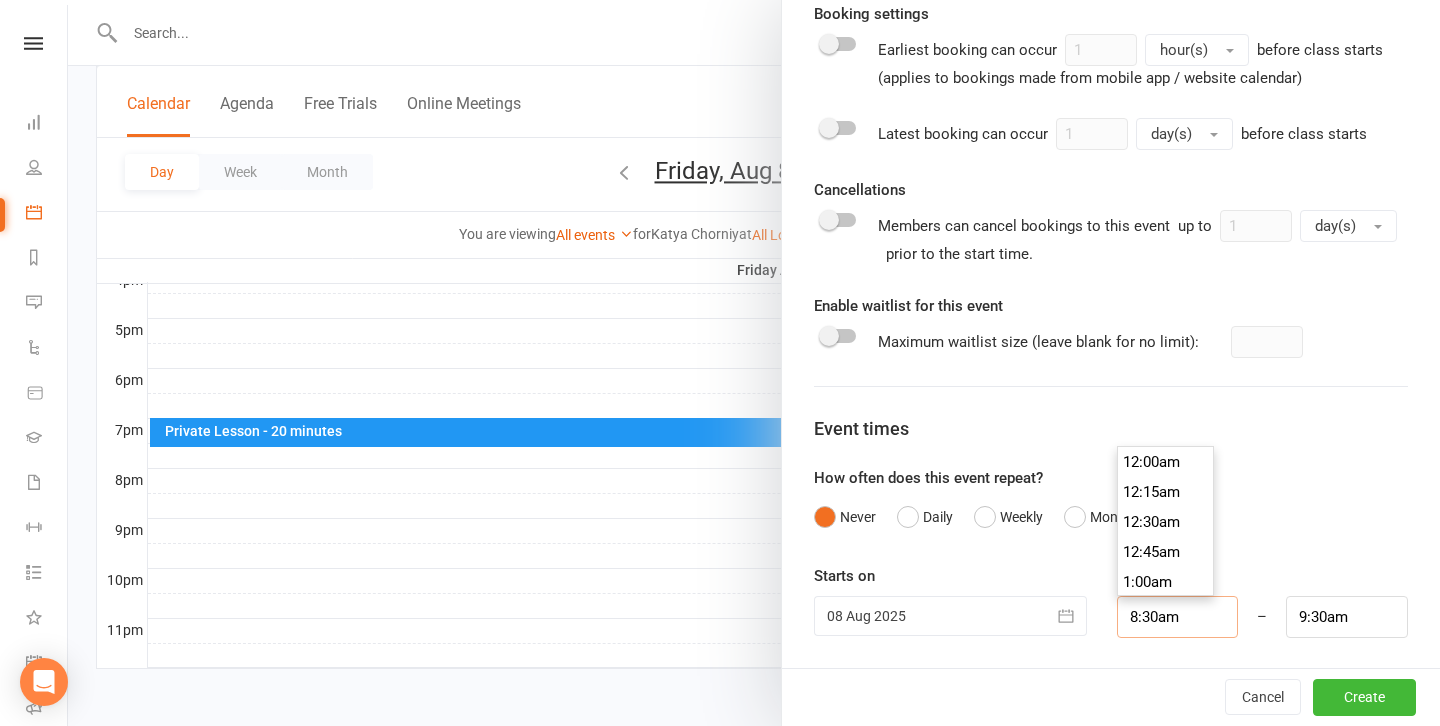scroll, scrollTop: 990, scrollLeft: 0, axis: vertical 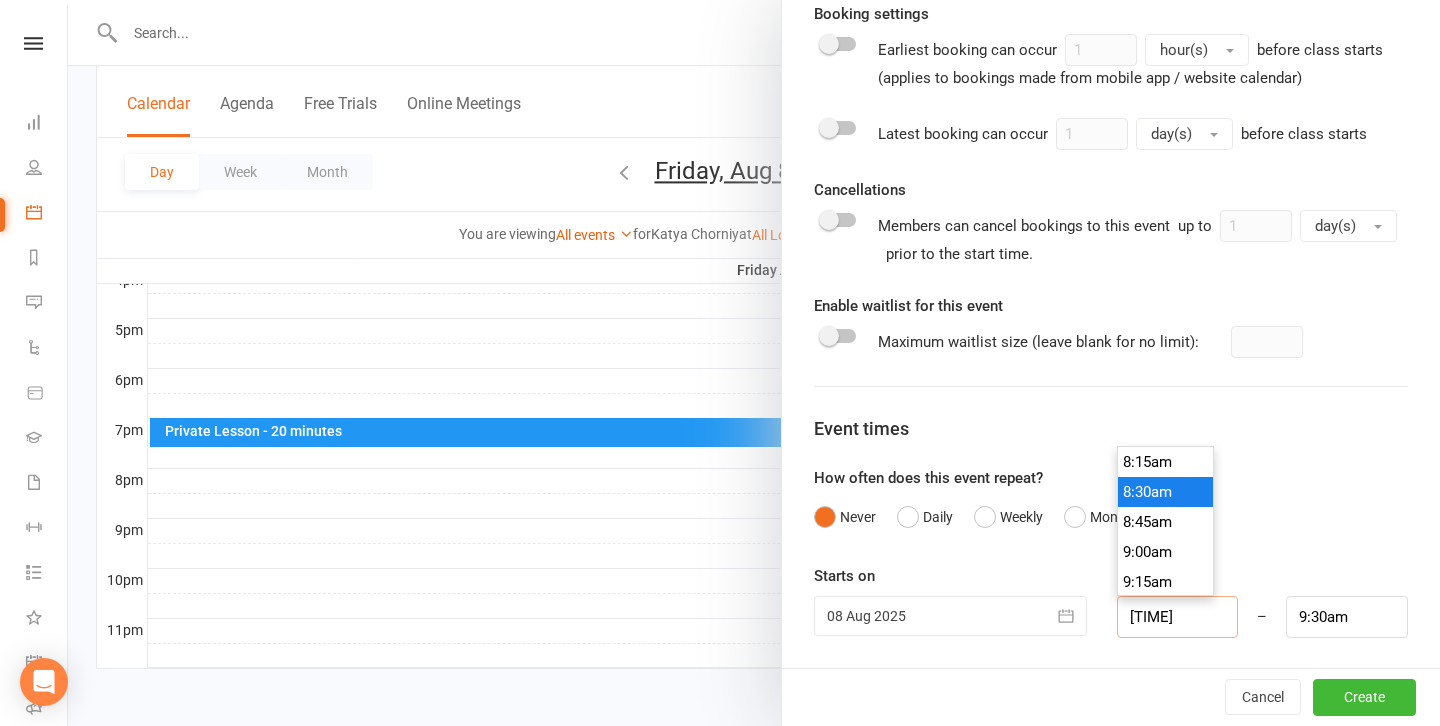 type on "[TIME]" 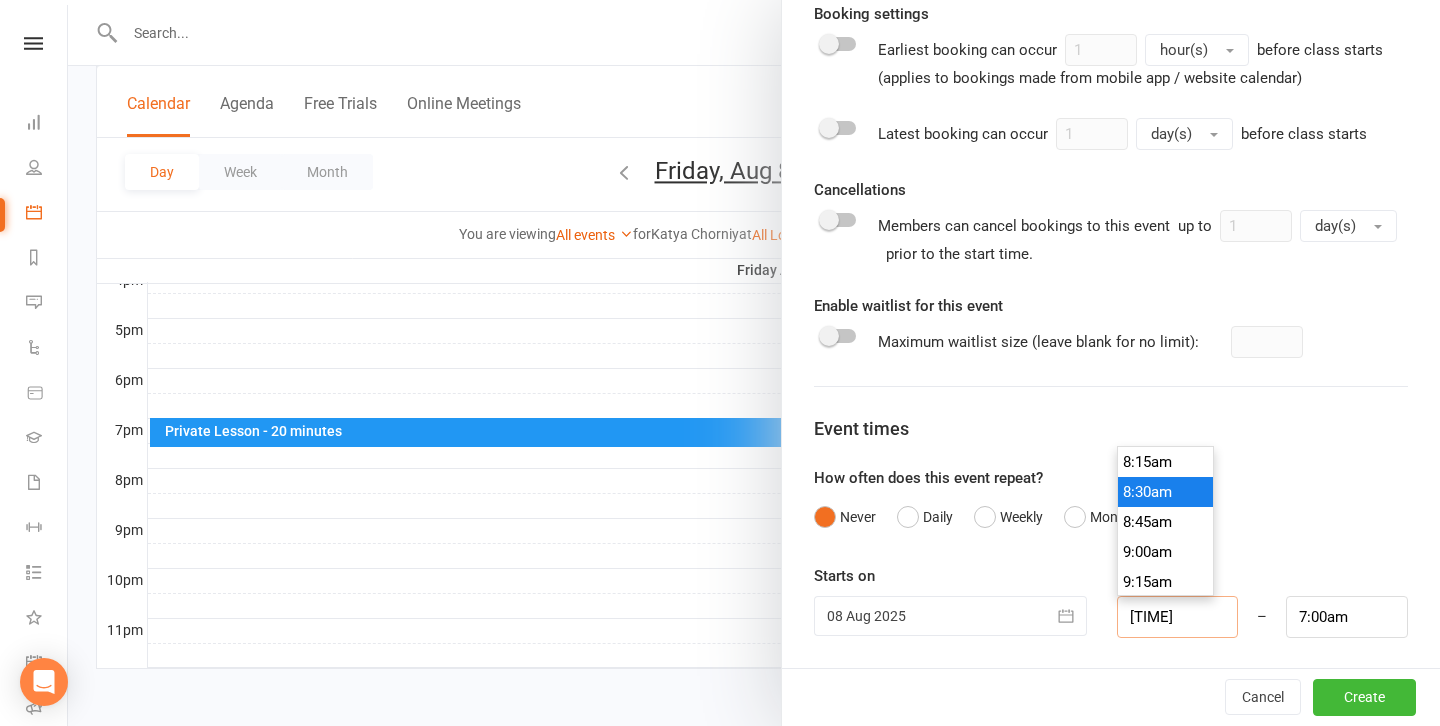 scroll, scrollTop: 690, scrollLeft: 0, axis: vertical 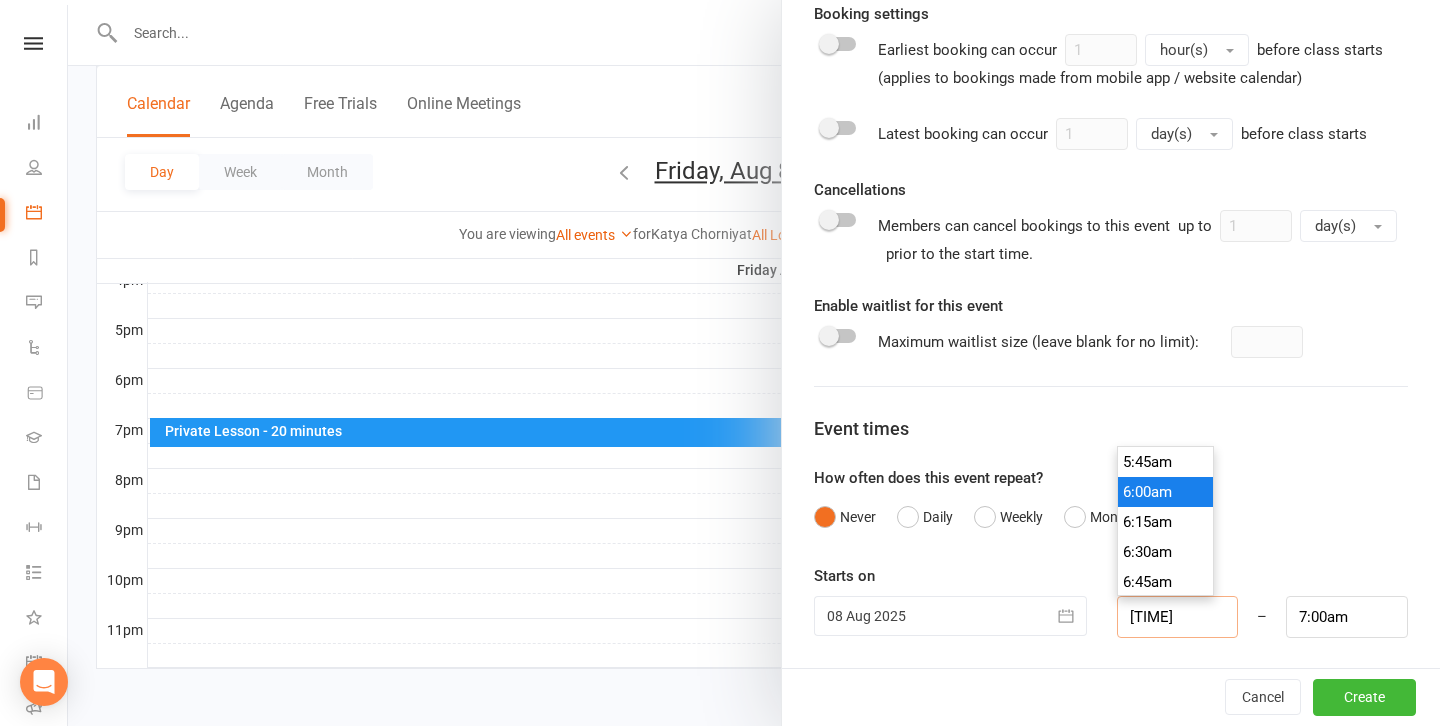 type on "[TIME]" 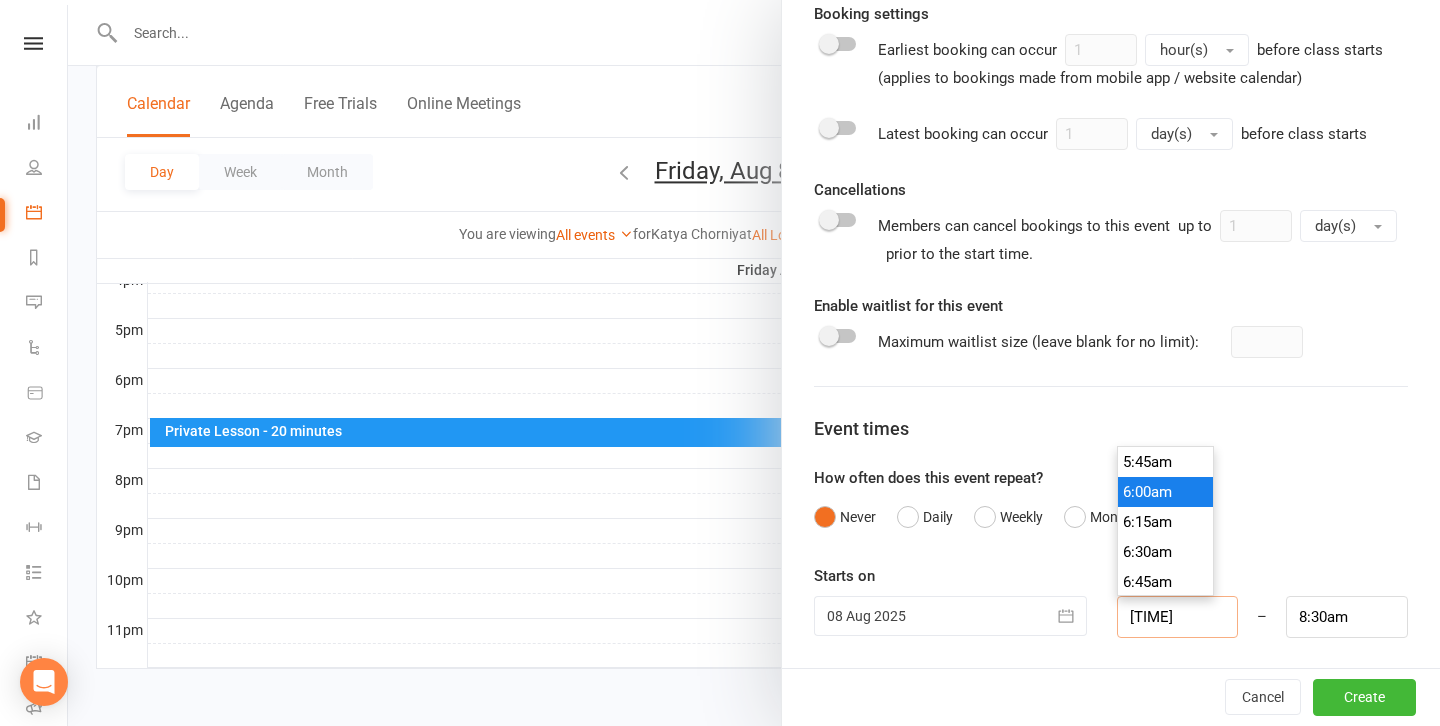 scroll, scrollTop: 870, scrollLeft: 0, axis: vertical 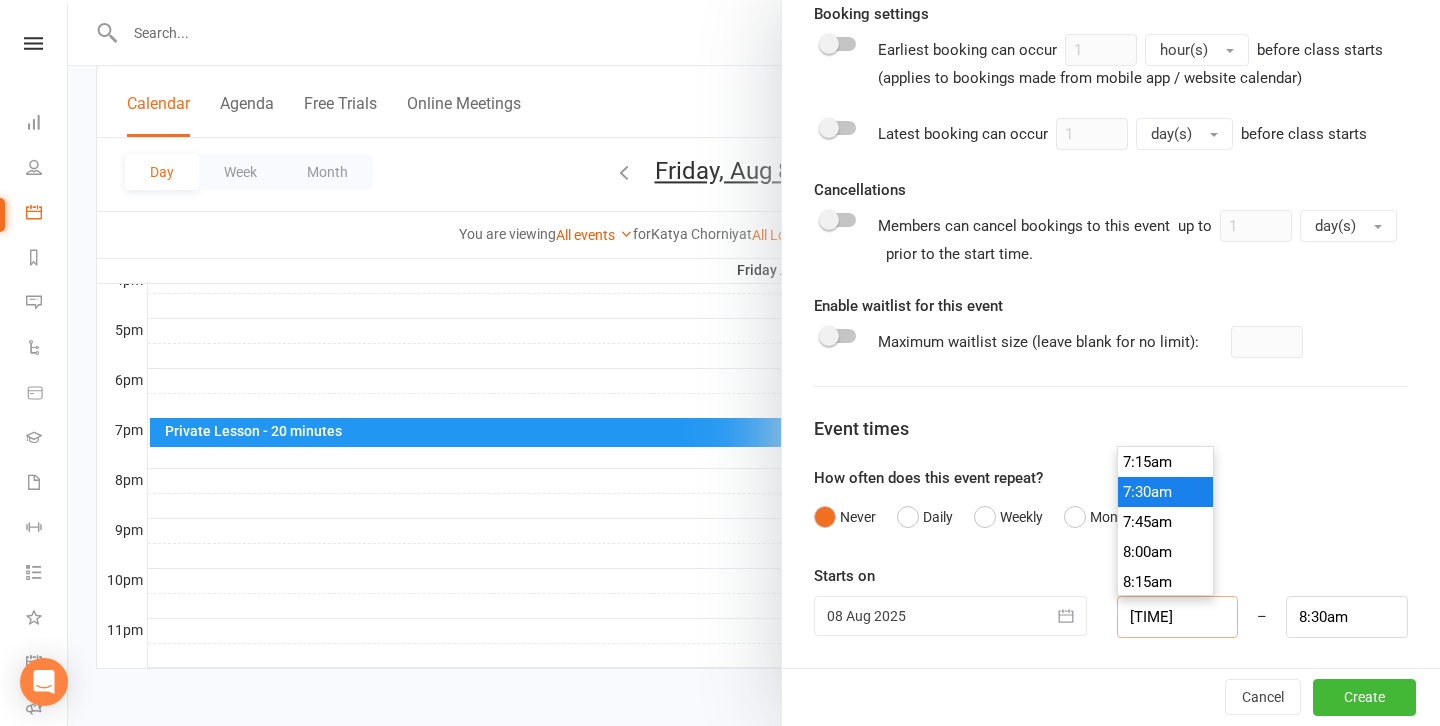 type on "[TIME]" 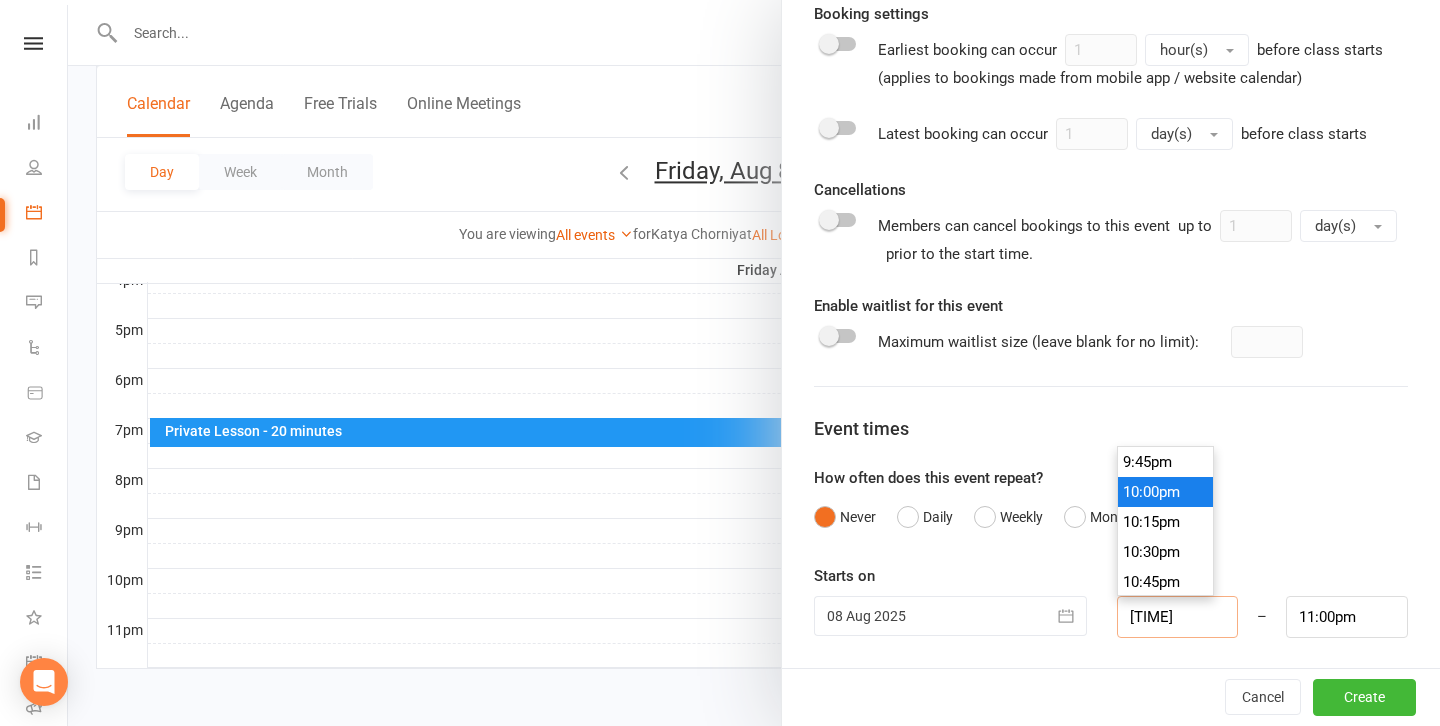 type on "[TIME]" 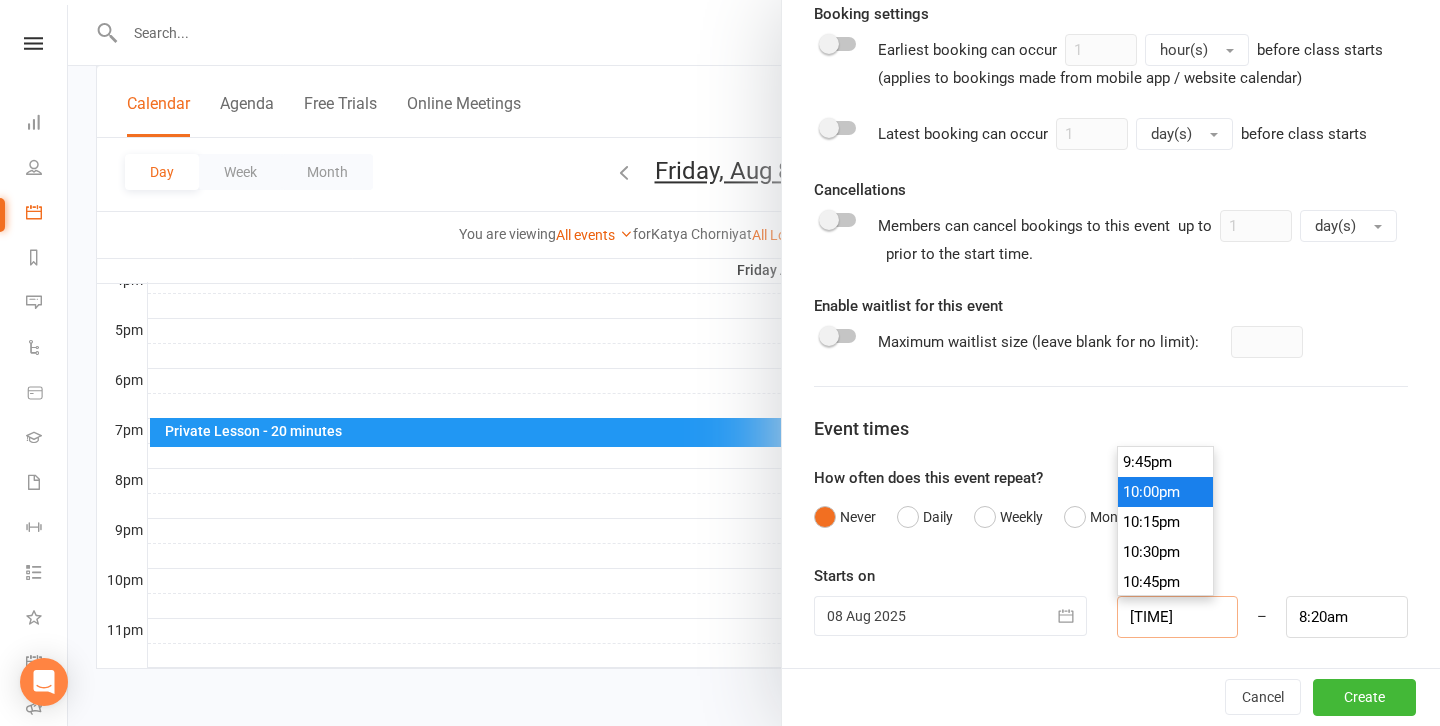 scroll, scrollTop: 840, scrollLeft: 0, axis: vertical 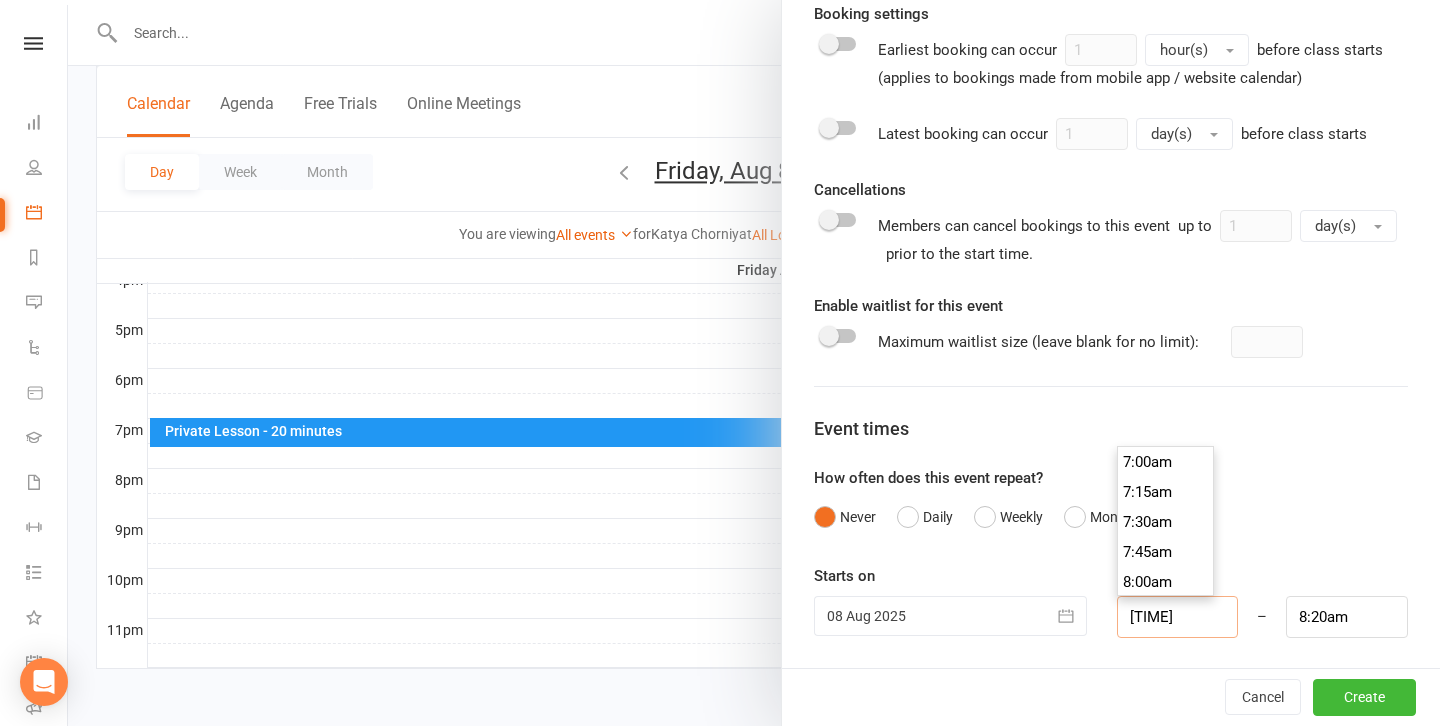 click on "[TIME]" at bounding box center [1178, 617] 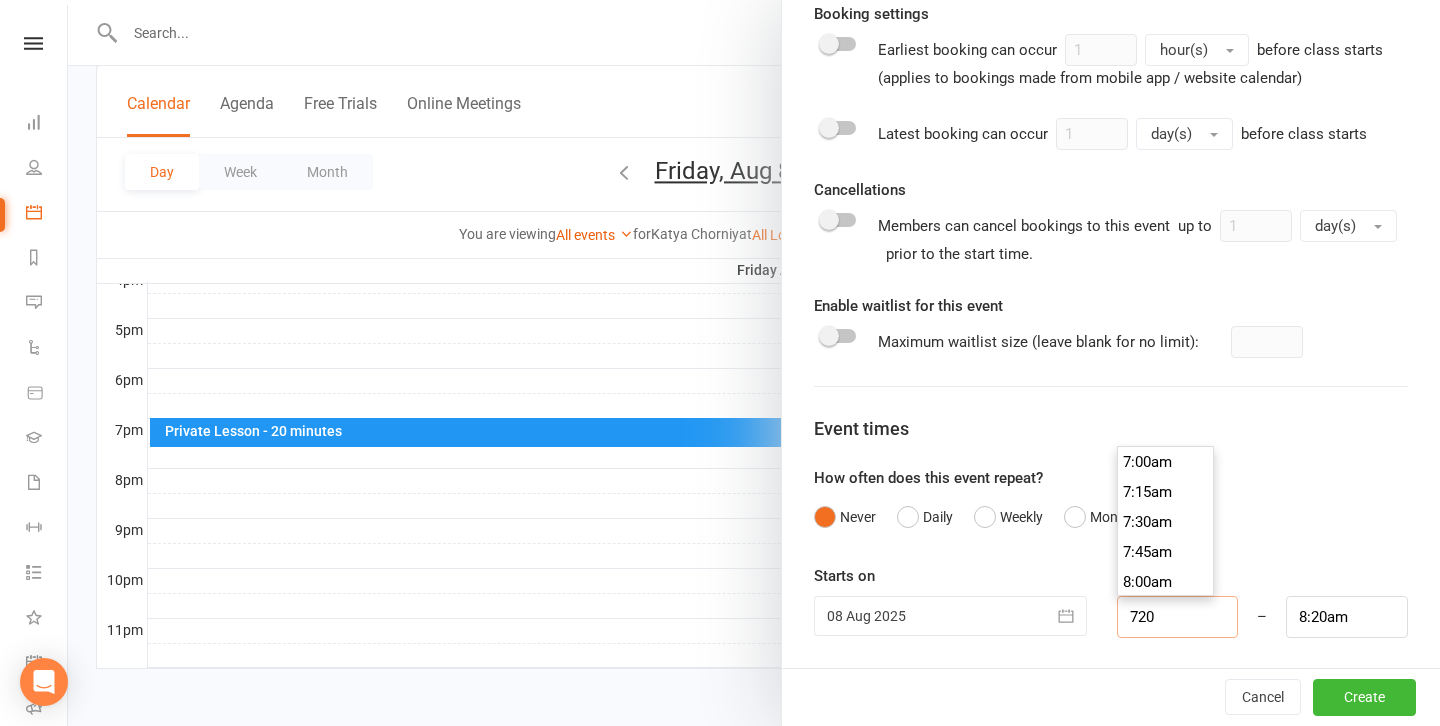 type on "[TIME]" 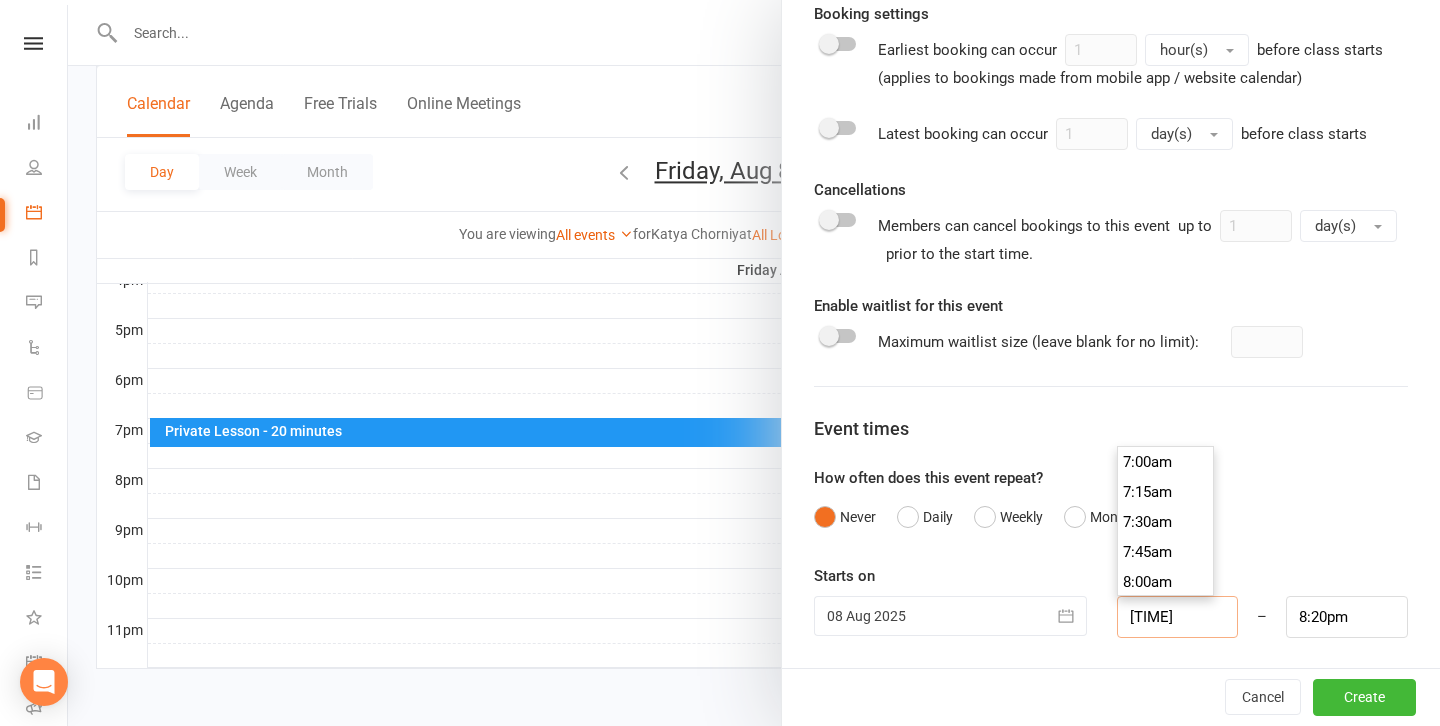 scroll, scrollTop: 2280, scrollLeft: 0, axis: vertical 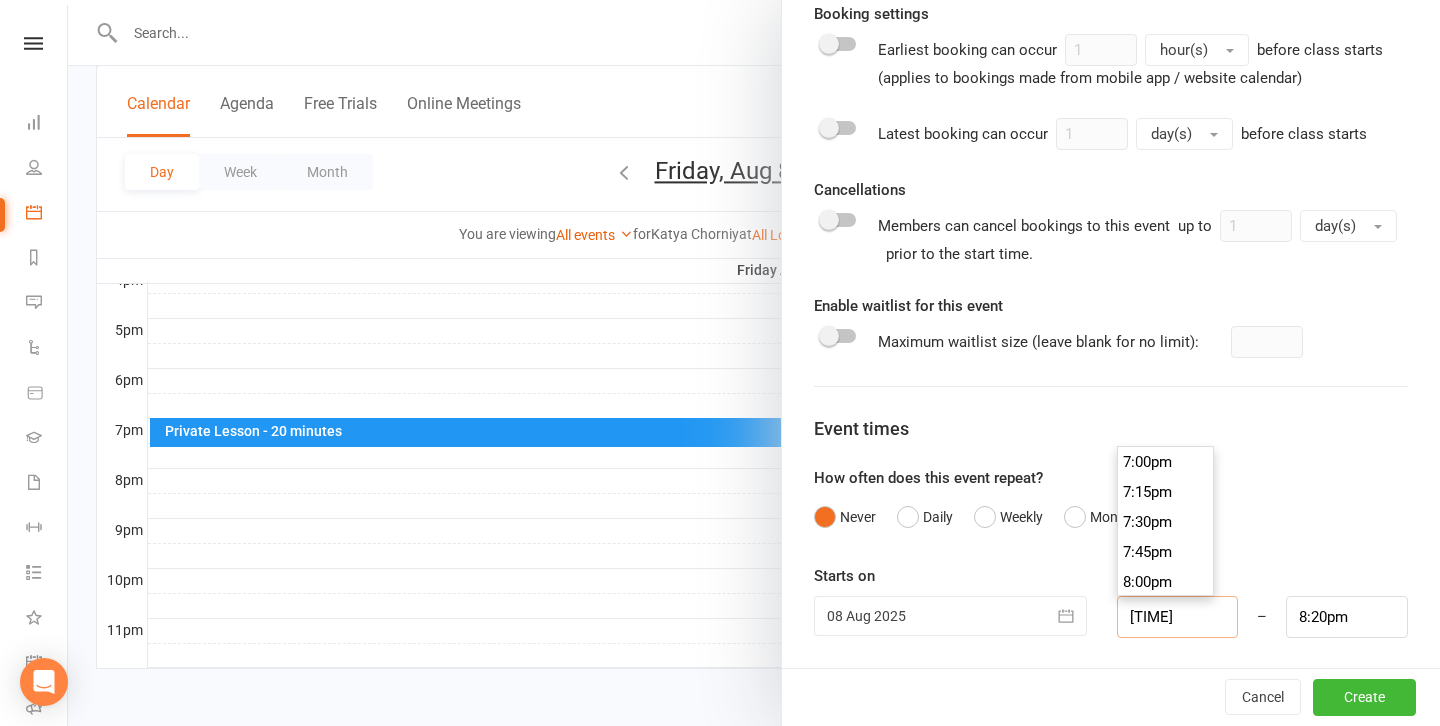 type on "7:20pm" 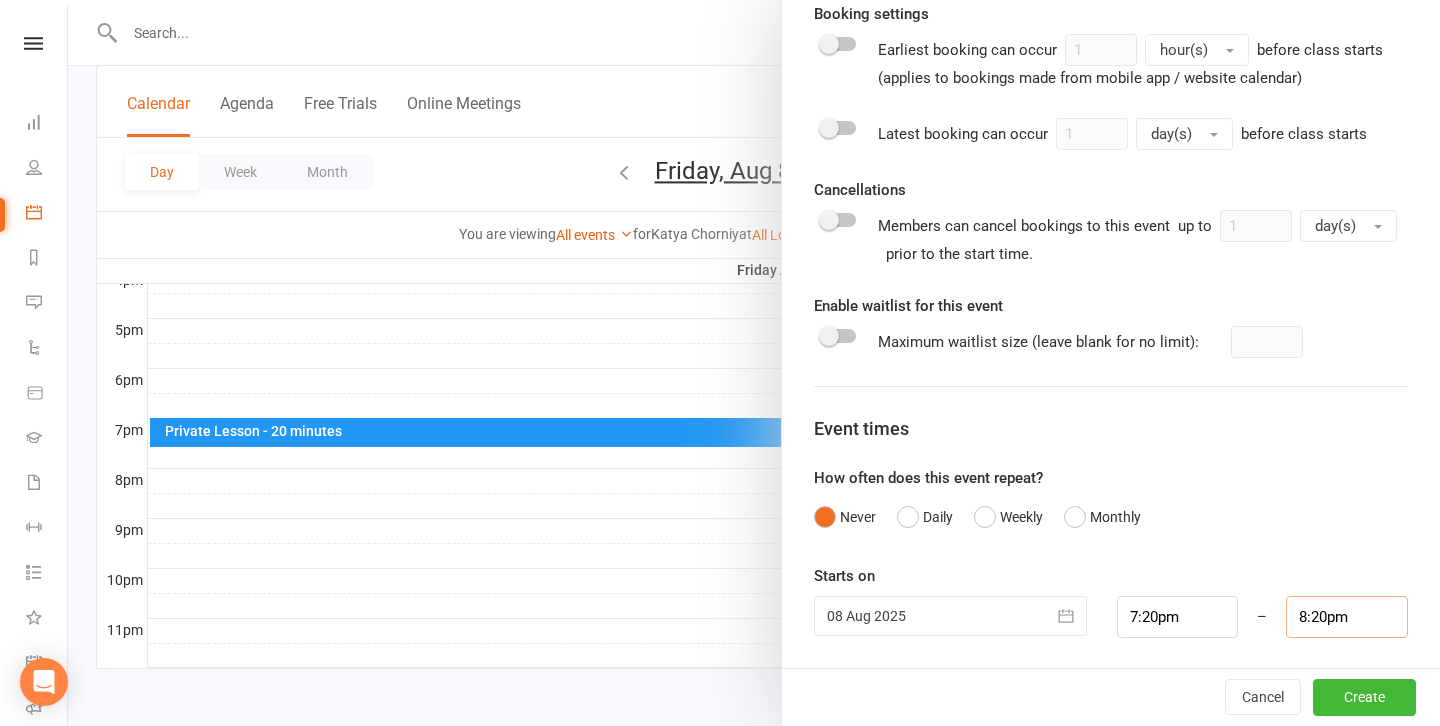 click on "8:20pm" at bounding box center (1347, 617) 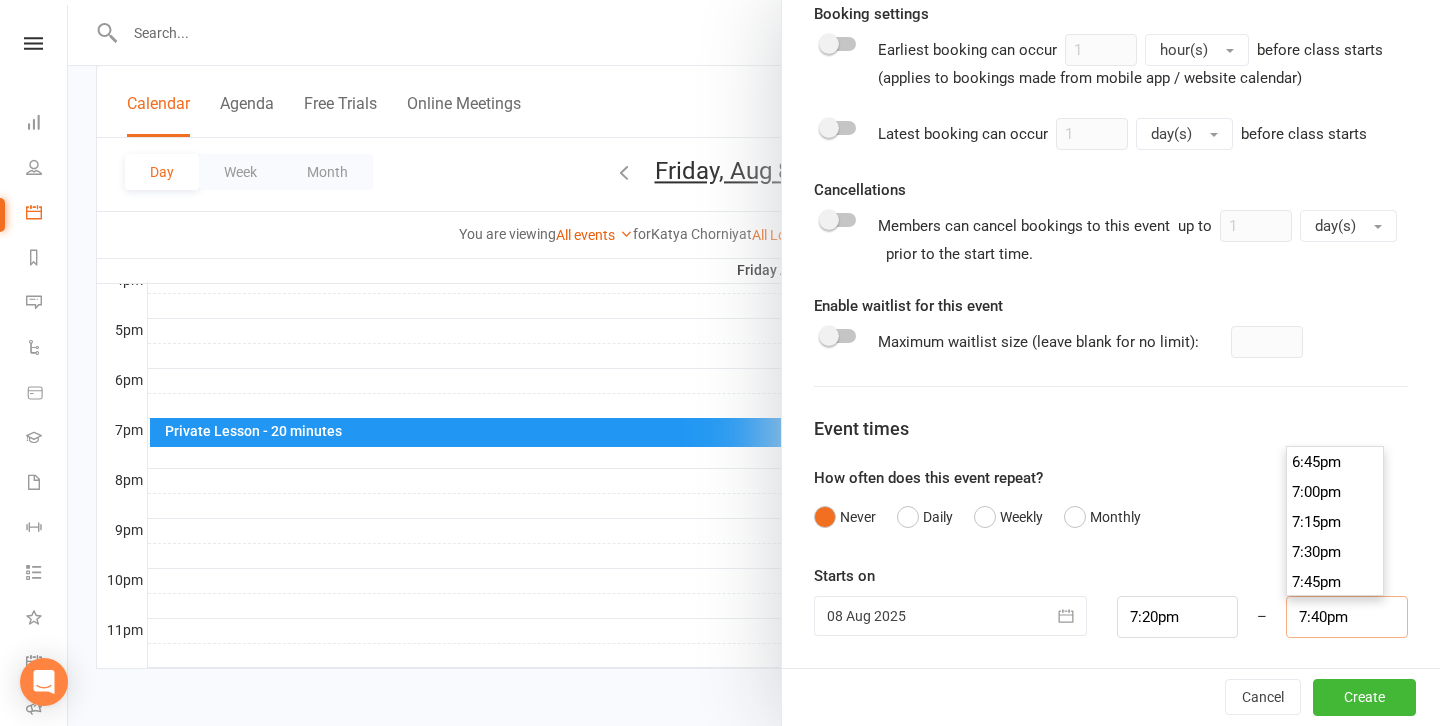 scroll, scrollTop: 2340, scrollLeft: 0, axis: vertical 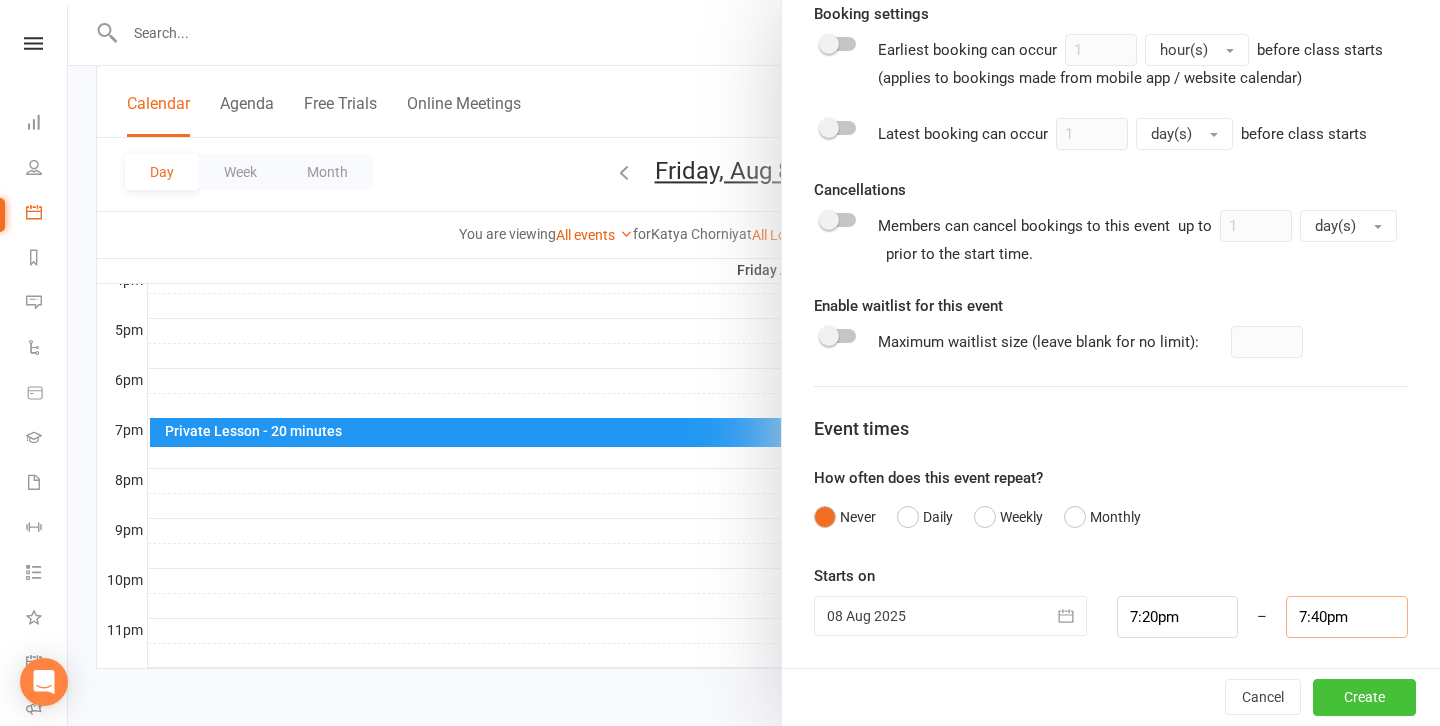 type on "7:40pm" 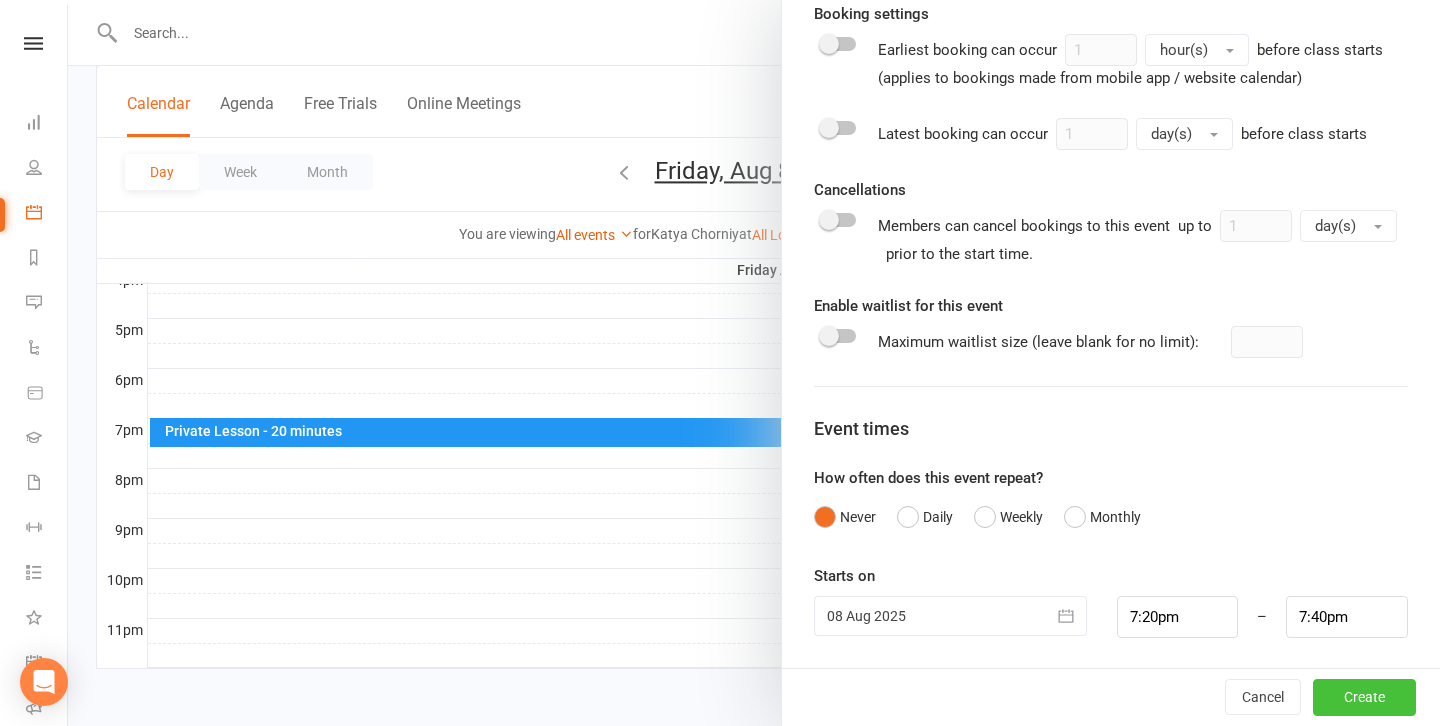 click on "Create" at bounding box center [1364, 698] 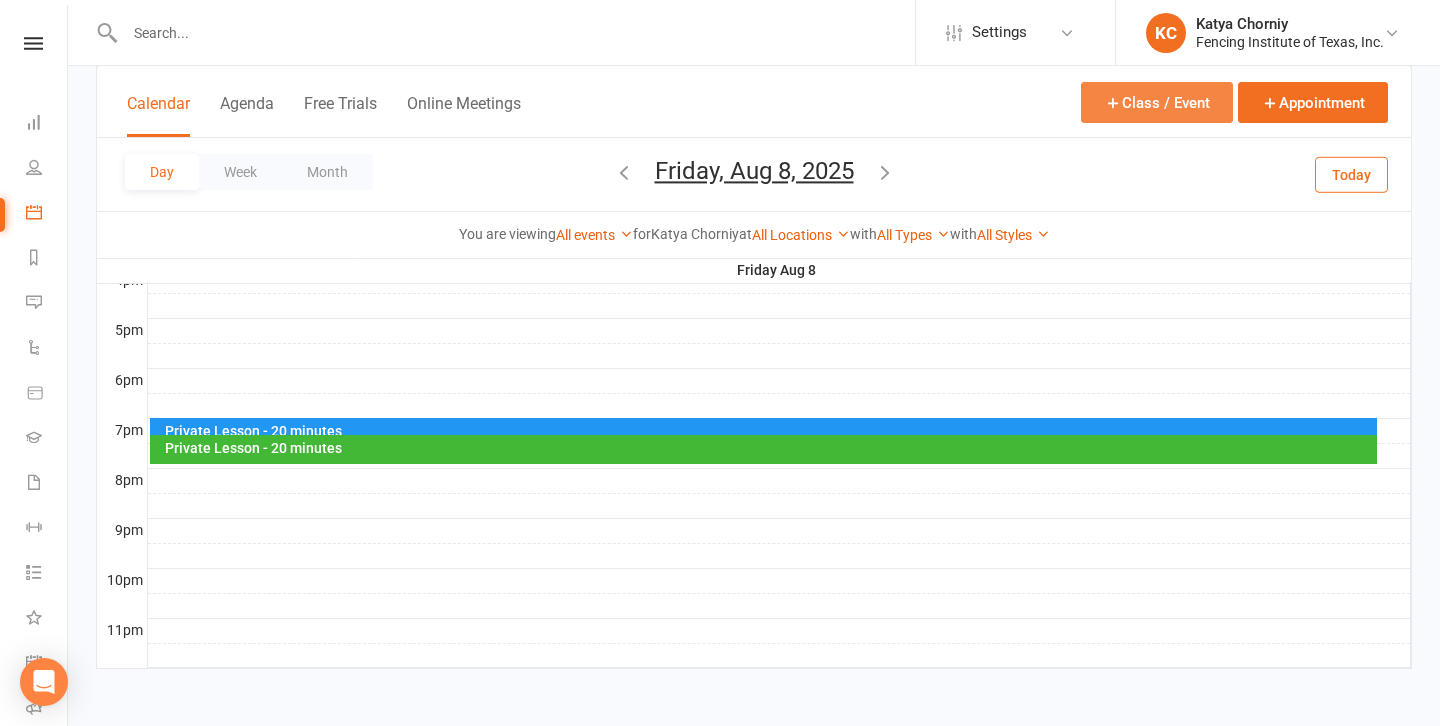 click on "Class / Event" at bounding box center (1157, 102) 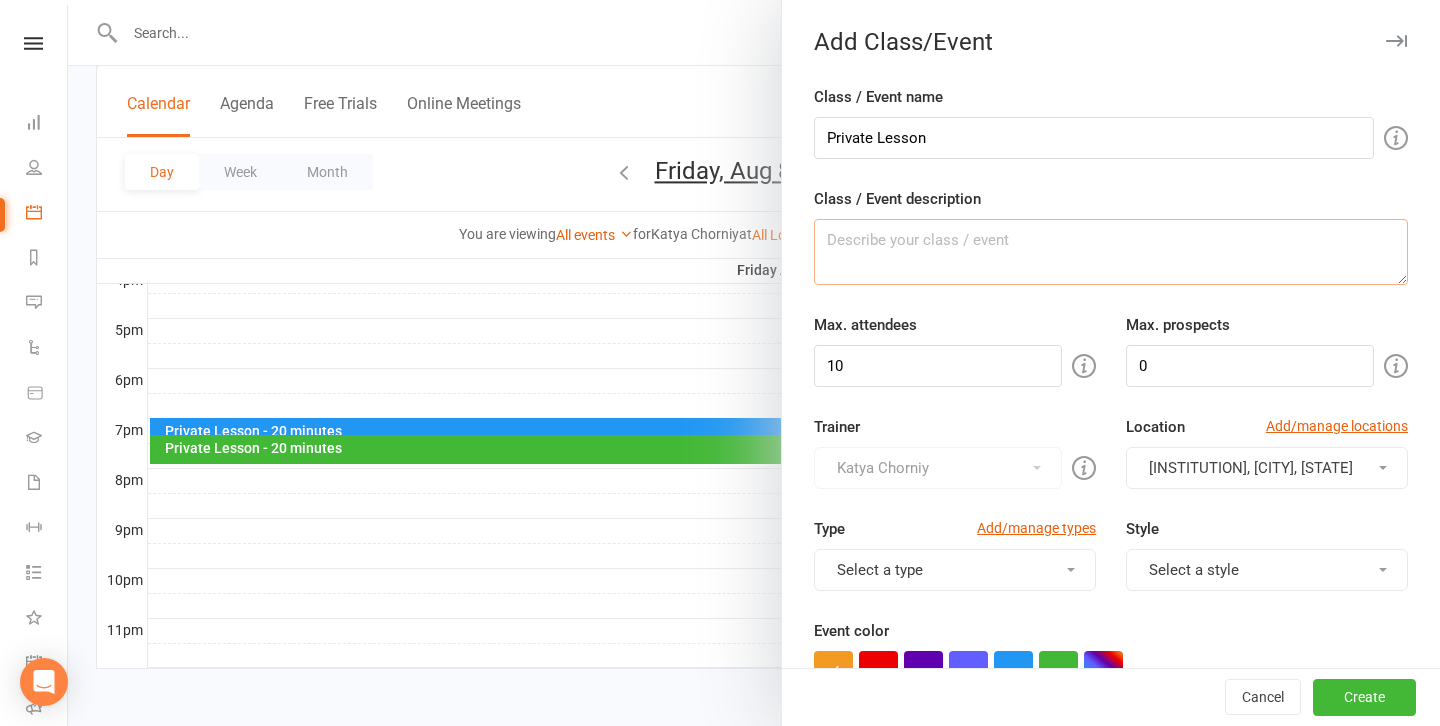 click on "Class / Event description" at bounding box center (1111, 252) 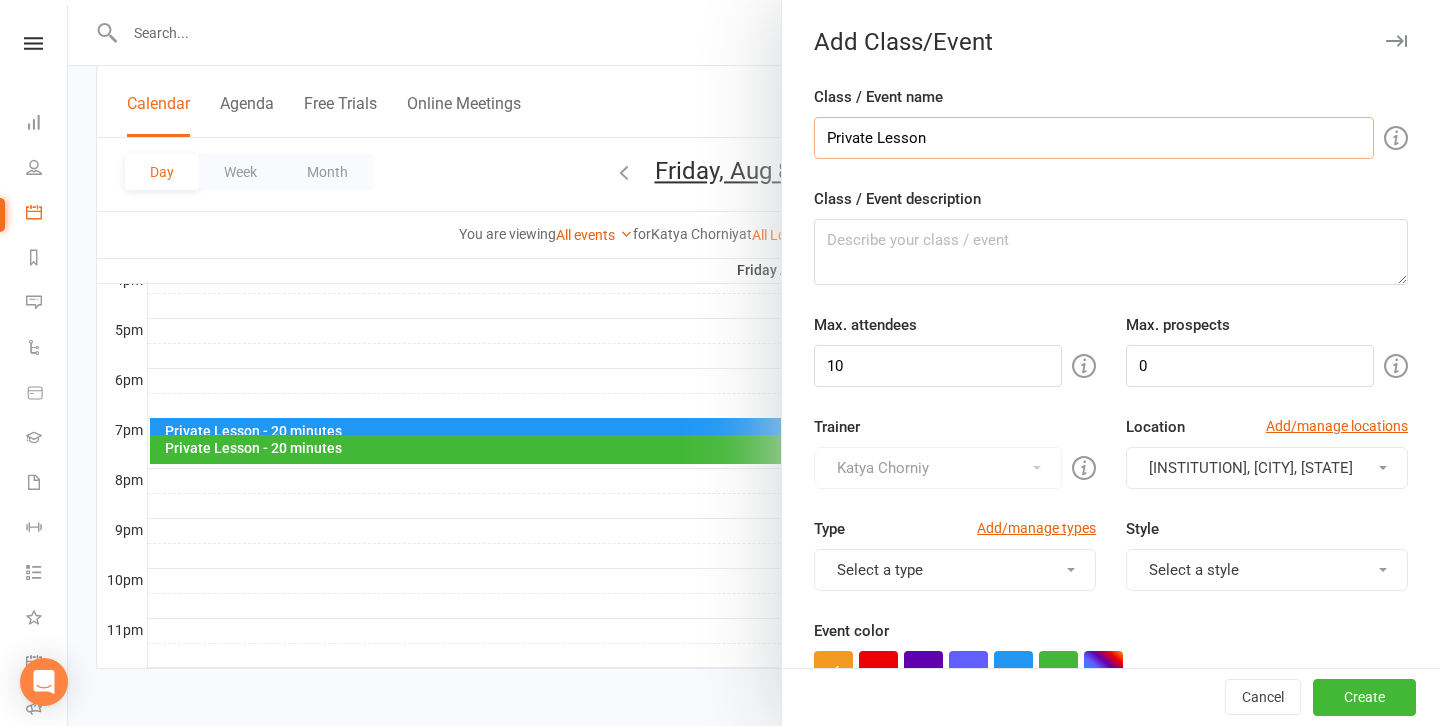 click on "Private Lesson" at bounding box center [1094, 138] 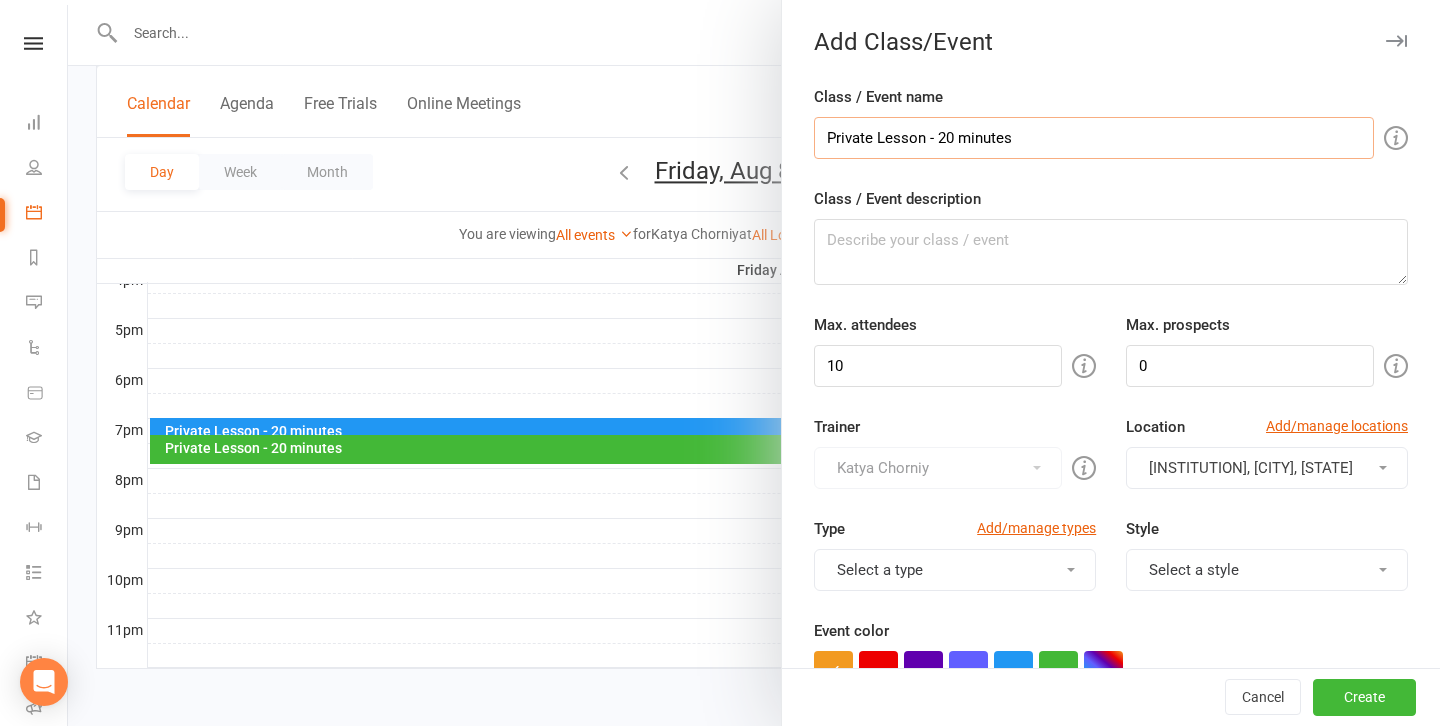 type on "Private Lesson - 20 minutes" 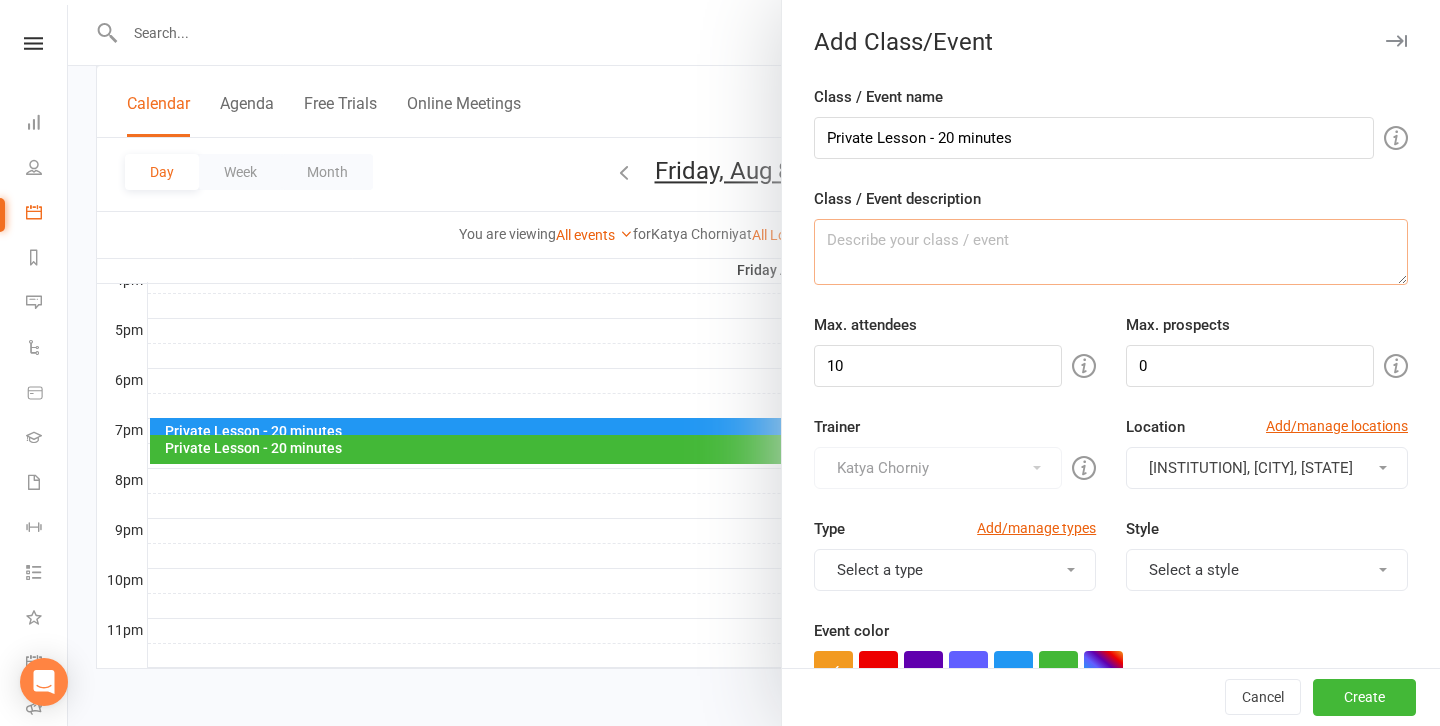 click on "Class / Event description" at bounding box center (1111, 252) 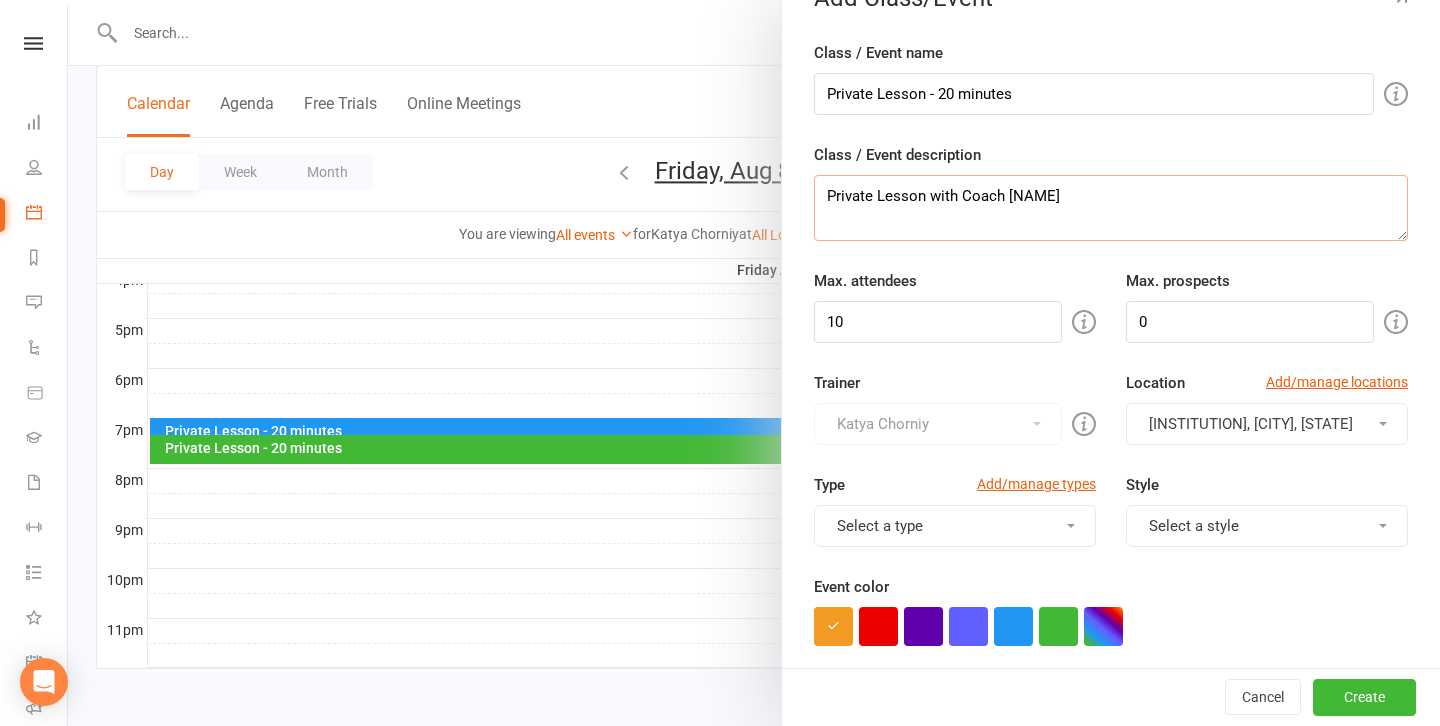 scroll, scrollTop: 53, scrollLeft: 0, axis: vertical 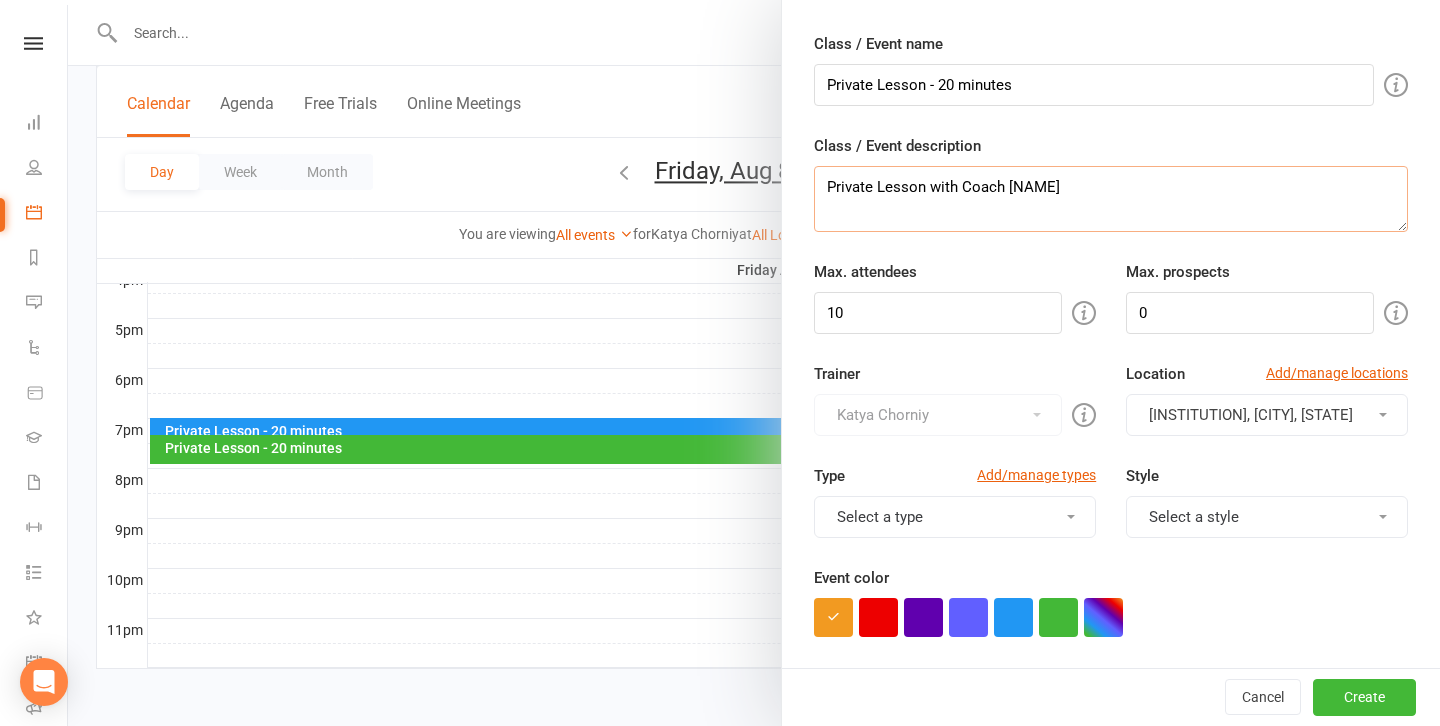 type on "Private Lesson with Coach [NAME]" 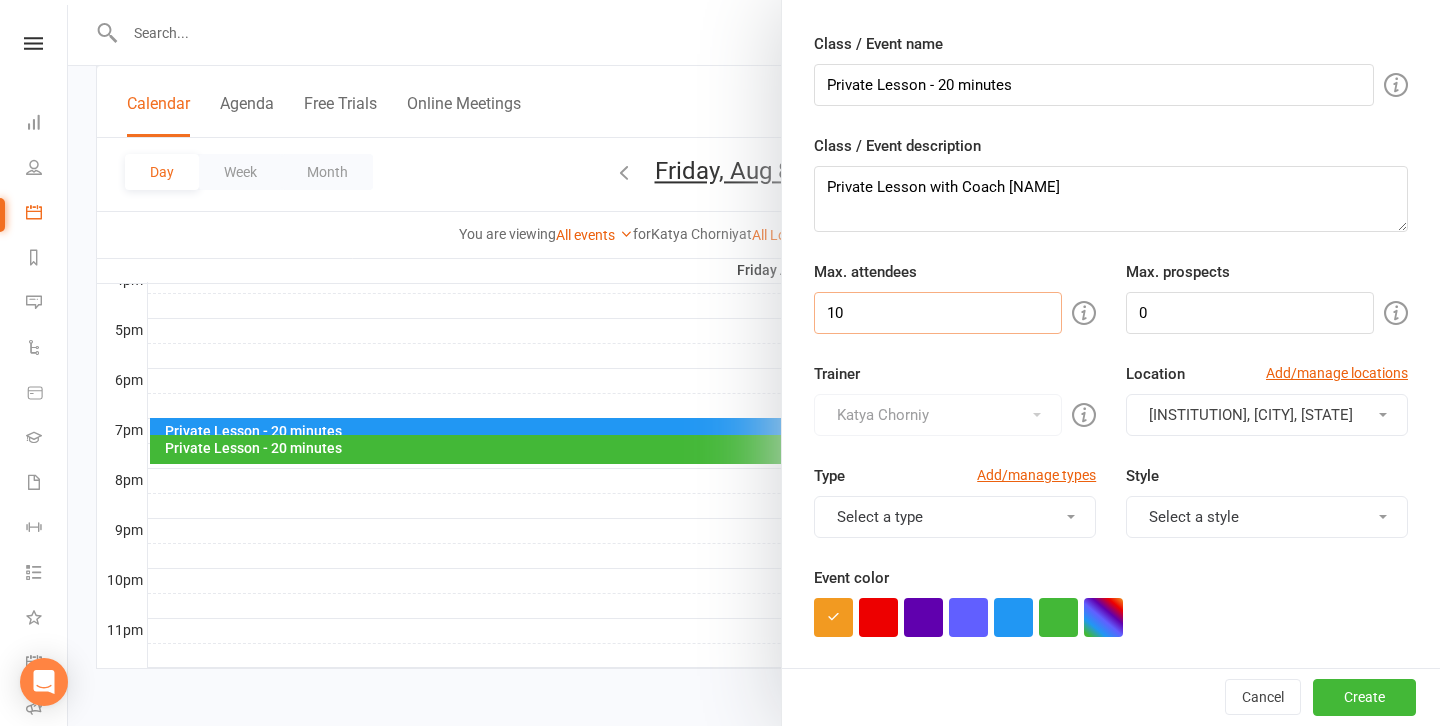 click on "10" at bounding box center [938, 313] 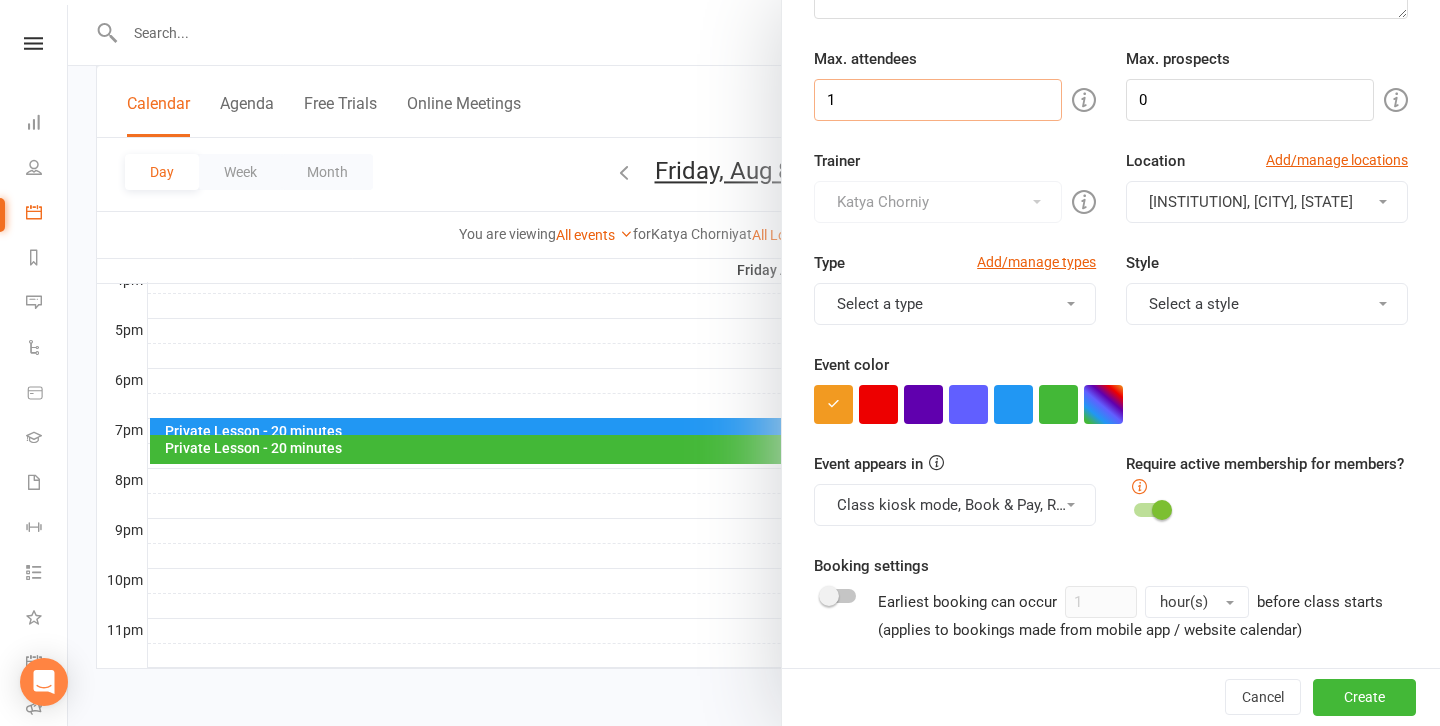 scroll, scrollTop: 265, scrollLeft: 0, axis: vertical 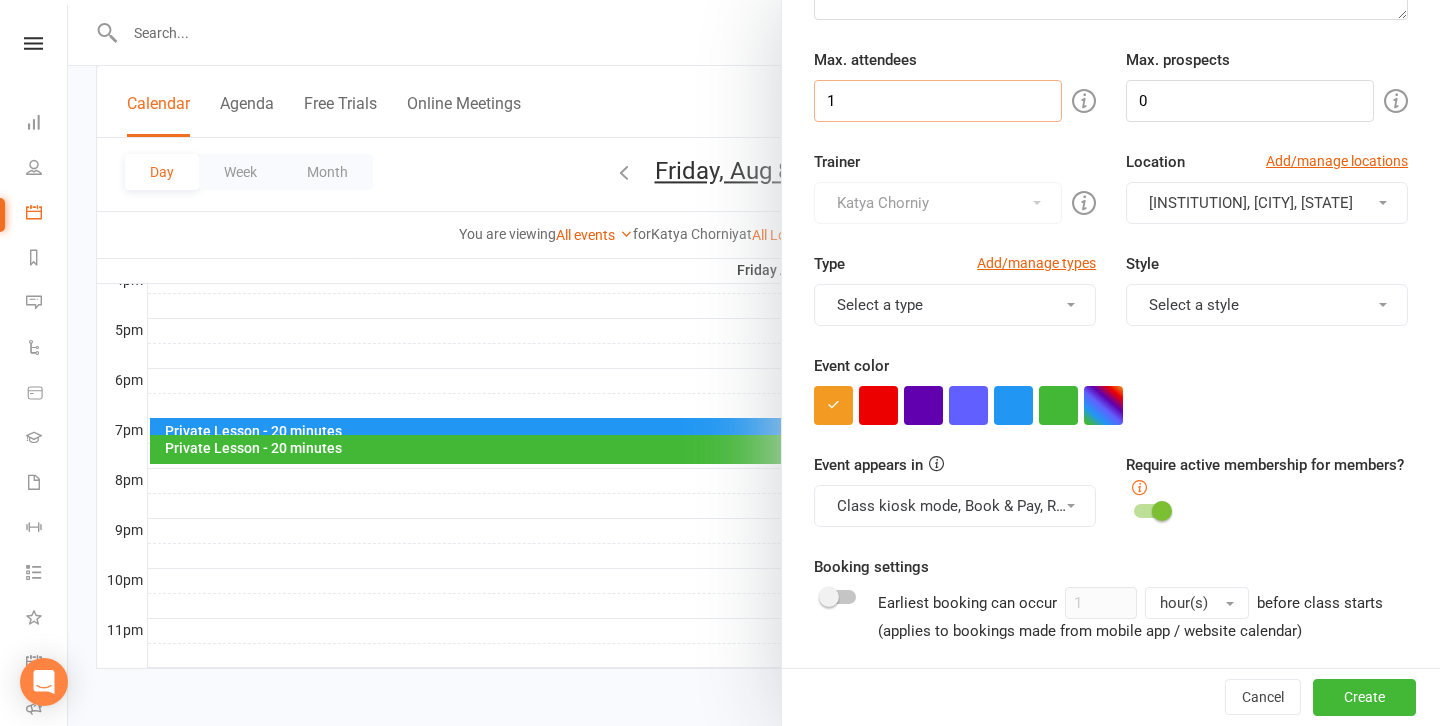 type on "1" 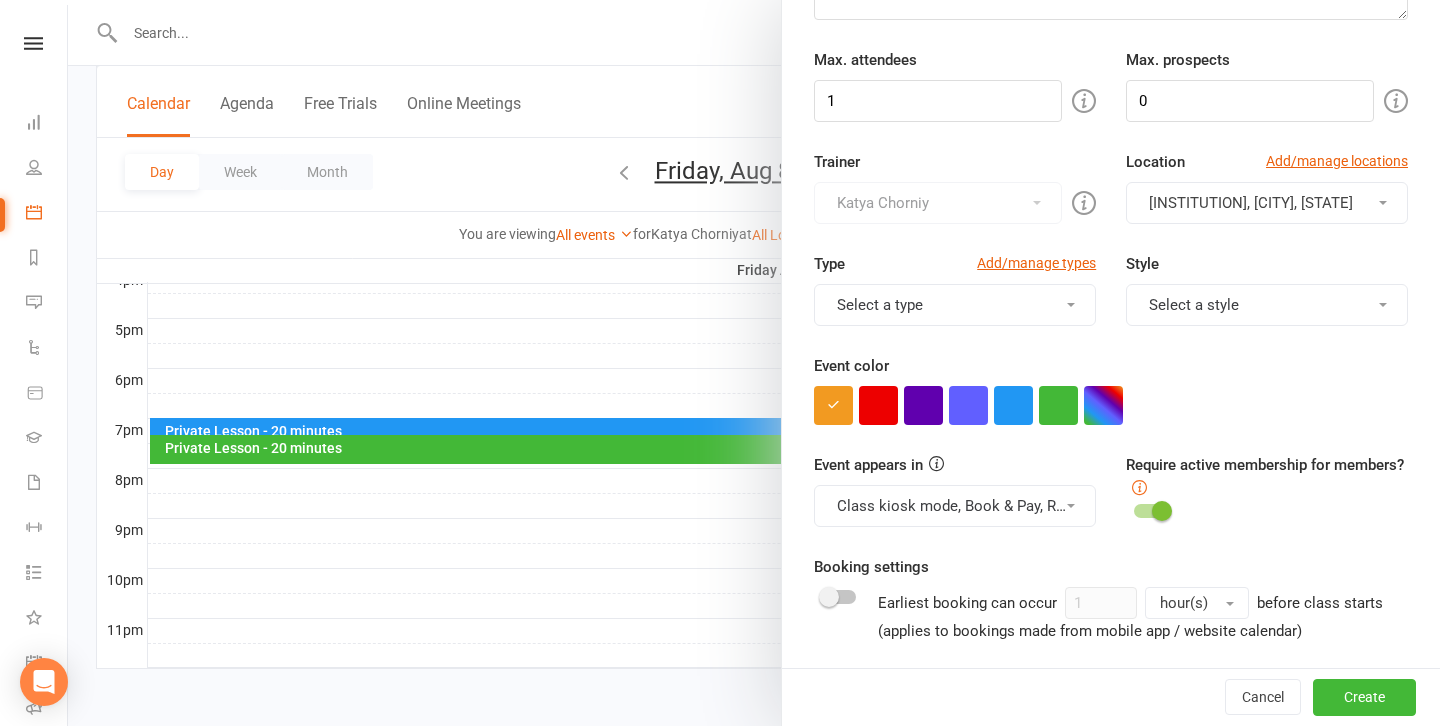 click on "Select a type" at bounding box center (955, 305) 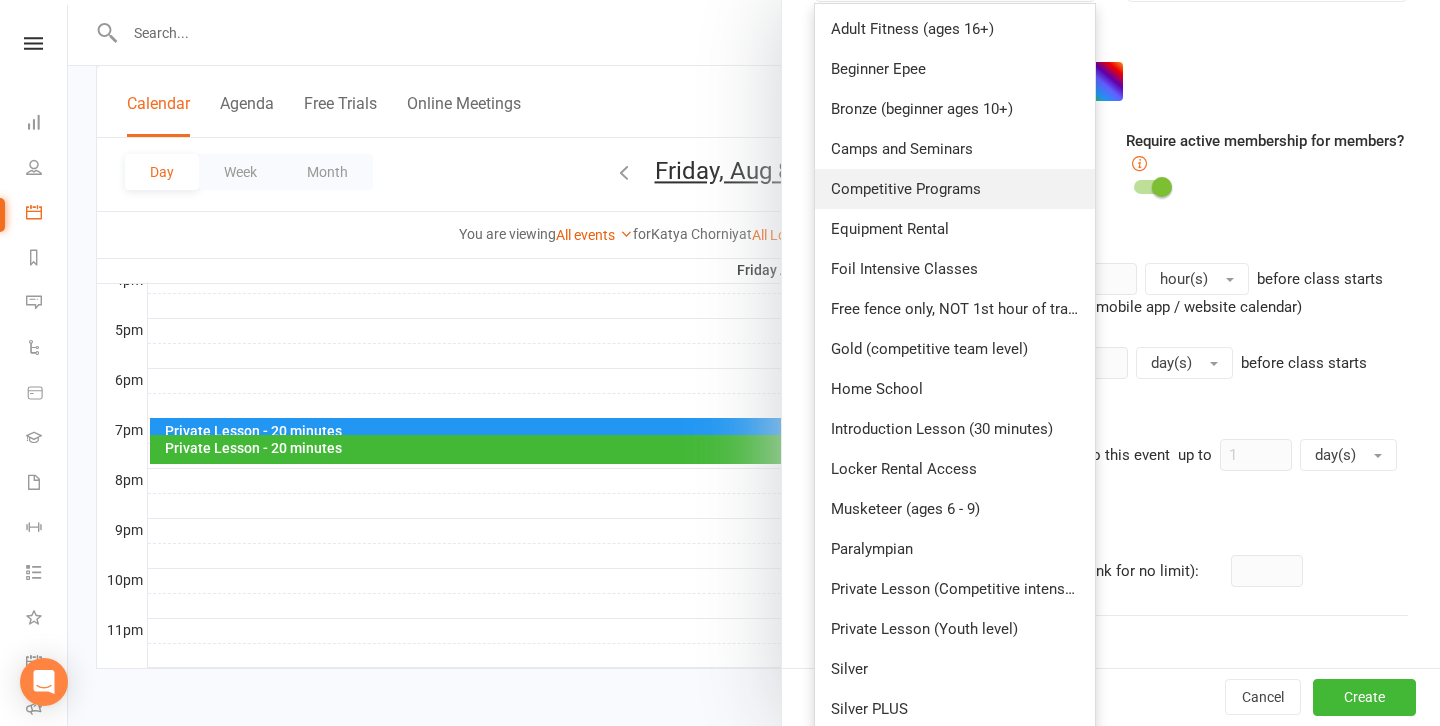 scroll, scrollTop: 596, scrollLeft: 0, axis: vertical 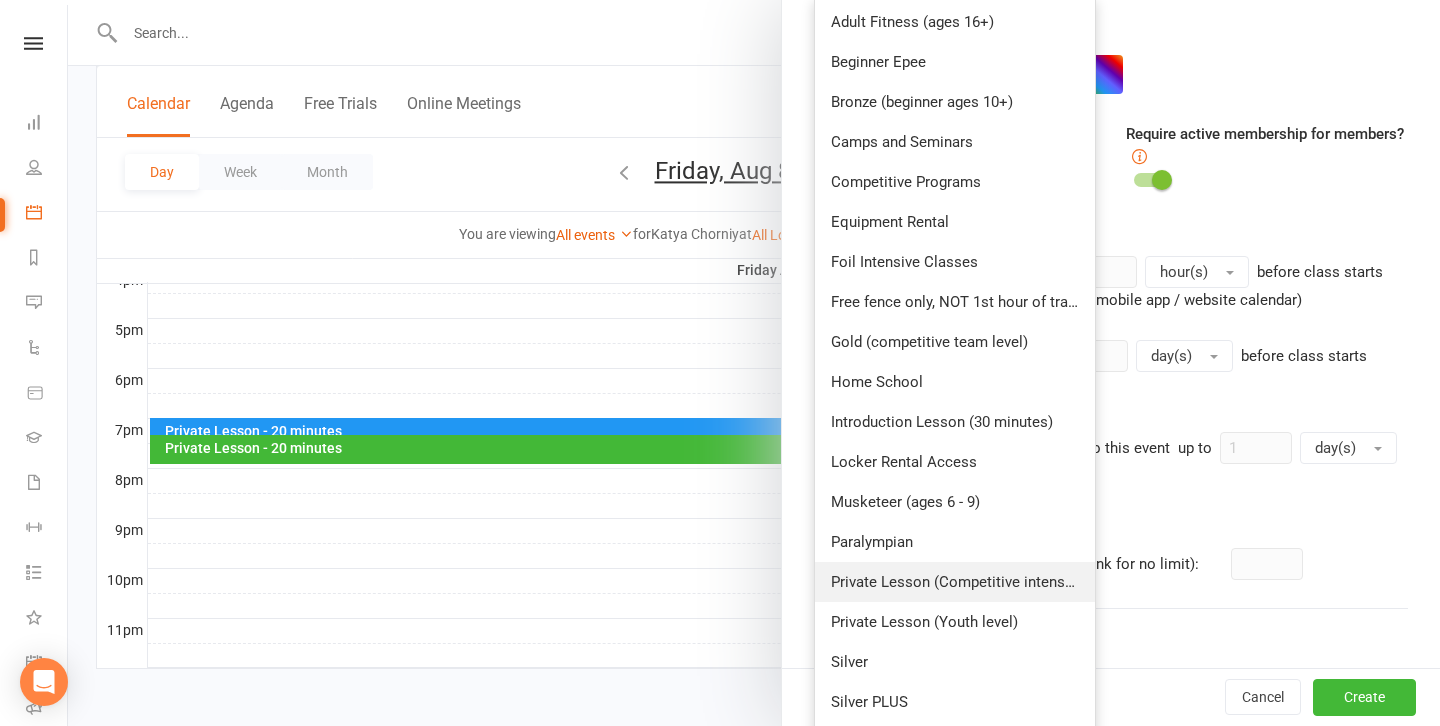 click on "Private Lesson (Competitive intensive)" at bounding box center [955, 582] 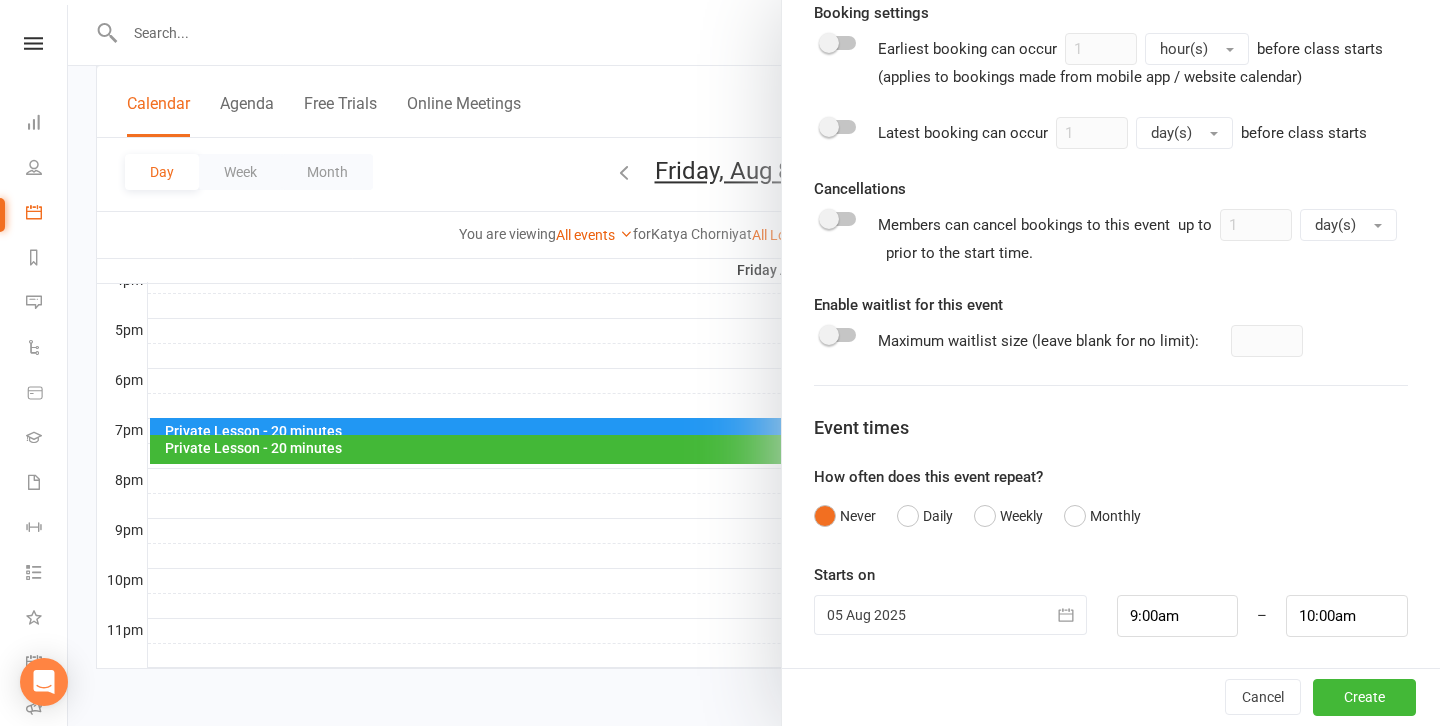 scroll, scrollTop: 818, scrollLeft: 0, axis: vertical 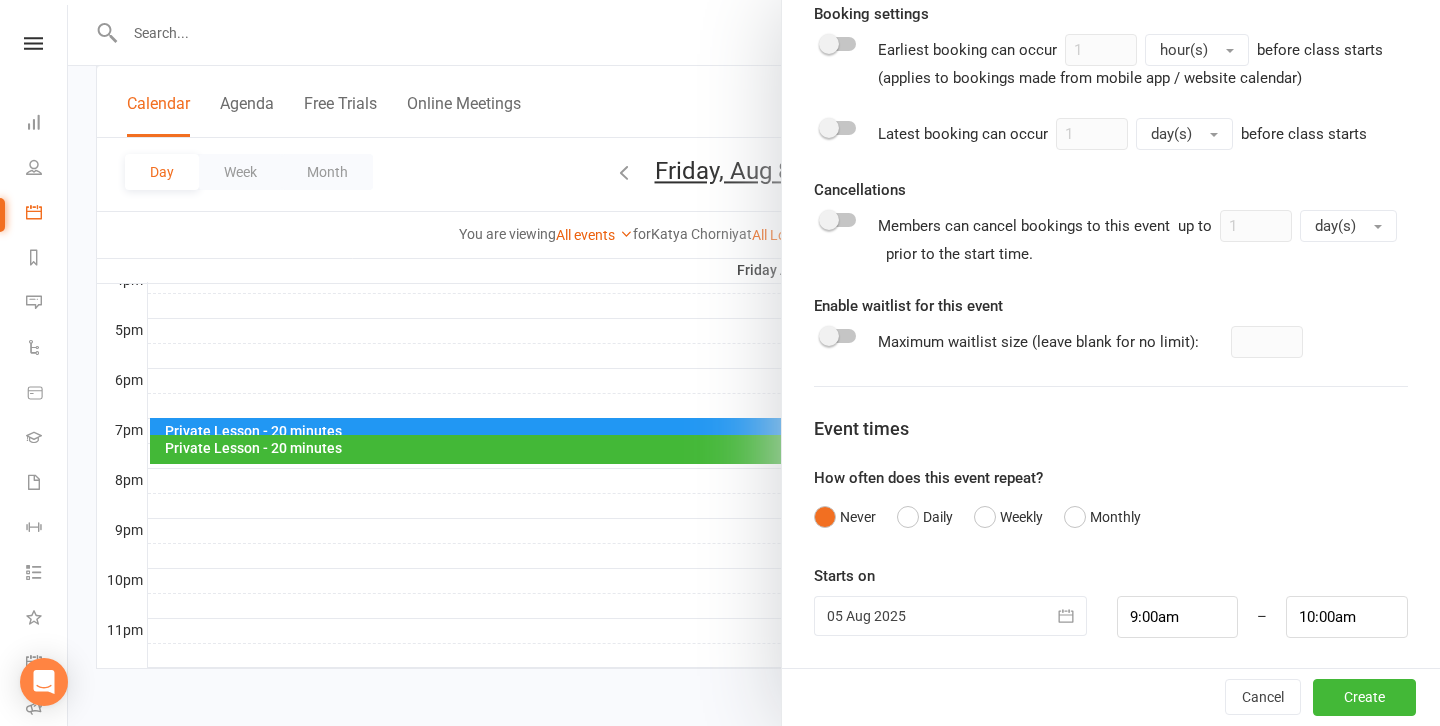 click 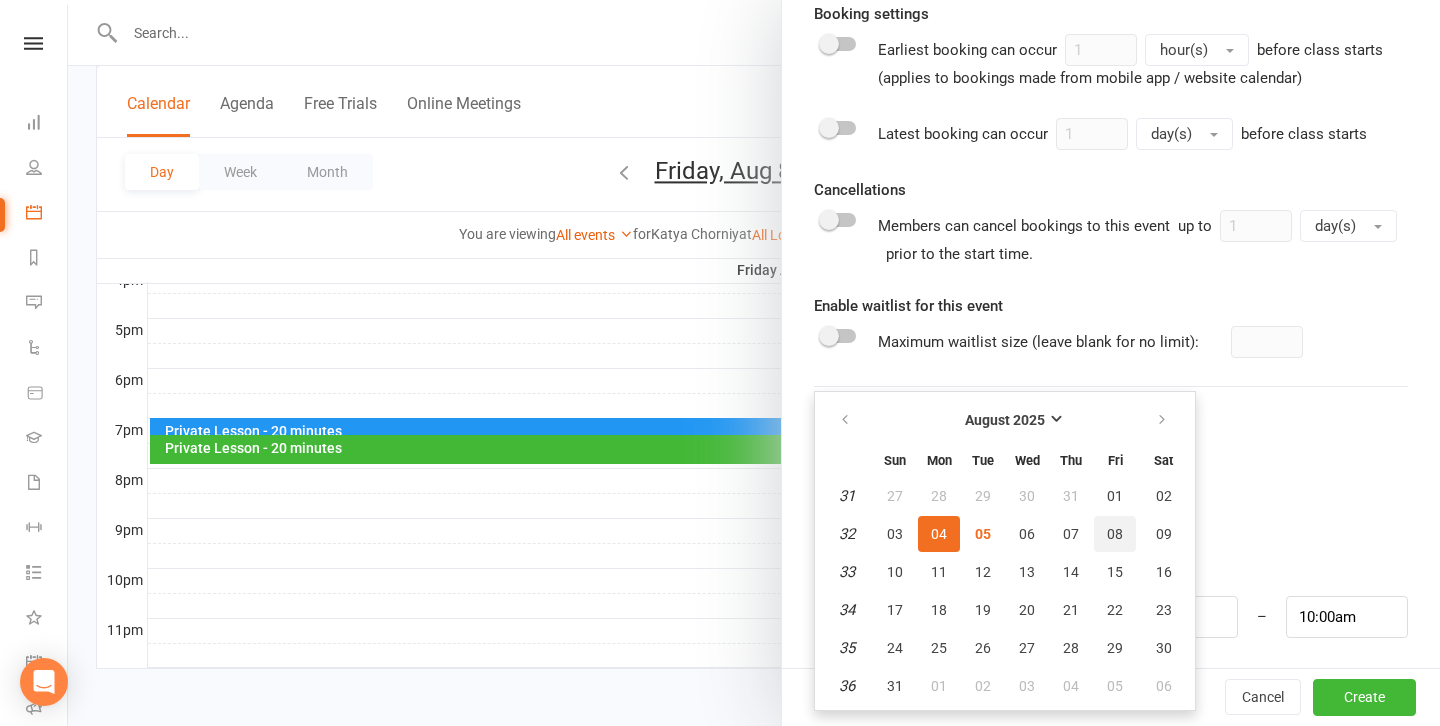 click on "08" at bounding box center (1115, 534) 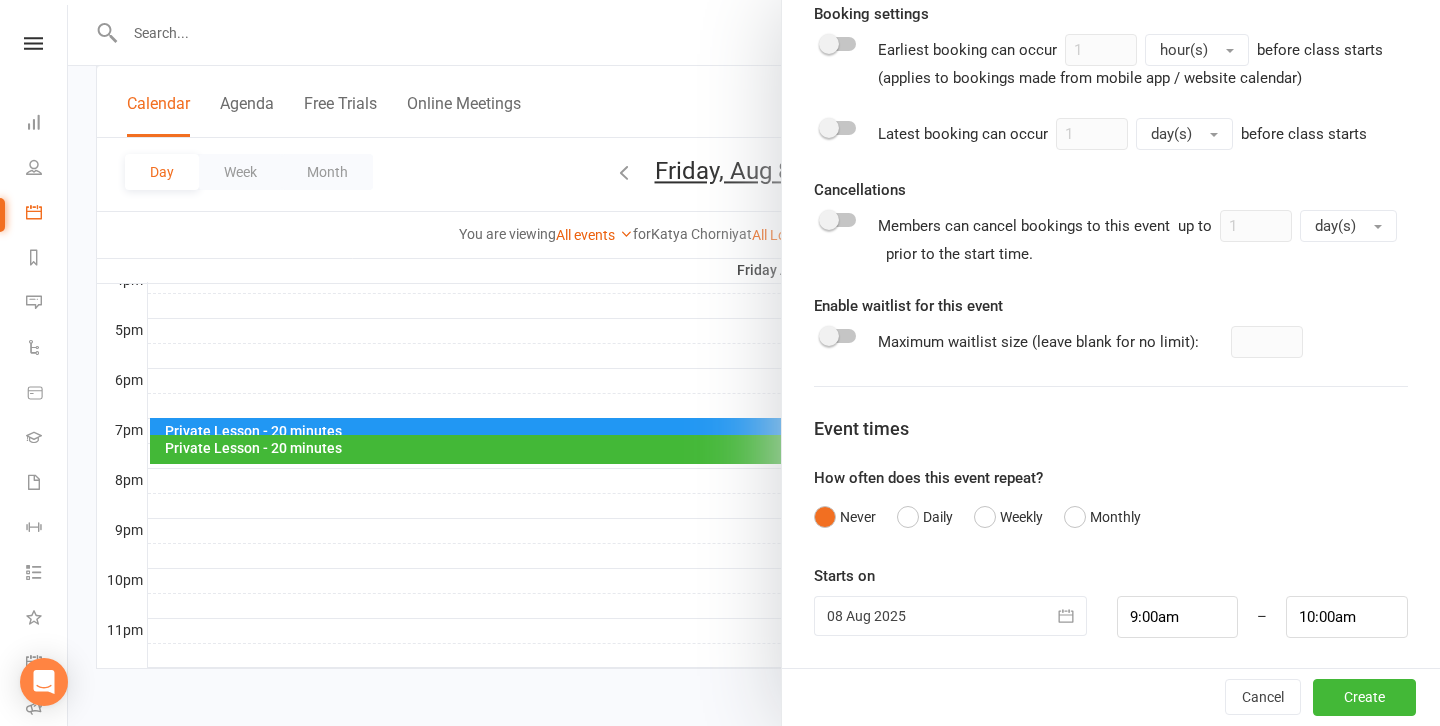 scroll, scrollTop: 955, scrollLeft: 0, axis: vertical 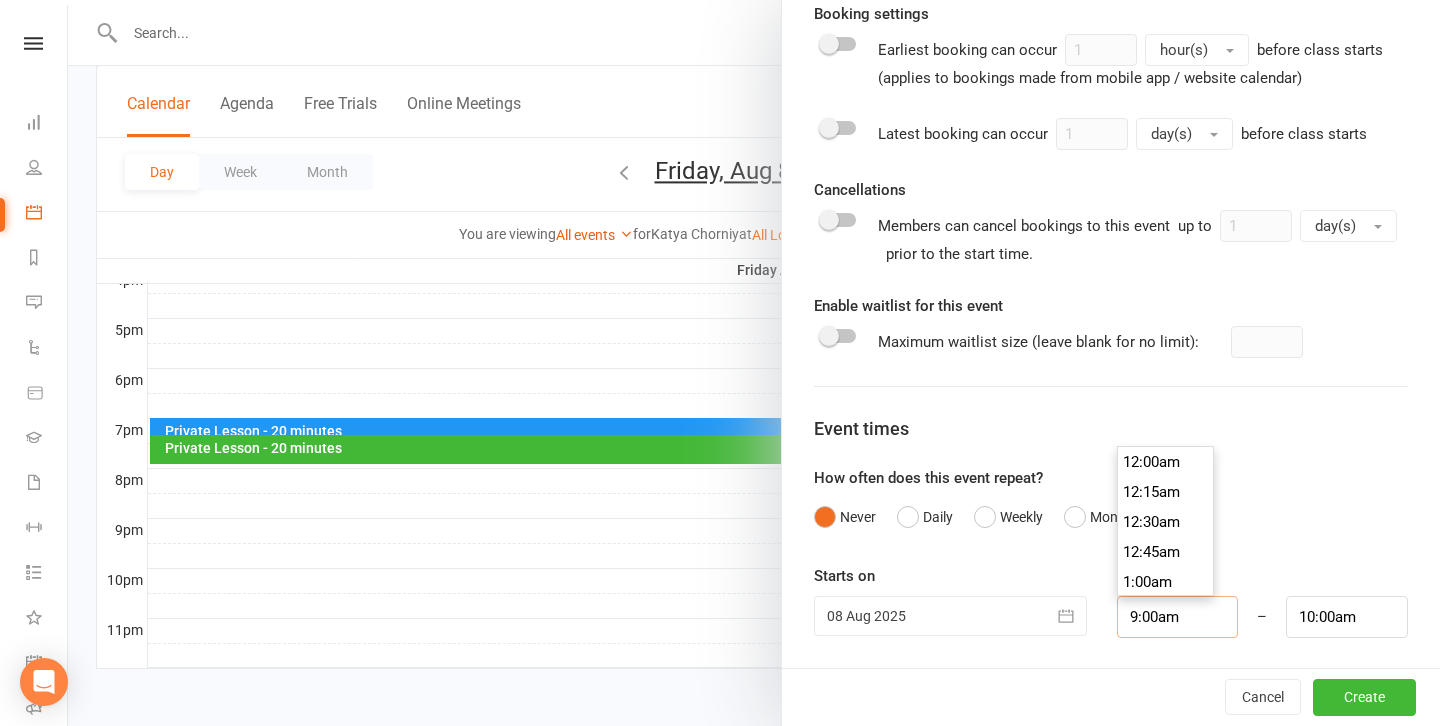 click on "9:00am" at bounding box center [1178, 617] 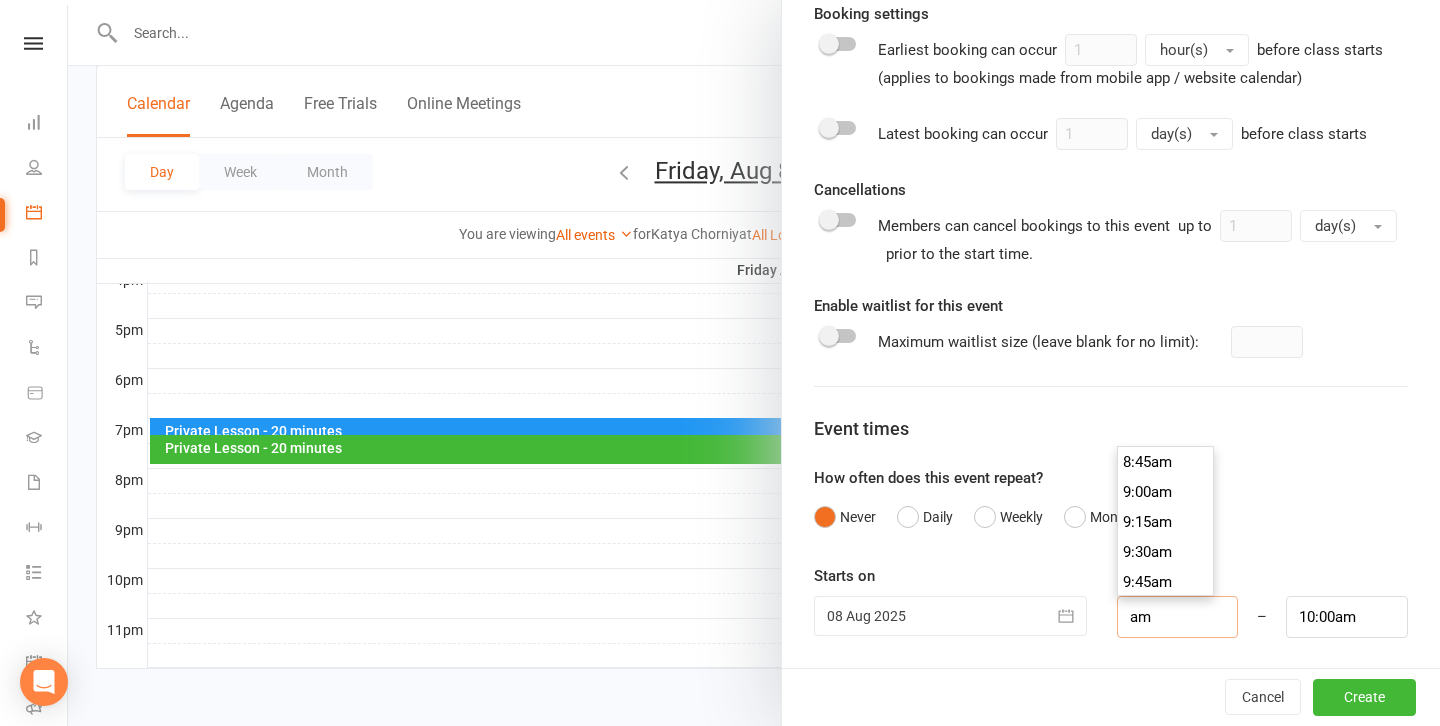 type on "7am" 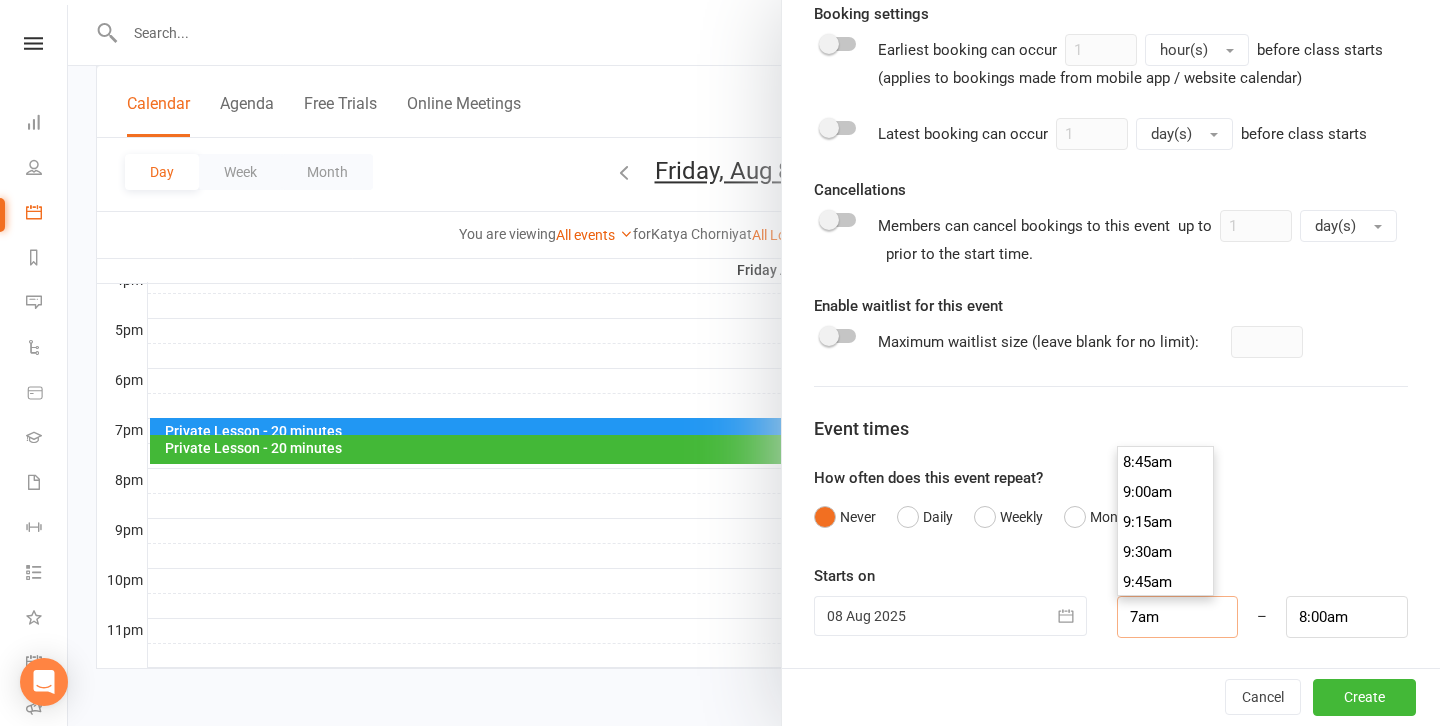 scroll, scrollTop: 810, scrollLeft: 0, axis: vertical 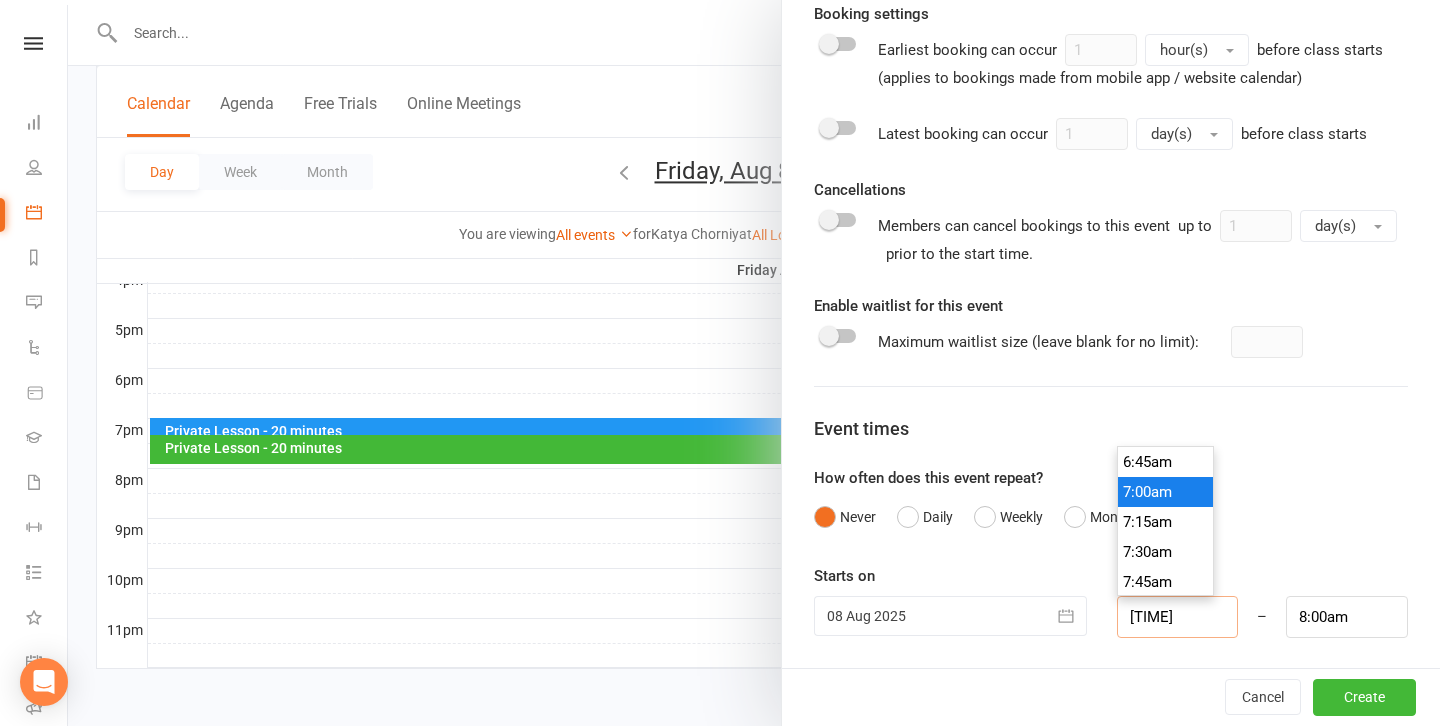 type on "[TIME]" 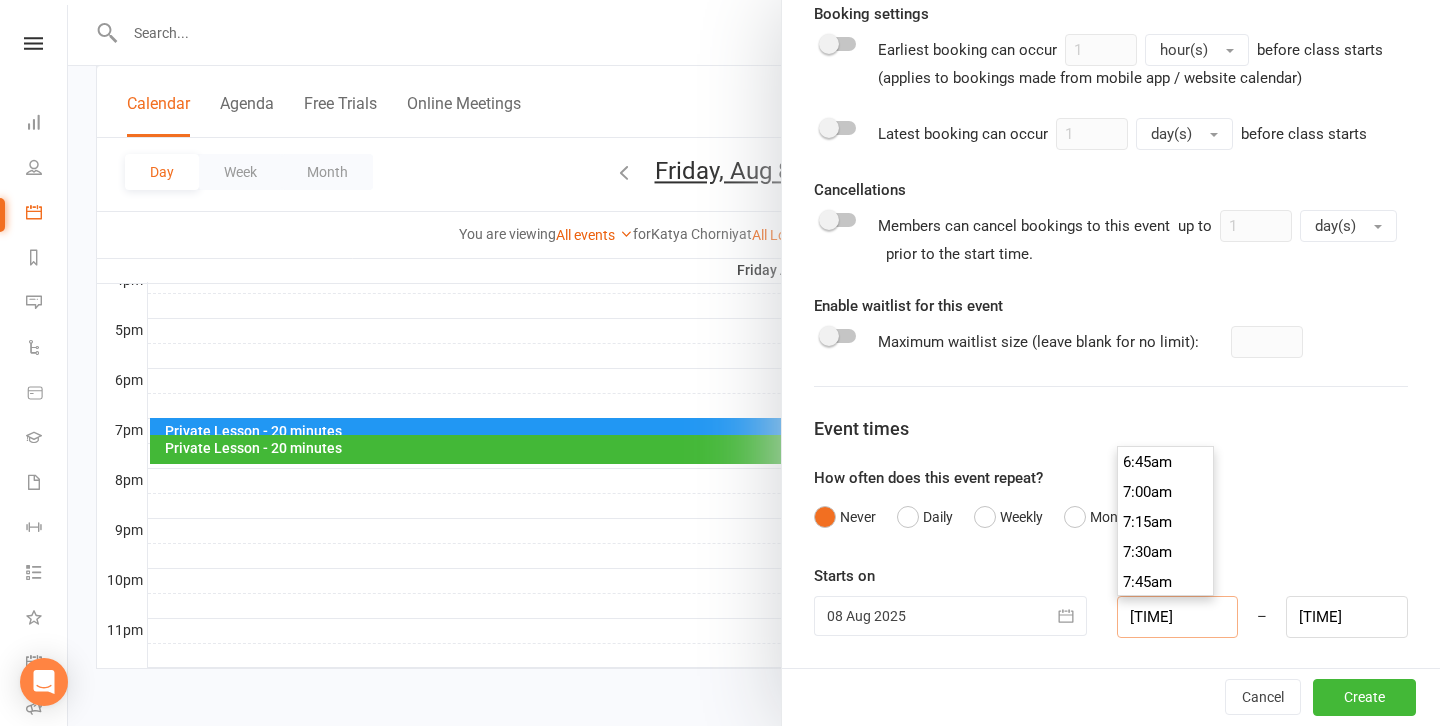 scroll, scrollTop: 900, scrollLeft: 0, axis: vertical 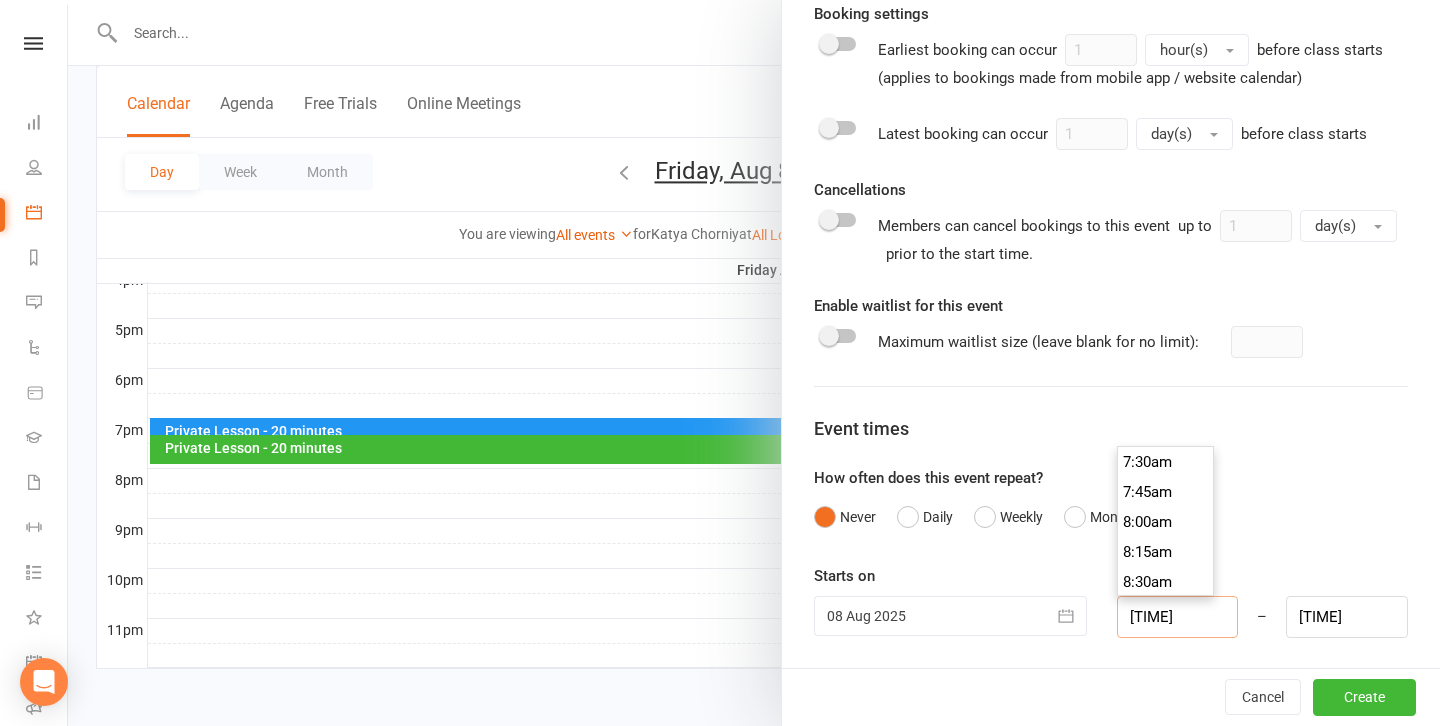 type on "7:40pm" 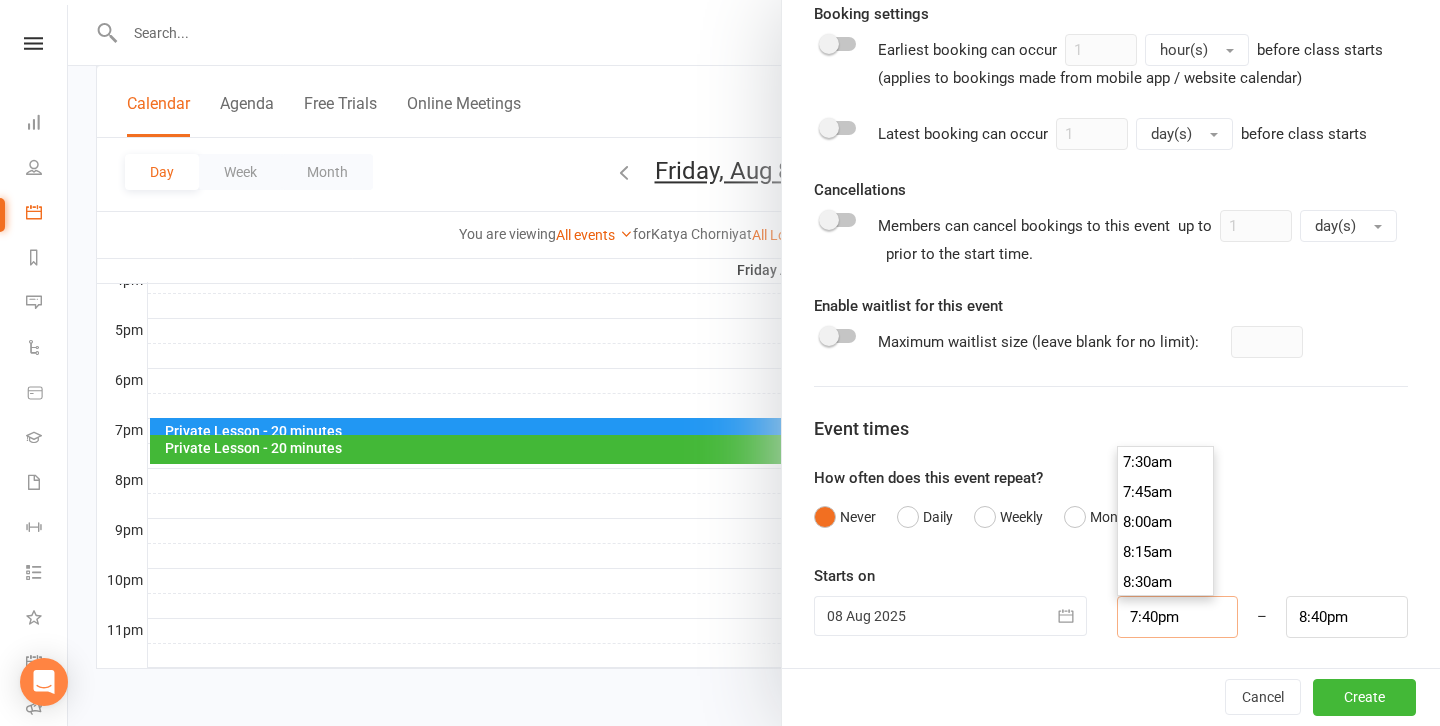 scroll, scrollTop: 2340, scrollLeft: 0, axis: vertical 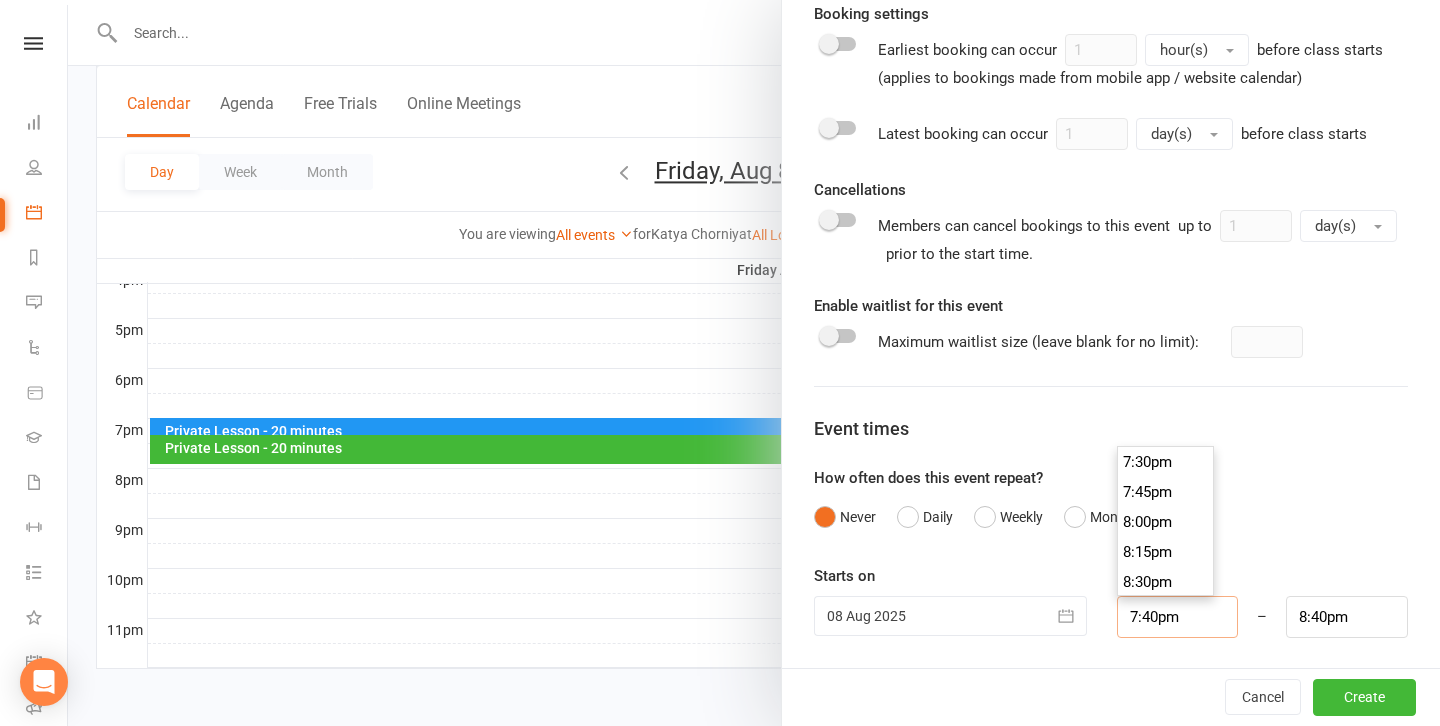type on "7:40pm" 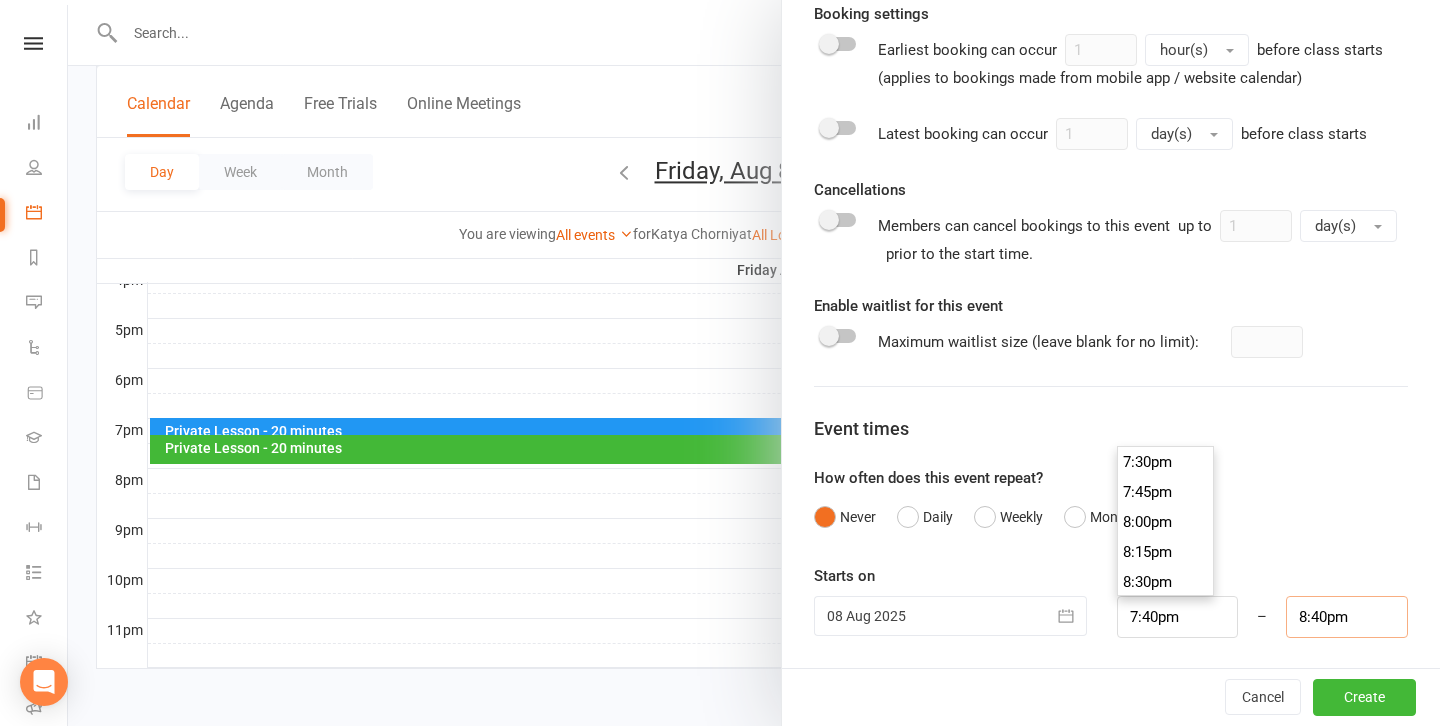 click on "8:40pm" at bounding box center [1347, 617] 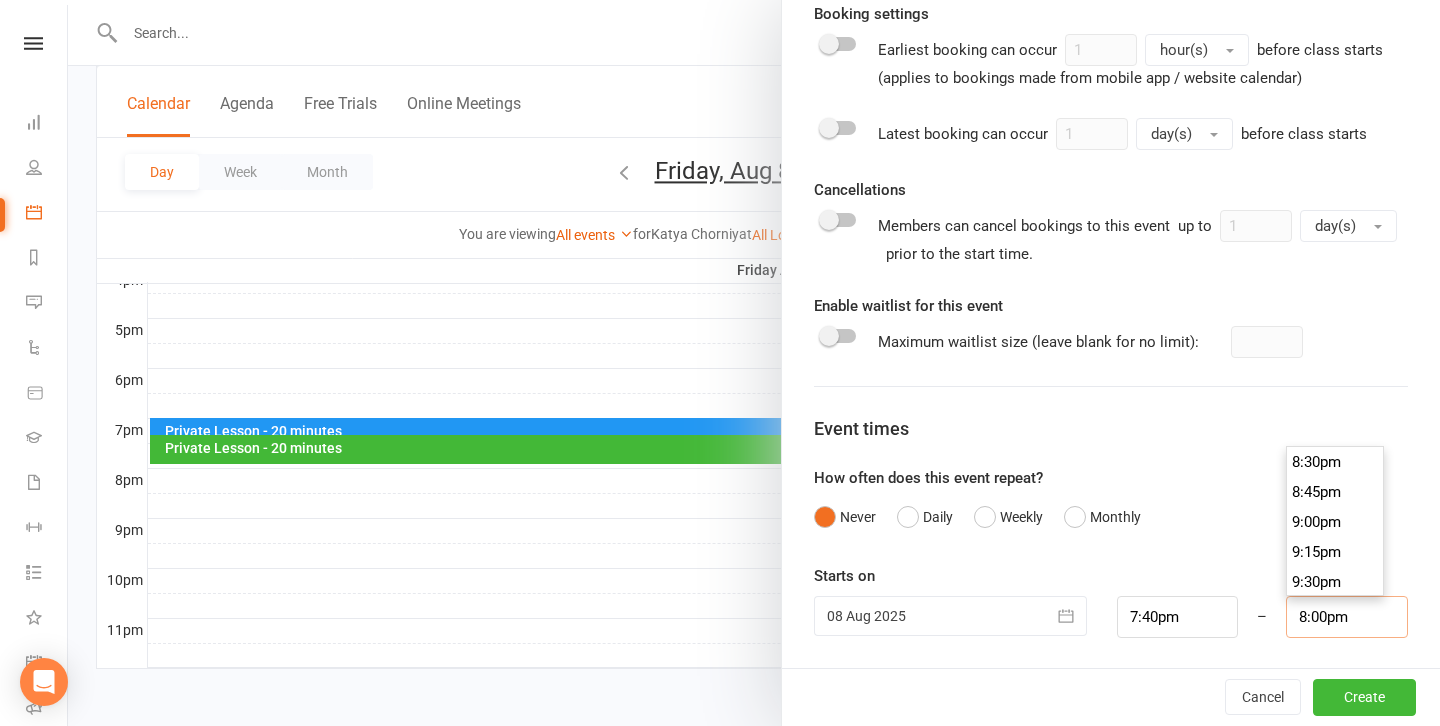 scroll, scrollTop: 2370, scrollLeft: 0, axis: vertical 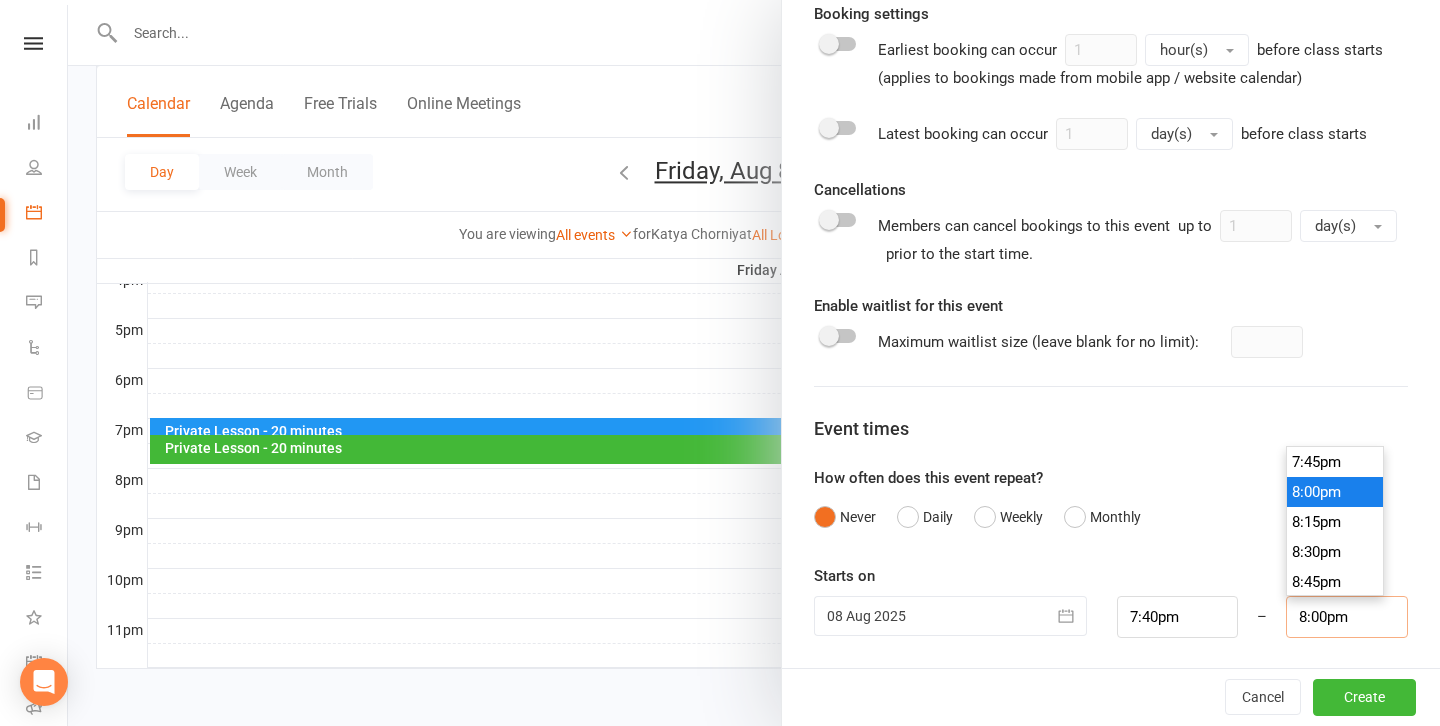 type on "8:00pm" 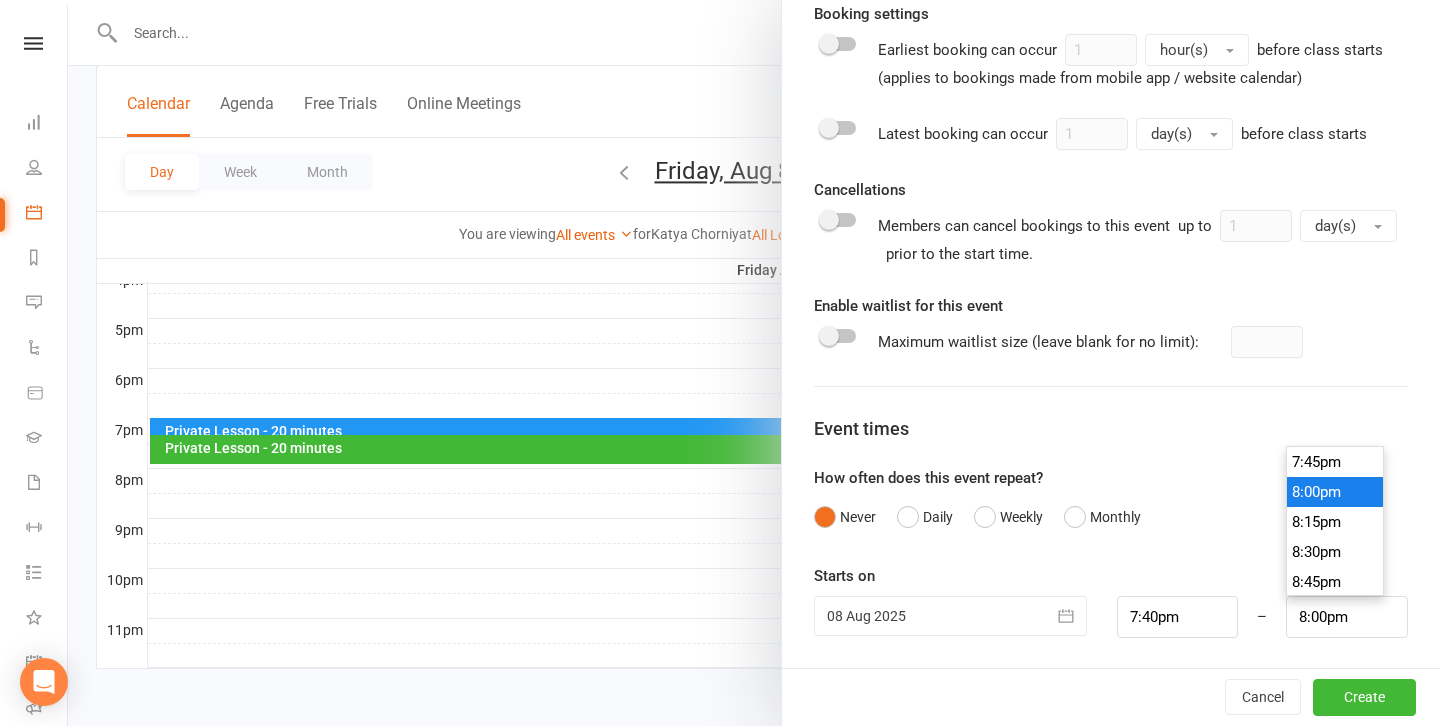 click on "8:00pm" at bounding box center [1335, 492] 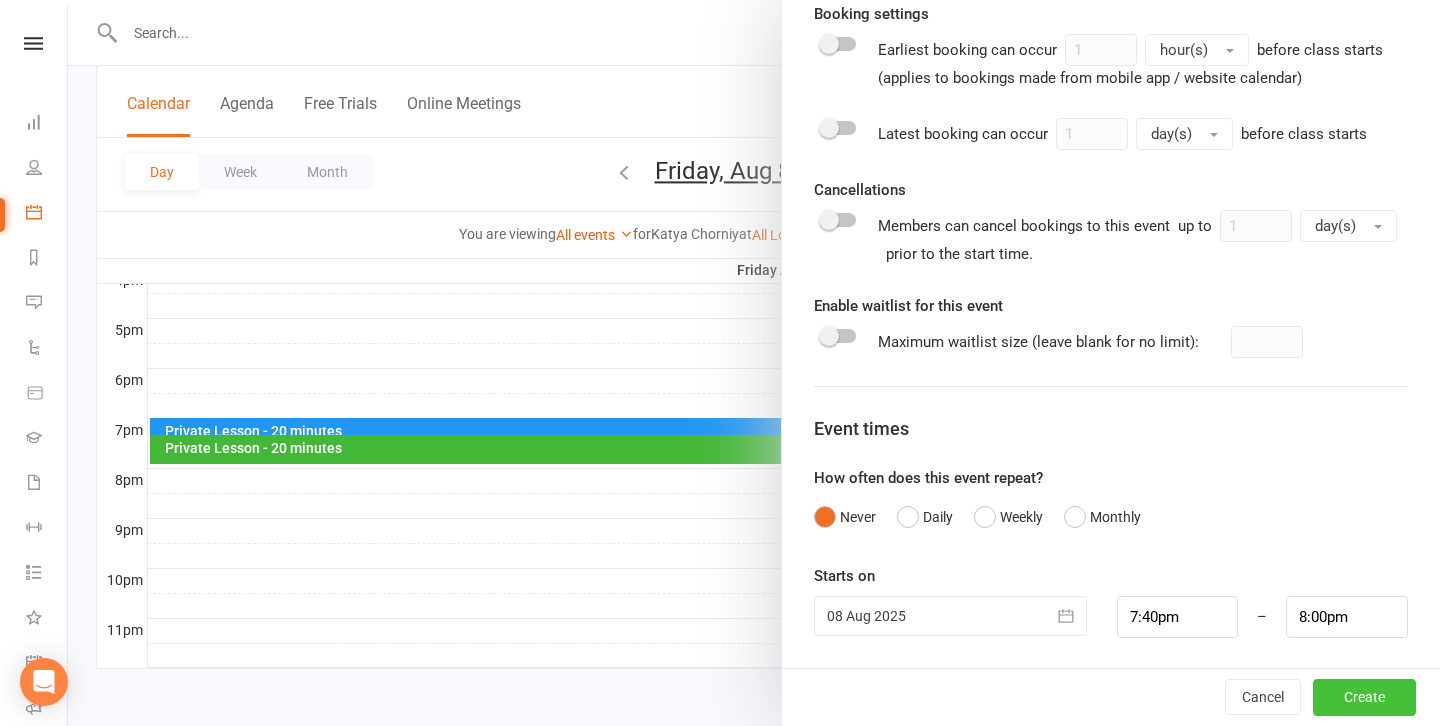 click on "Create" at bounding box center (1364, 698) 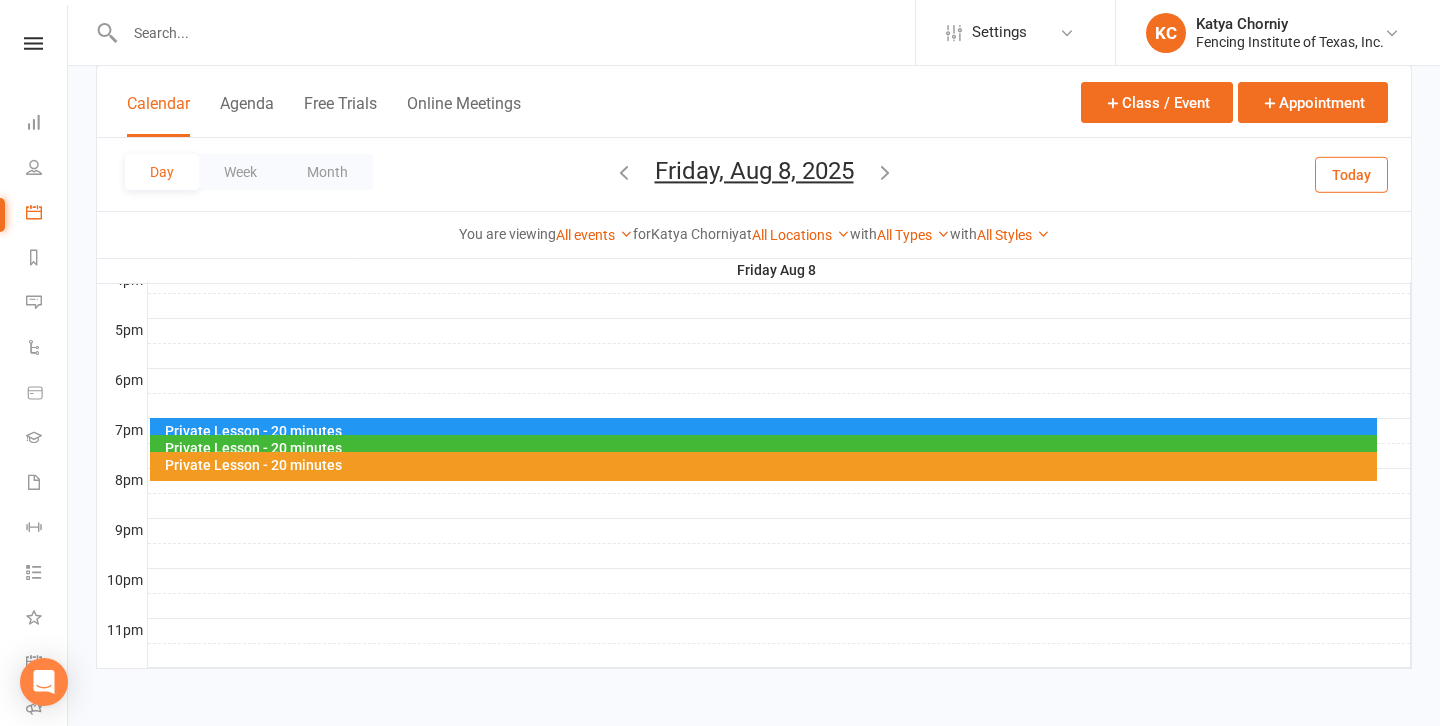 click on "Calendar" at bounding box center (46, 214) 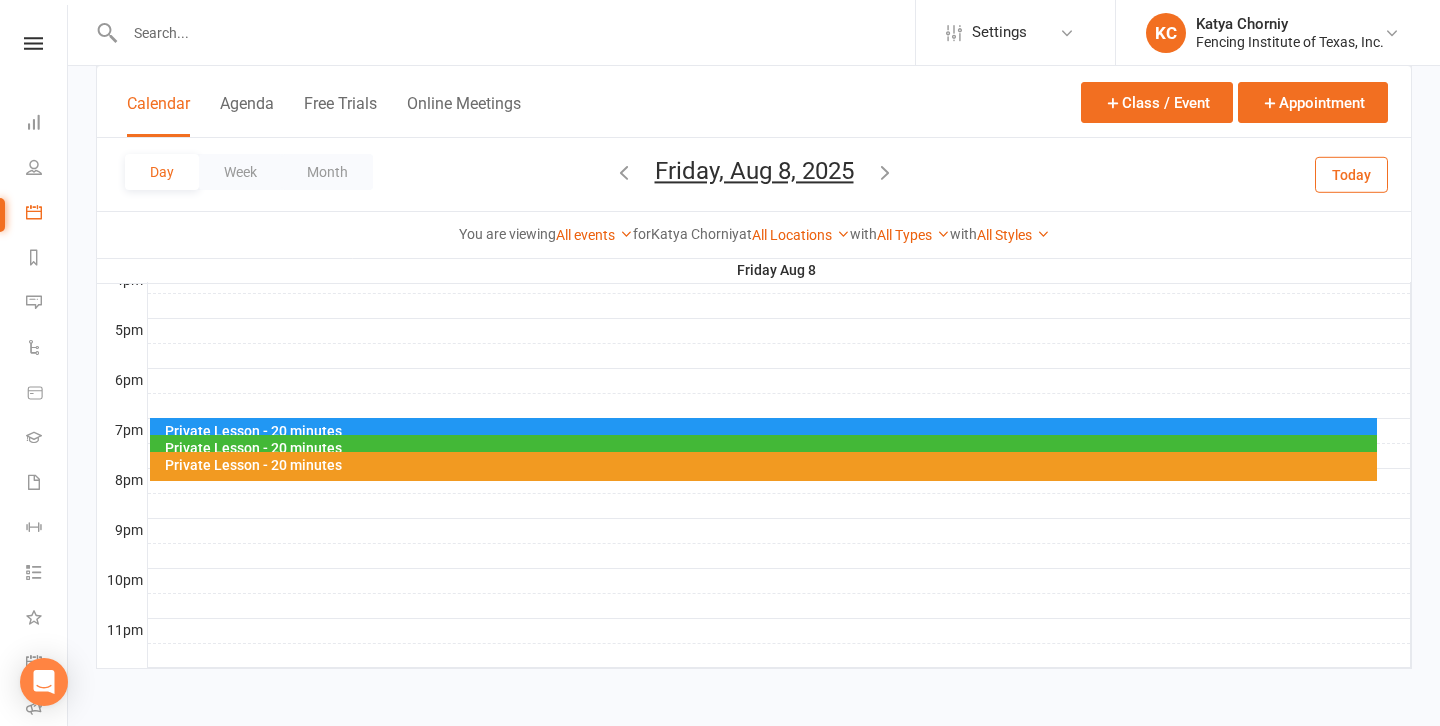 click at bounding box center [624, 172] 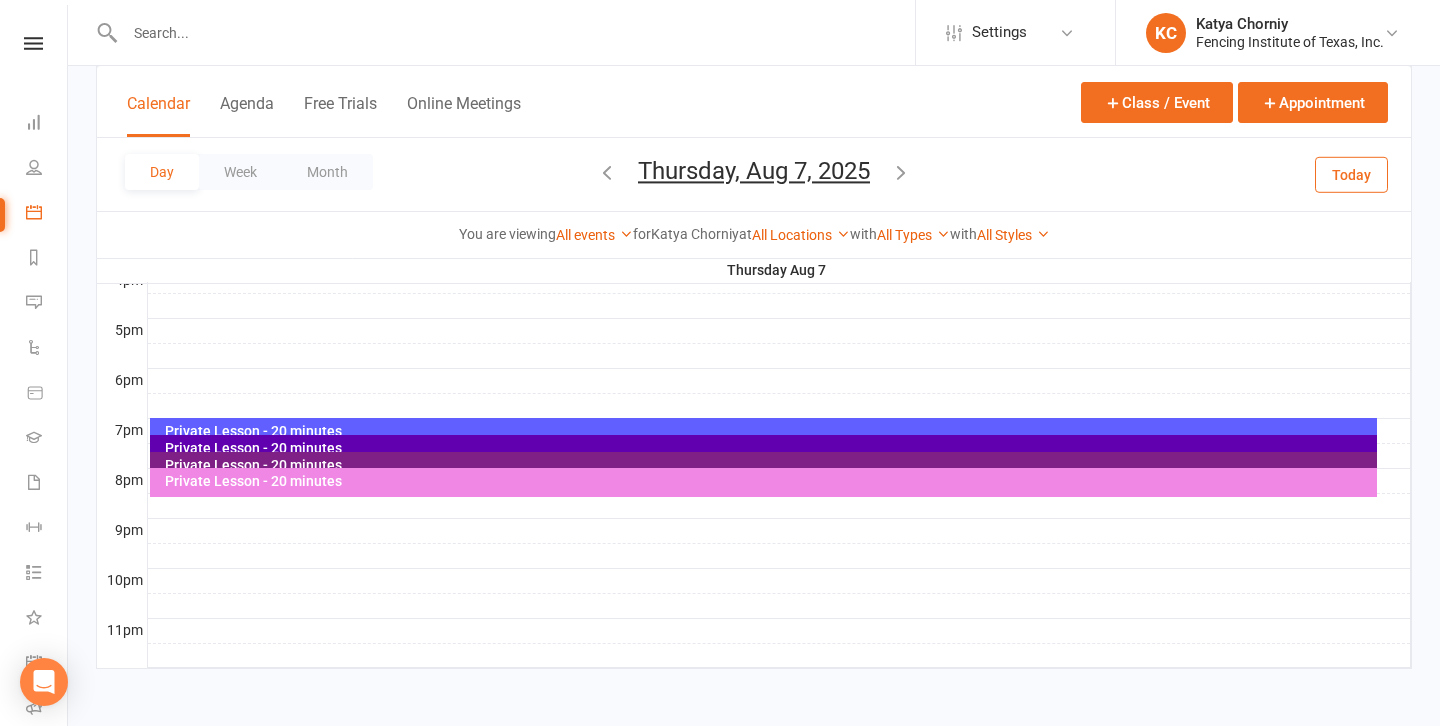 click on "Private Lesson - 20 minutes" at bounding box center [769, 431] 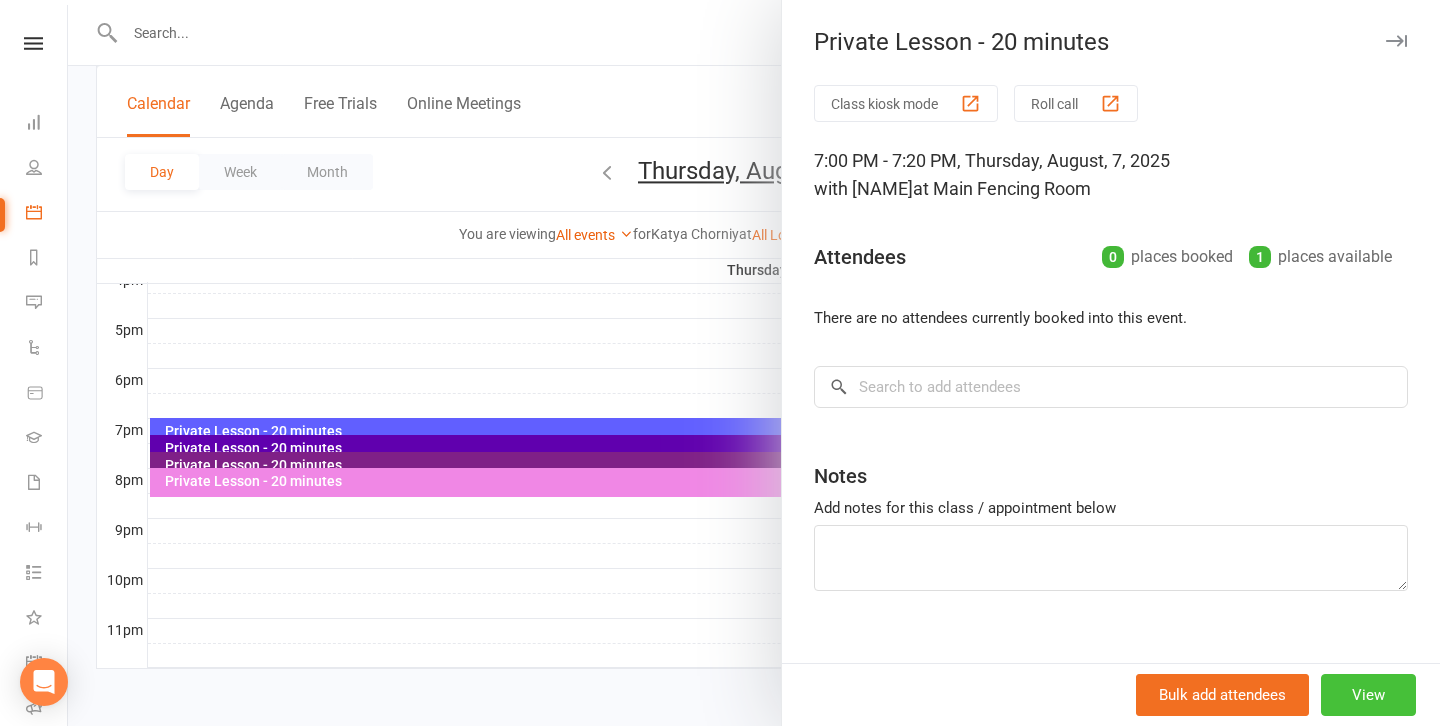click on "View" at bounding box center (1368, 695) 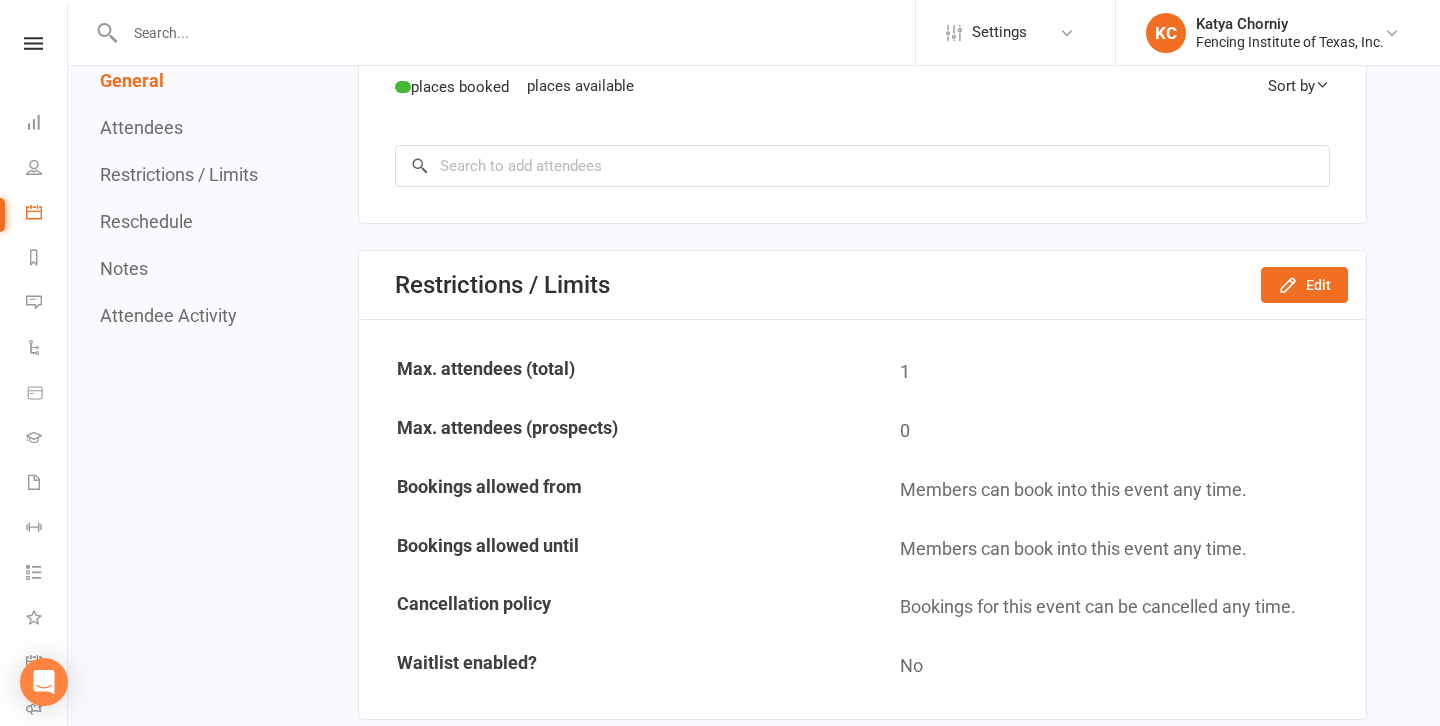 scroll, scrollTop: 0, scrollLeft: 0, axis: both 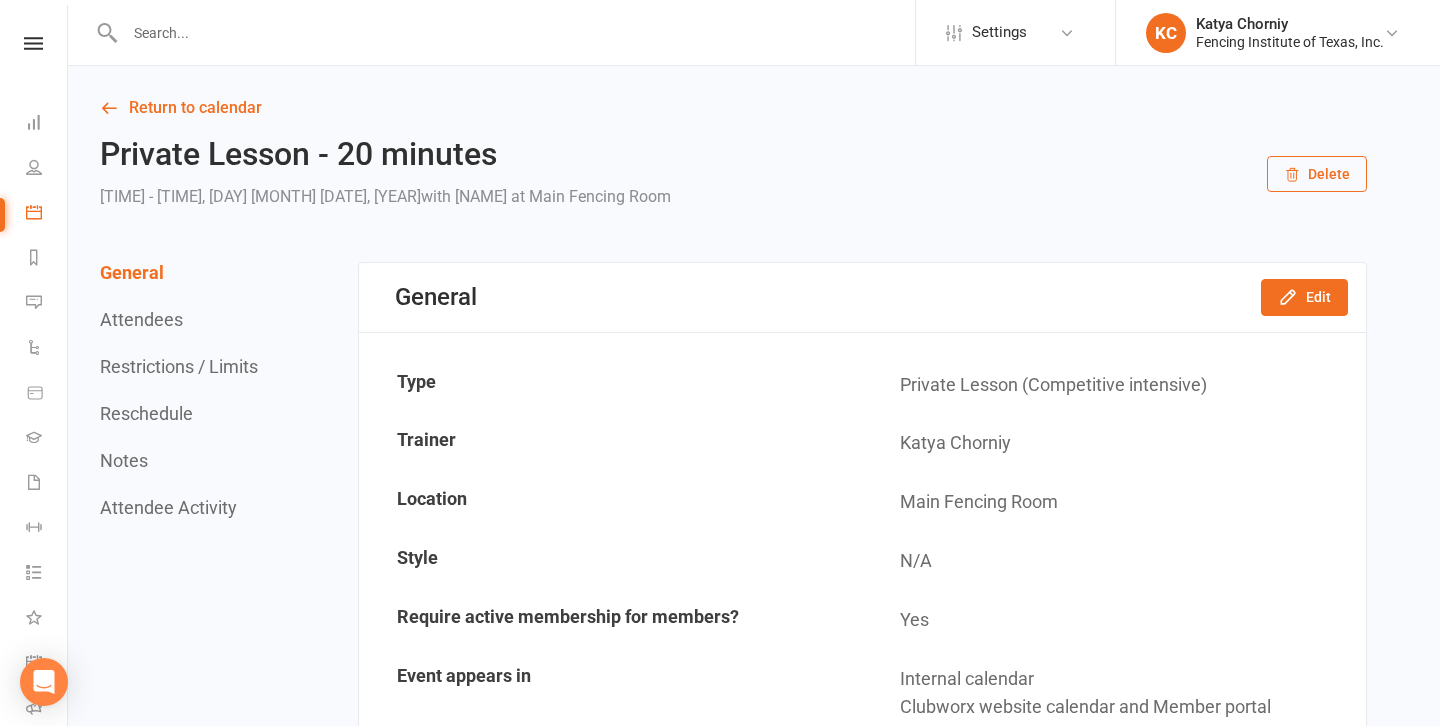 click on "Delete" at bounding box center (1317, 174) 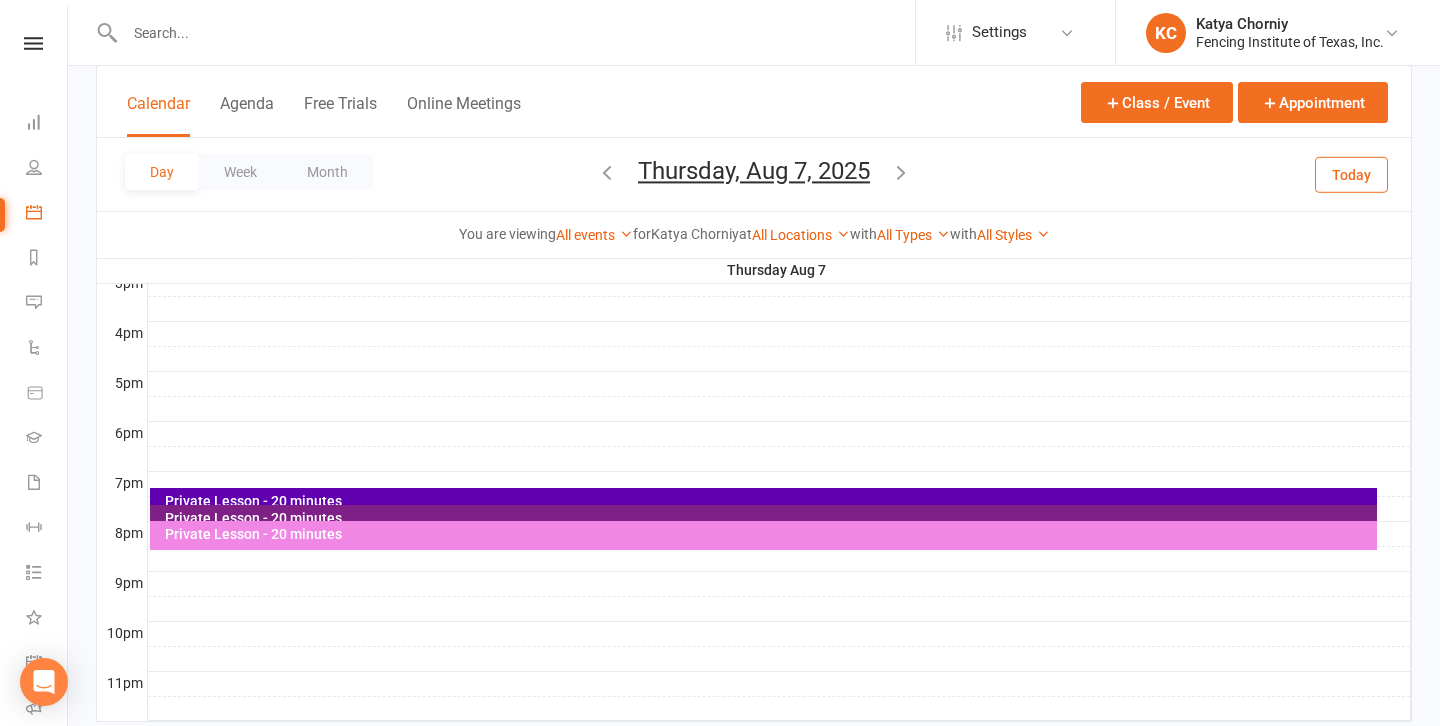 scroll, scrollTop: 904, scrollLeft: 0, axis: vertical 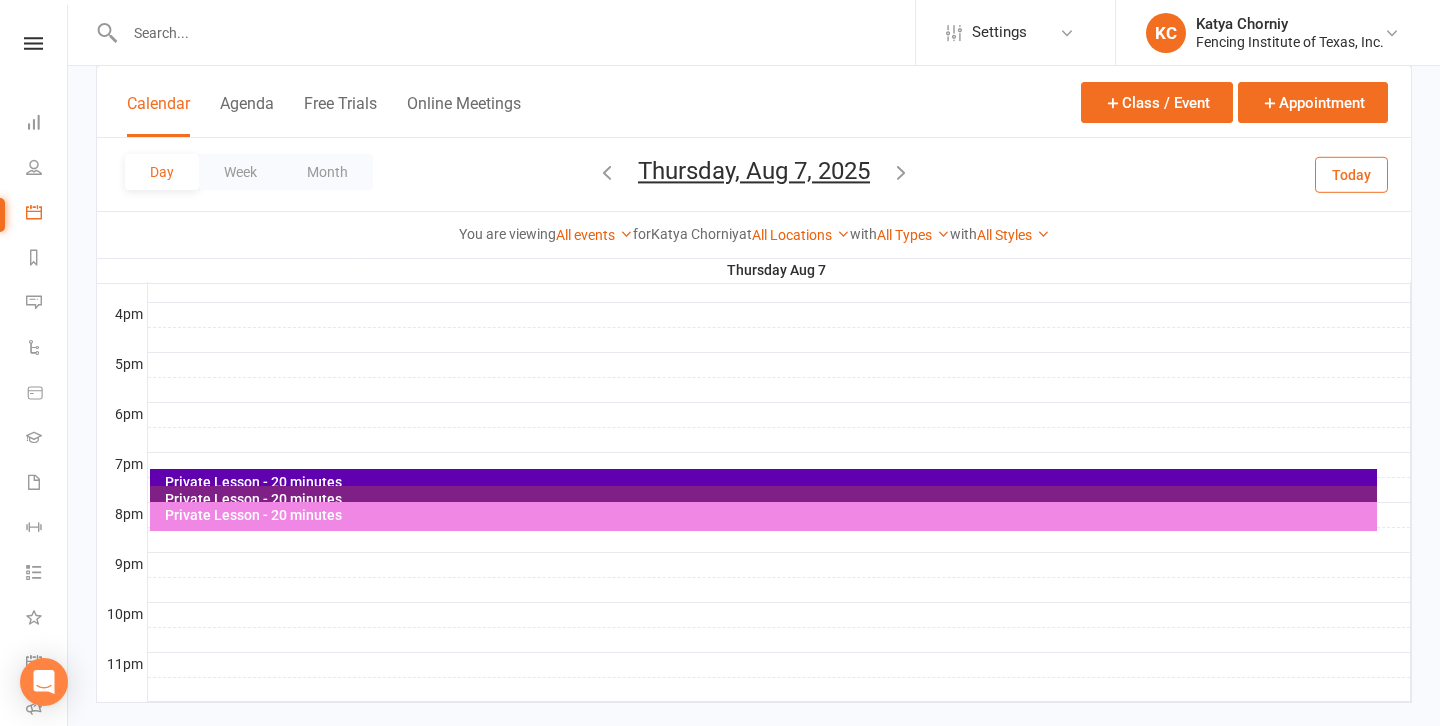 click on "Private Lesson - 20 minutes" at bounding box center (769, 482) 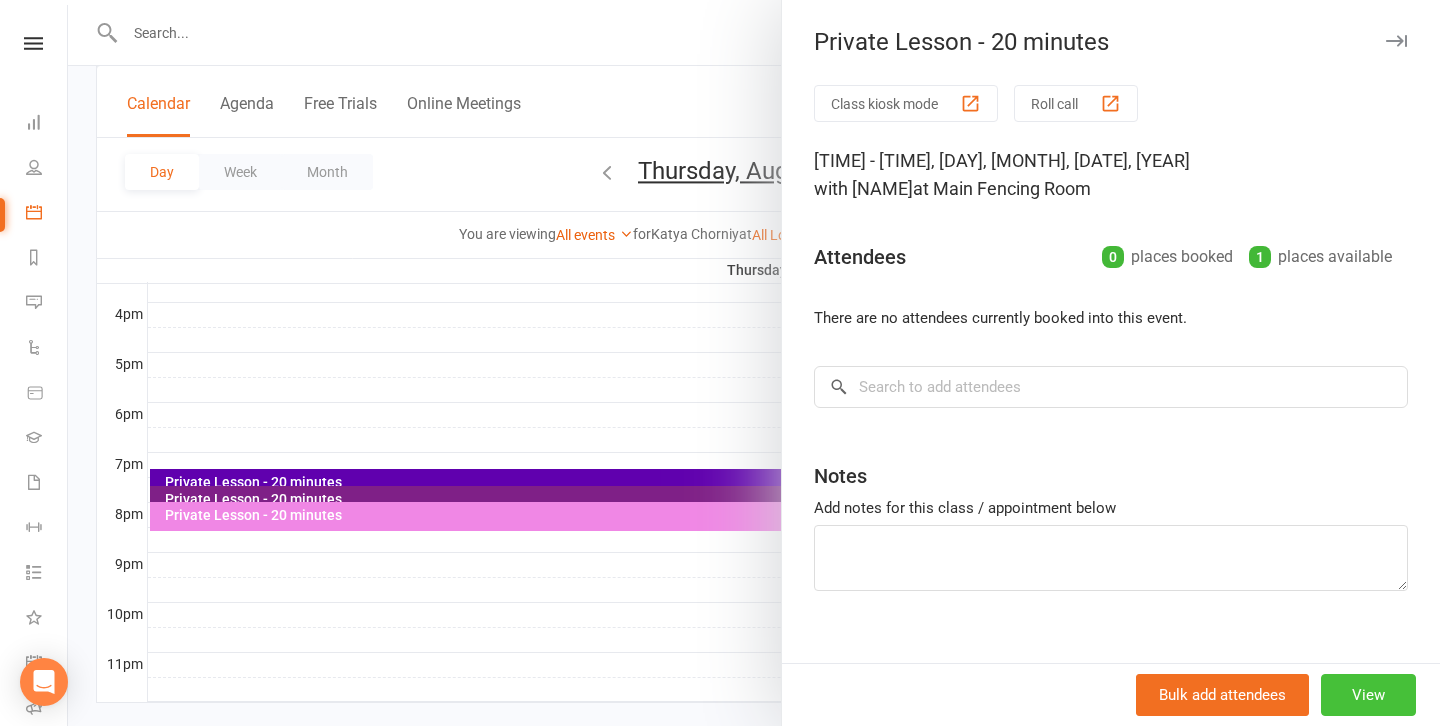 click on "View" at bounding box center (1368, 695) 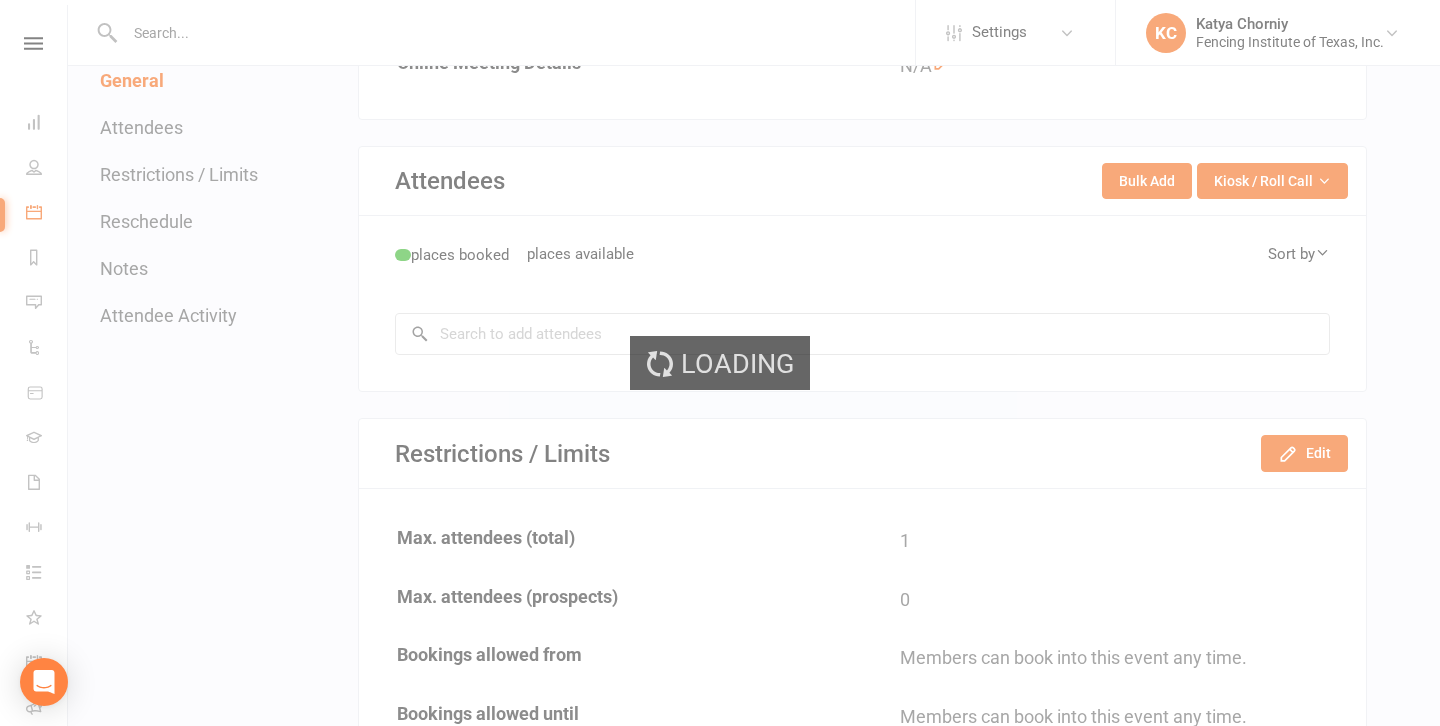 scroll, scrollTop: 0, scrollLeft: 0, axis: both 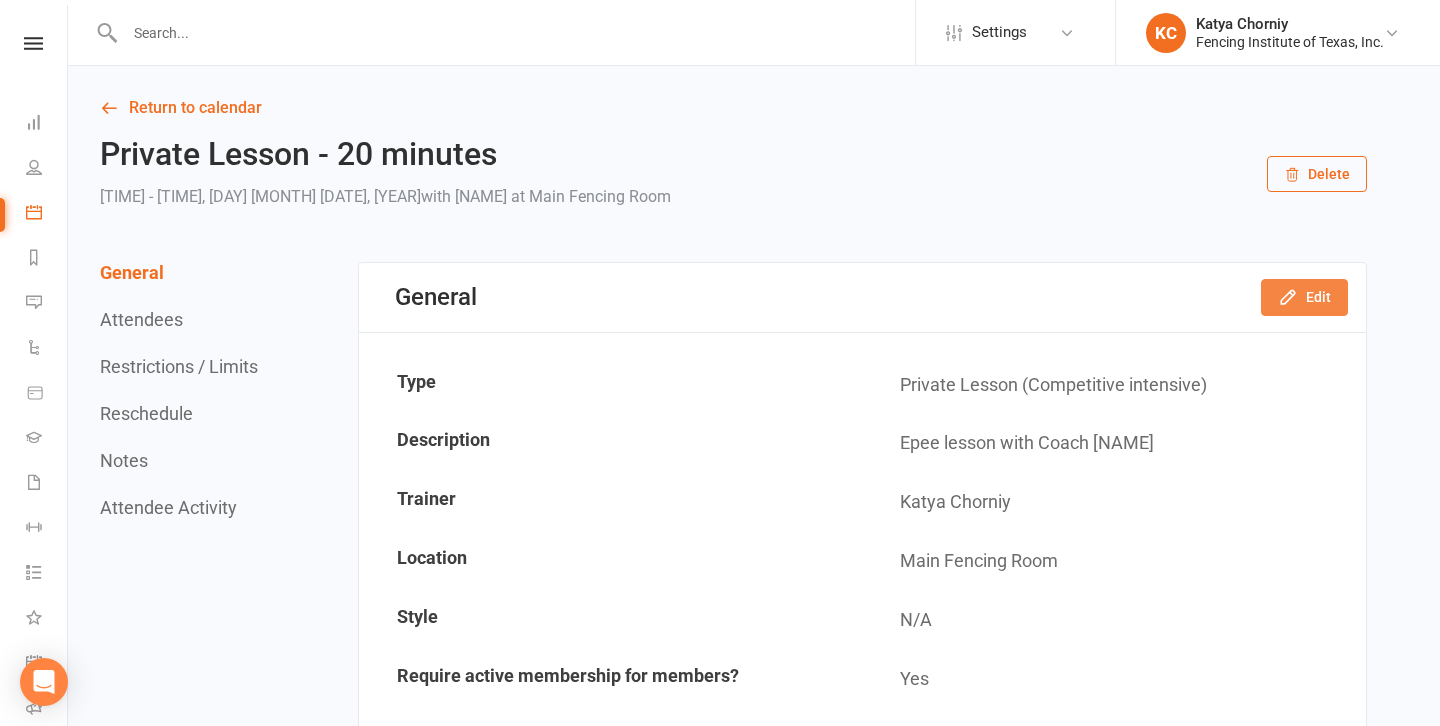 click on "Edit" at bounding box center [1304, 297] 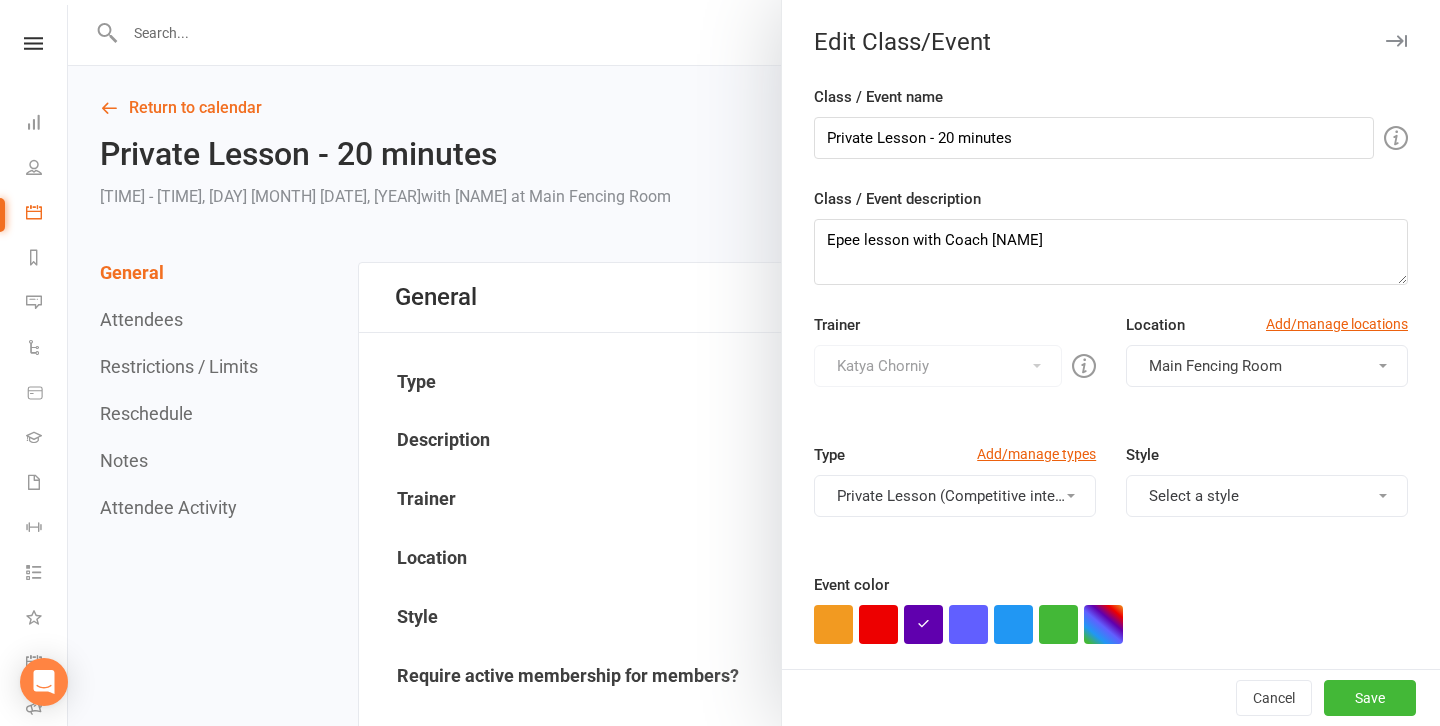 click at bounding box center (754, 363) 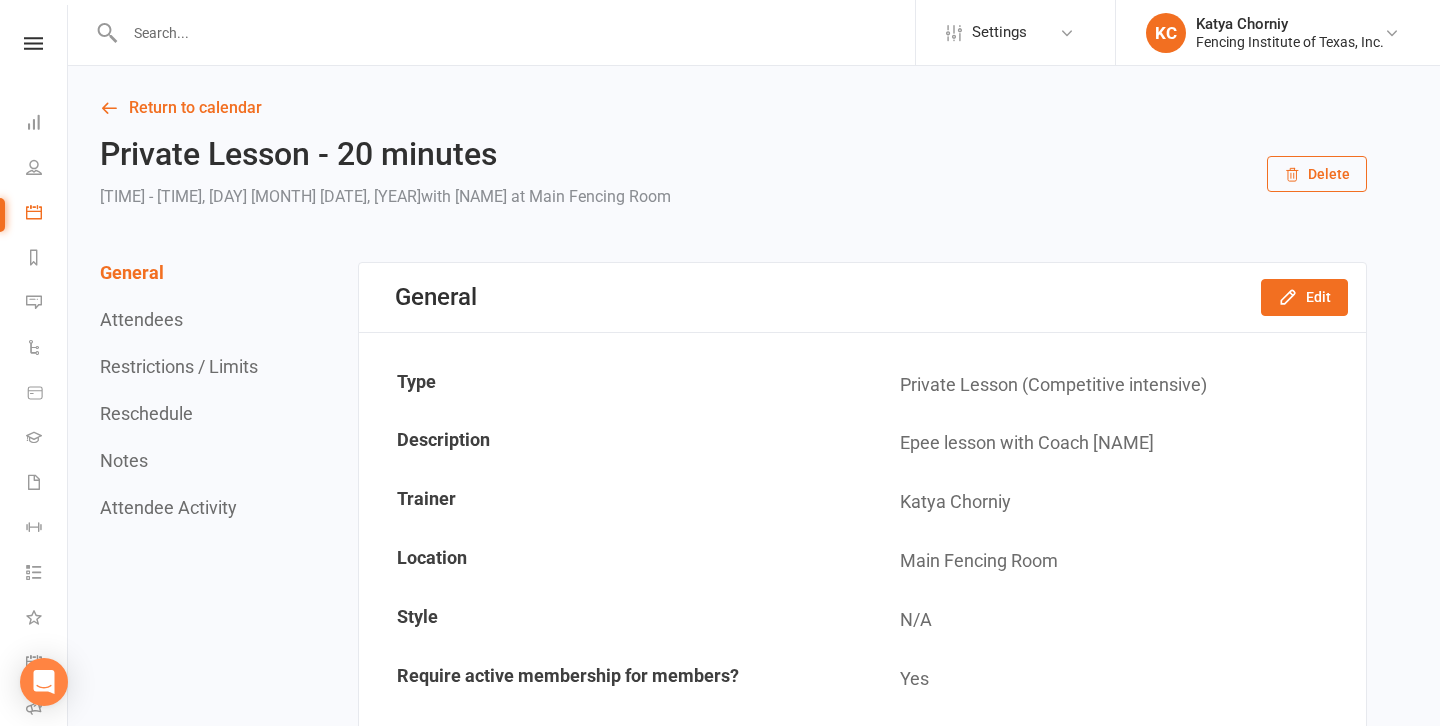 click 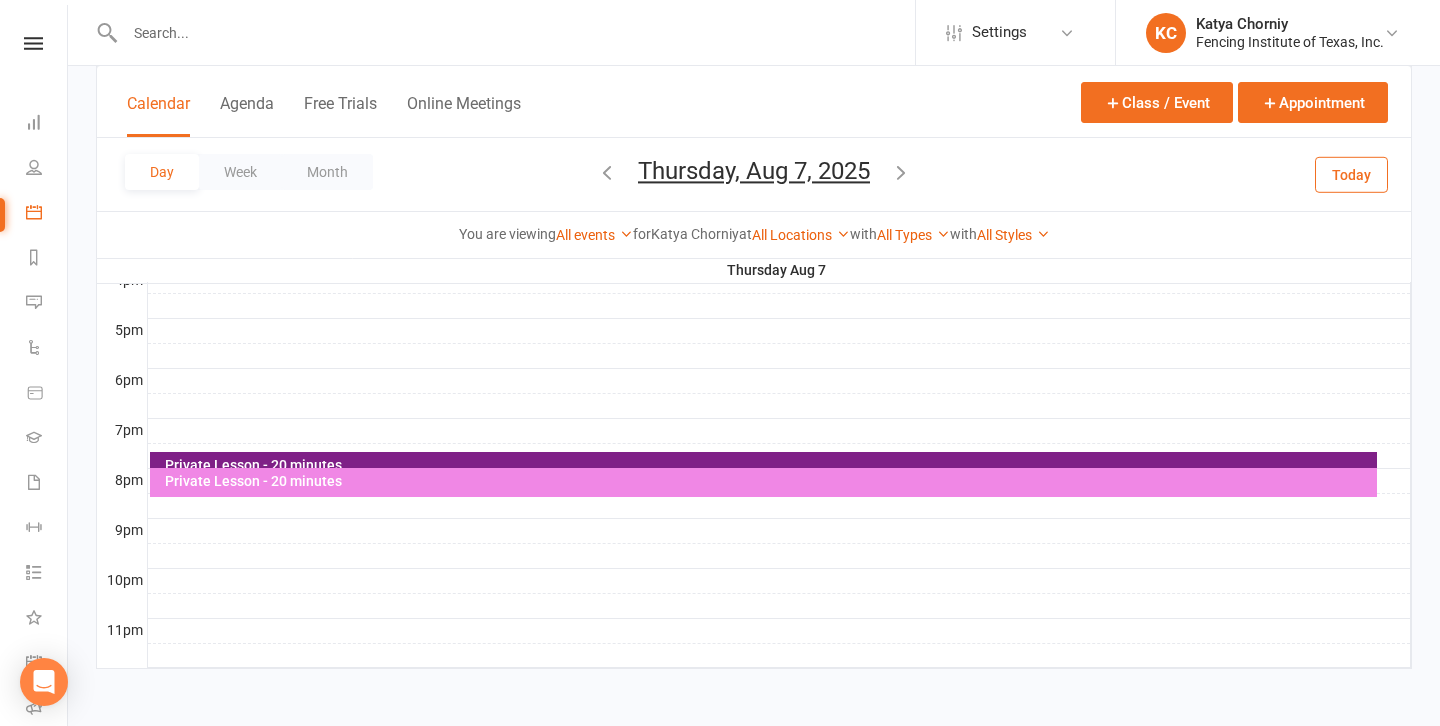 scroll, scrollTop: 955, scrollLeft: 0, axis: vertical 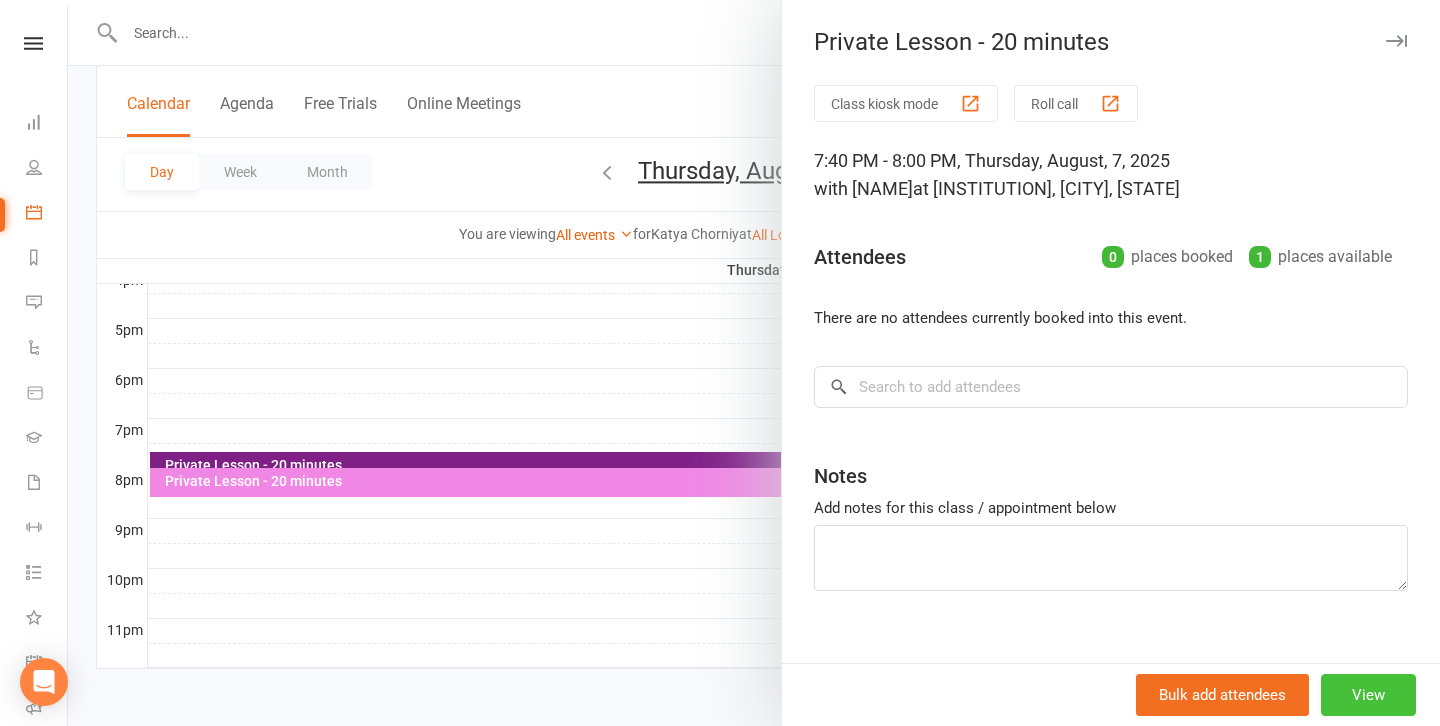 click on "View" at bounding box center (1368, 695) 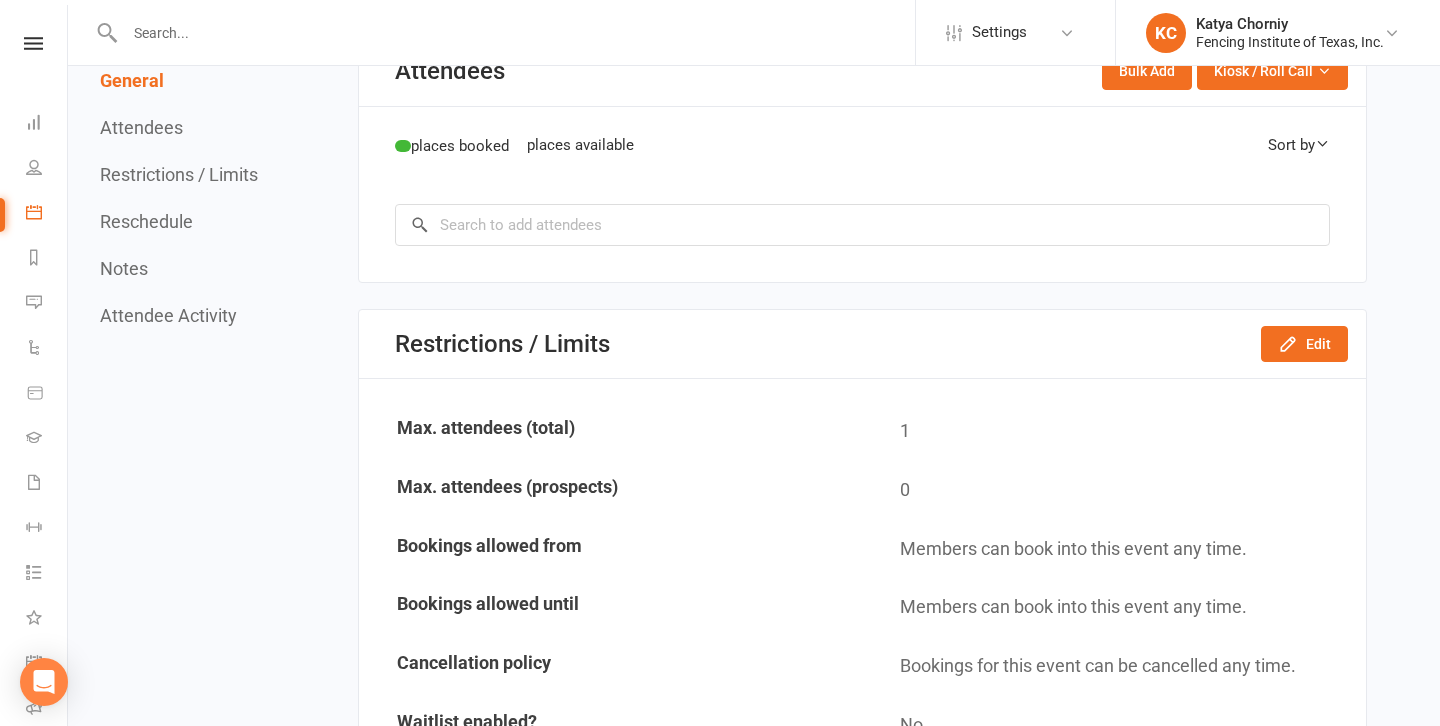 scroll, scrollTop: 0, scrollLeft: 0, axis: both 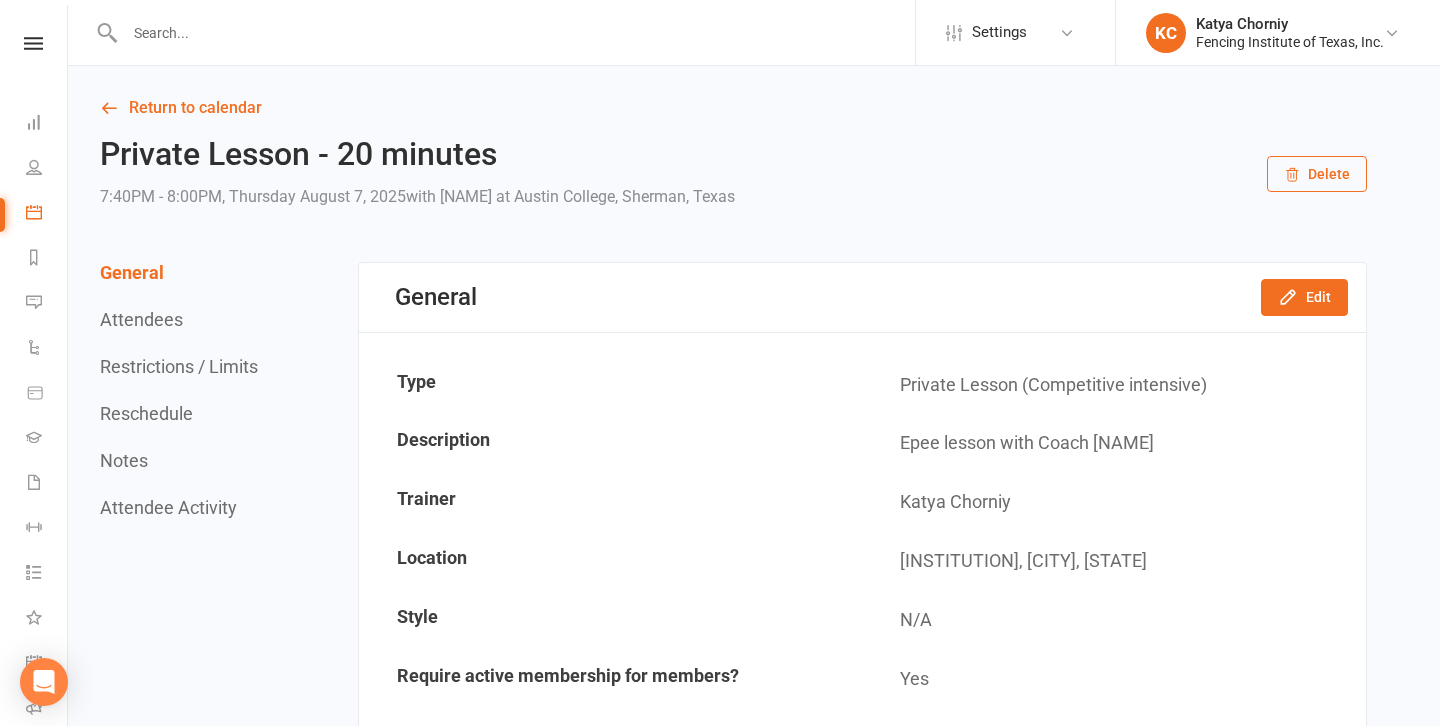 click on "Delete" at bounding box center [1317, 174] 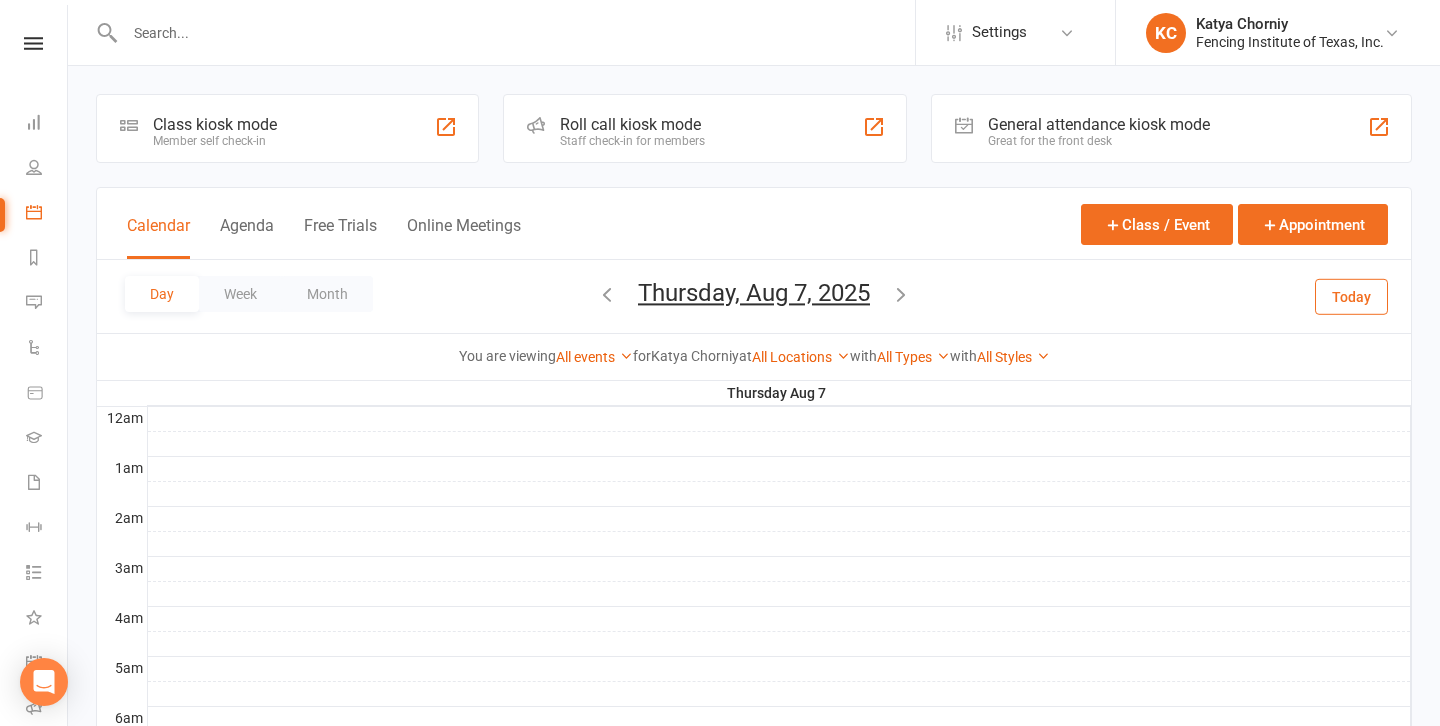 click at bounding box center [607, 294] 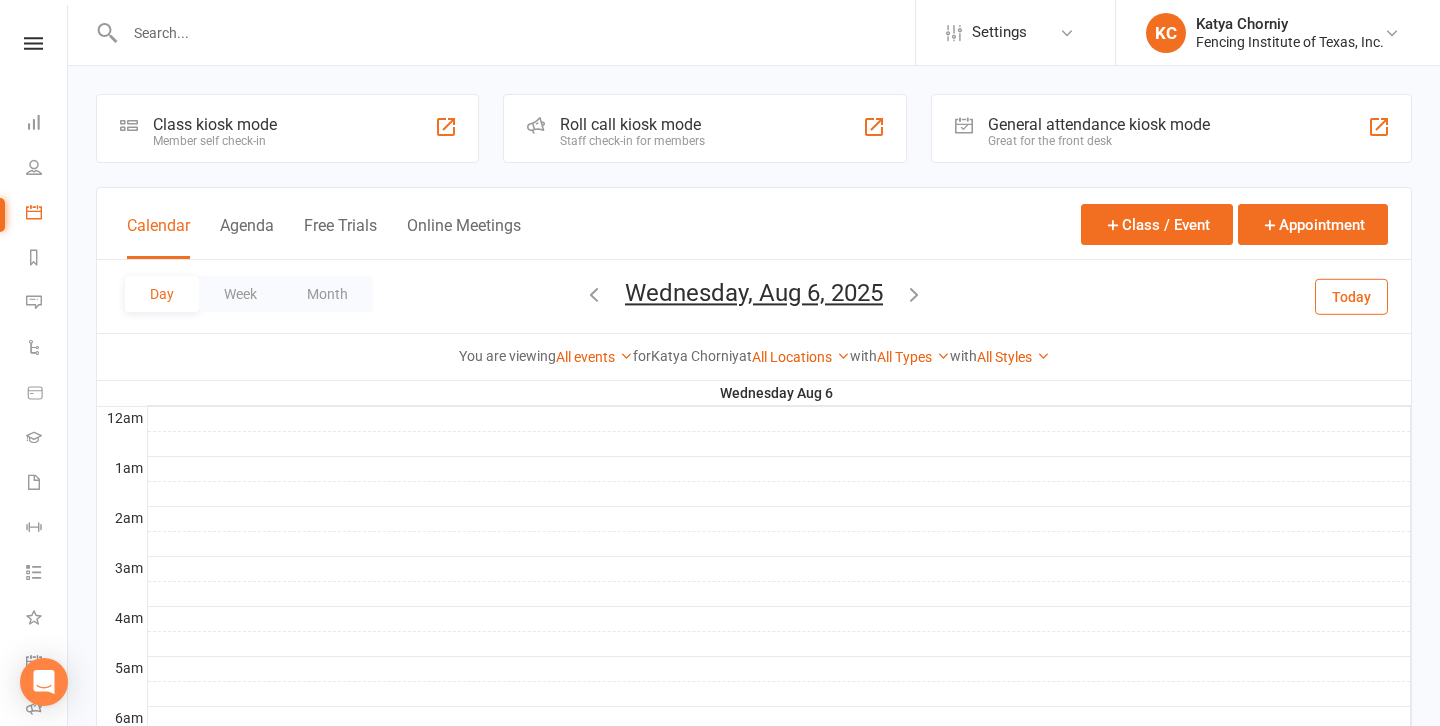click at bounding box center (914, 294) 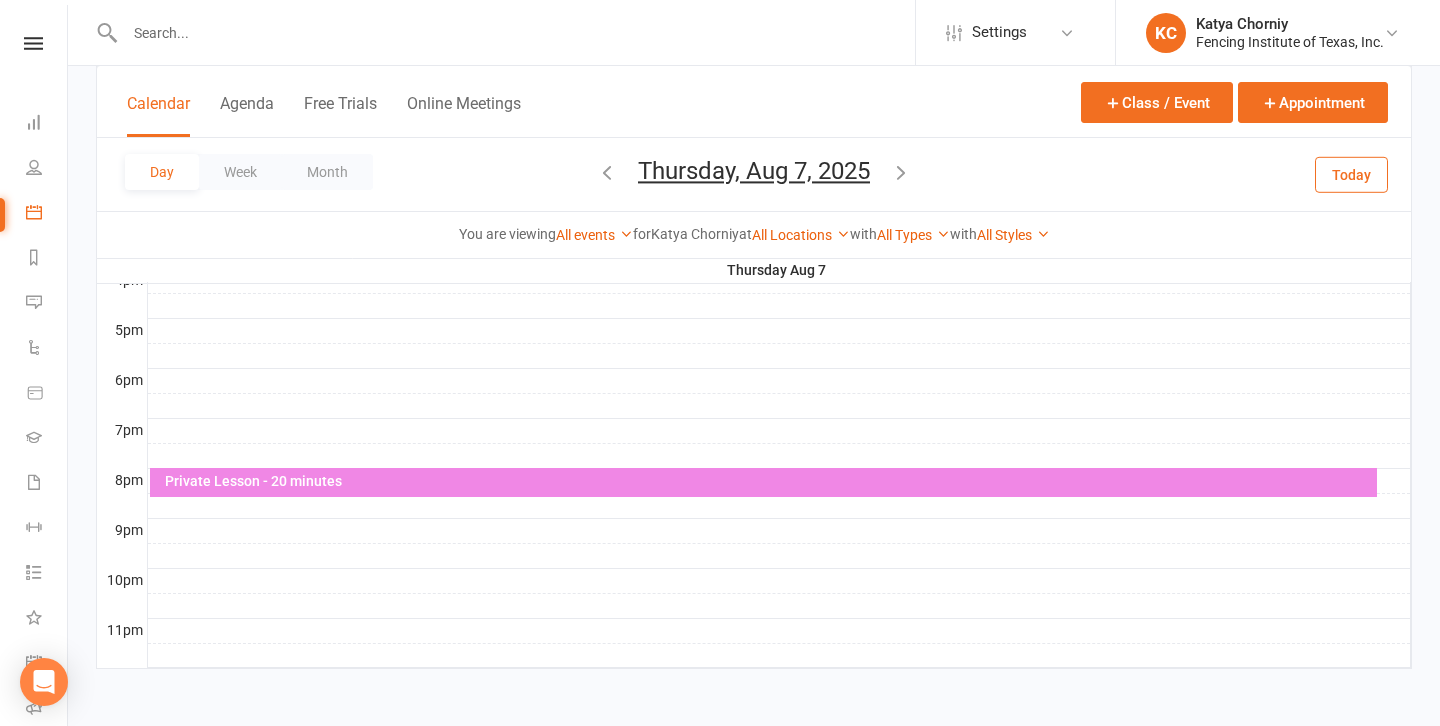 scroll, scrollTop: 955, scrollLeft: 0, axis: vertical 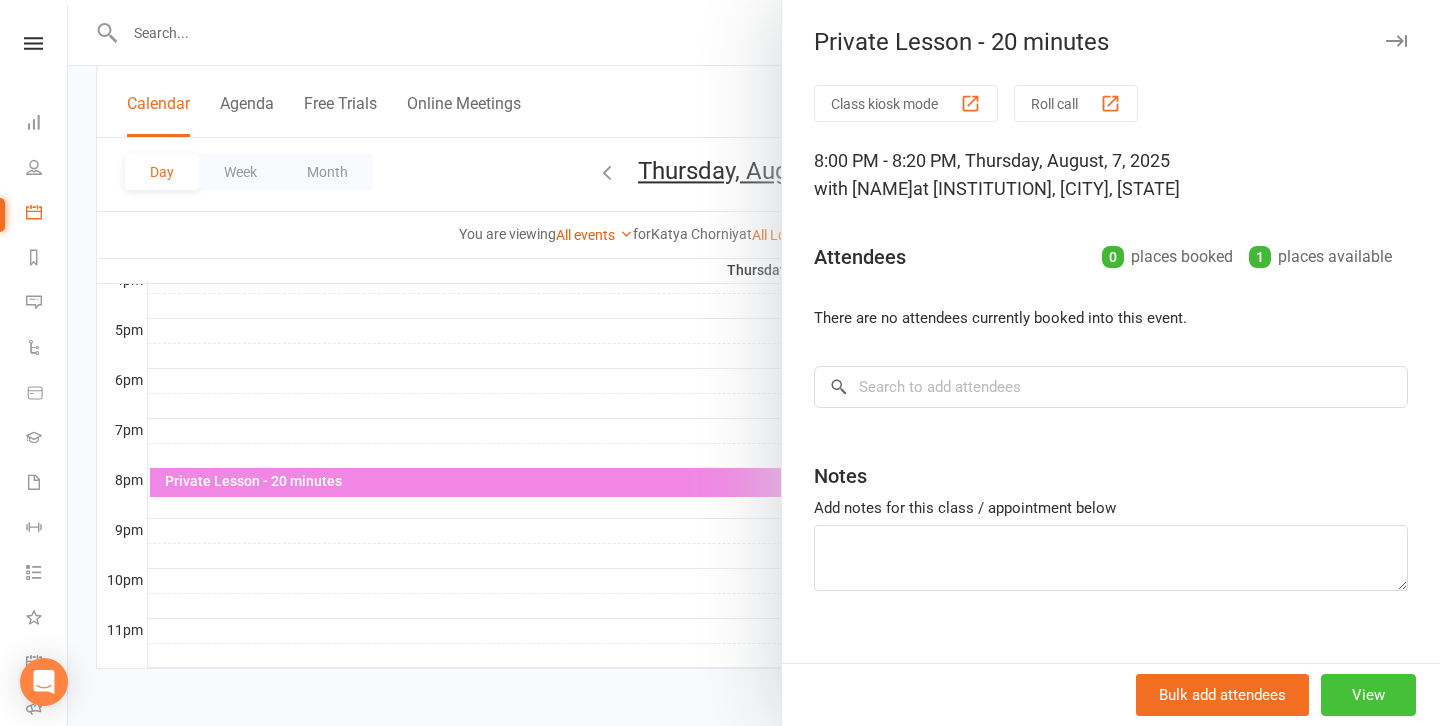 click on "View" at bounding box center [1368, 695] 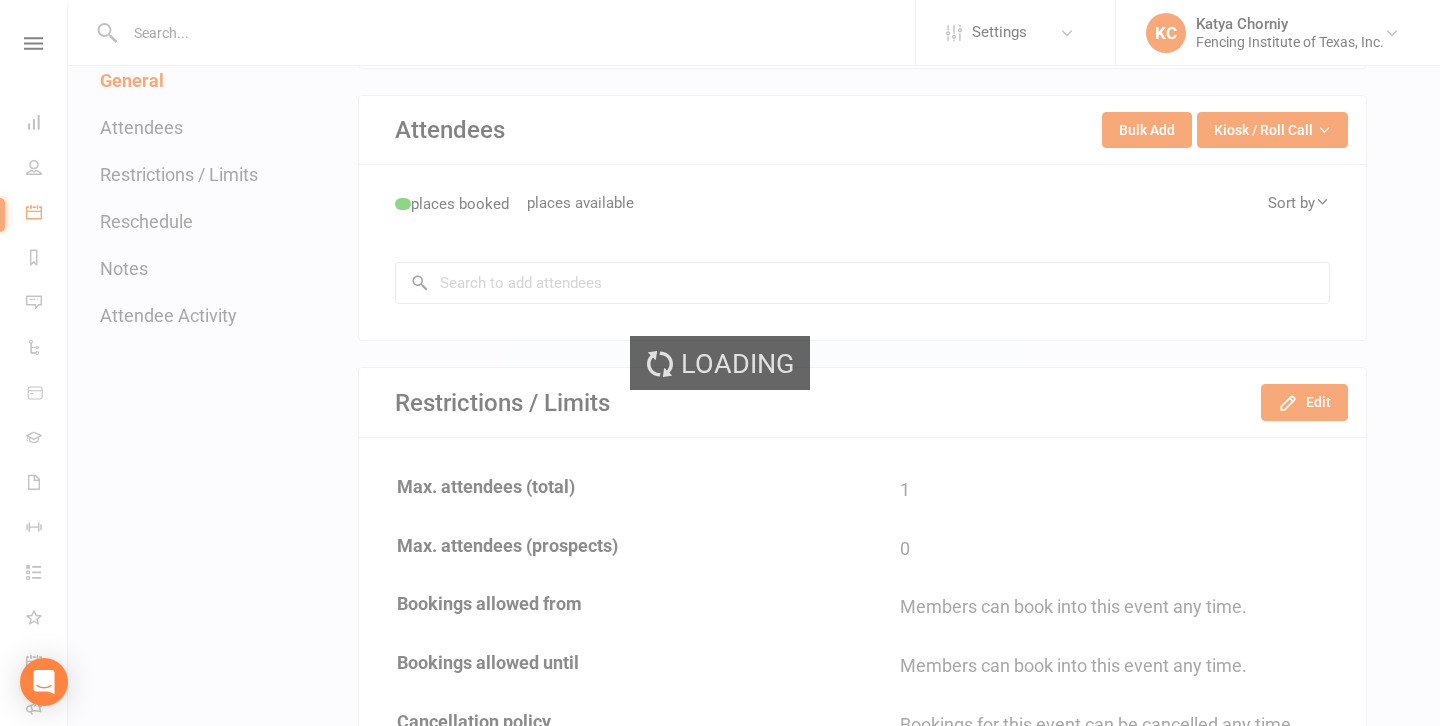 scroll, scrollTop: 0, scrollLeft: 0, axis: both 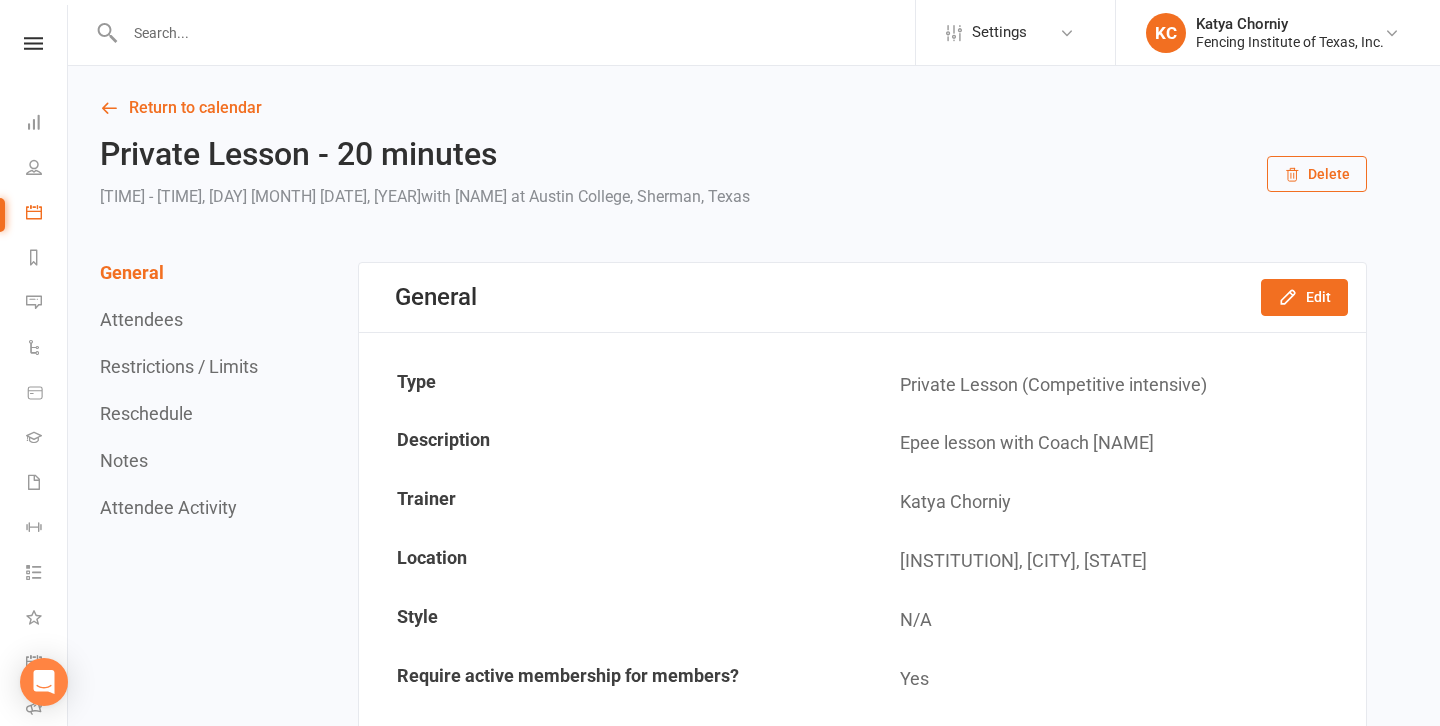 click on "Delete" at bounding box center [1317, 174] 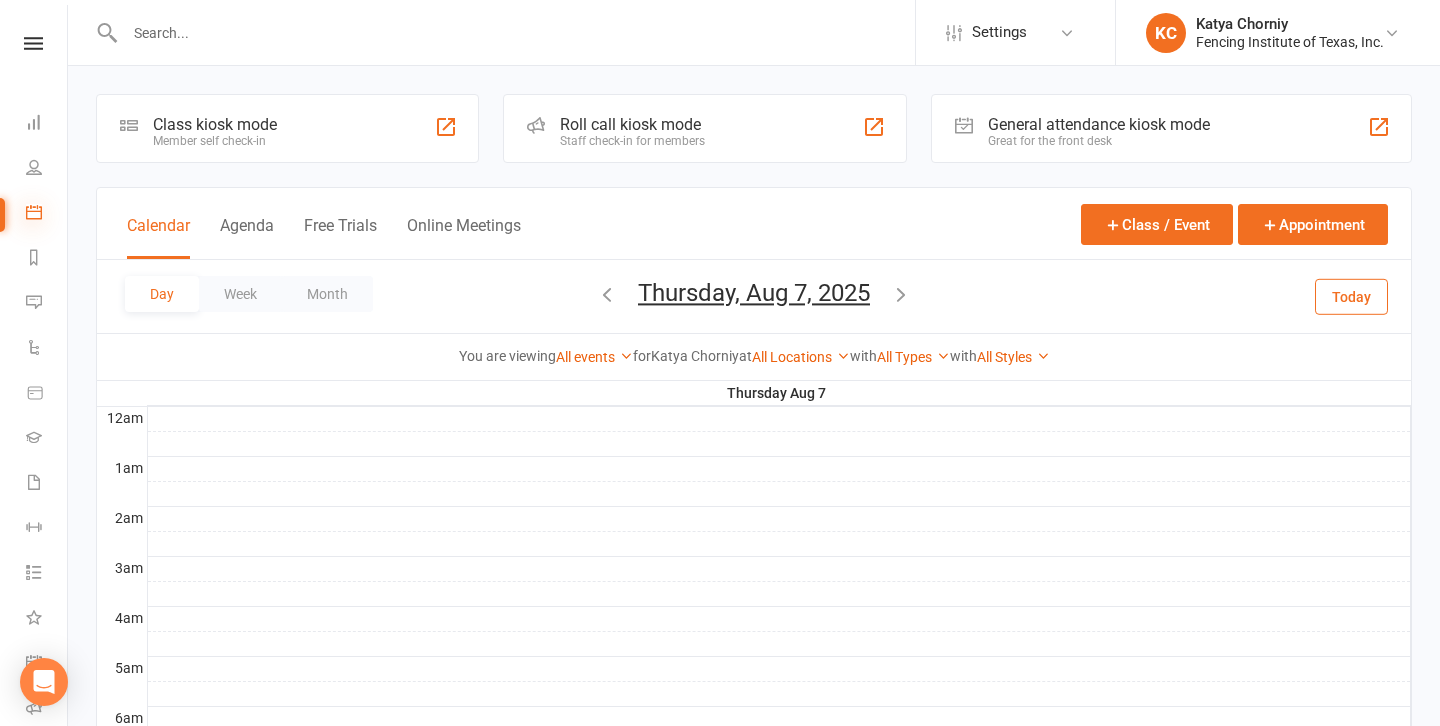 click at bounding box center (34, 212) 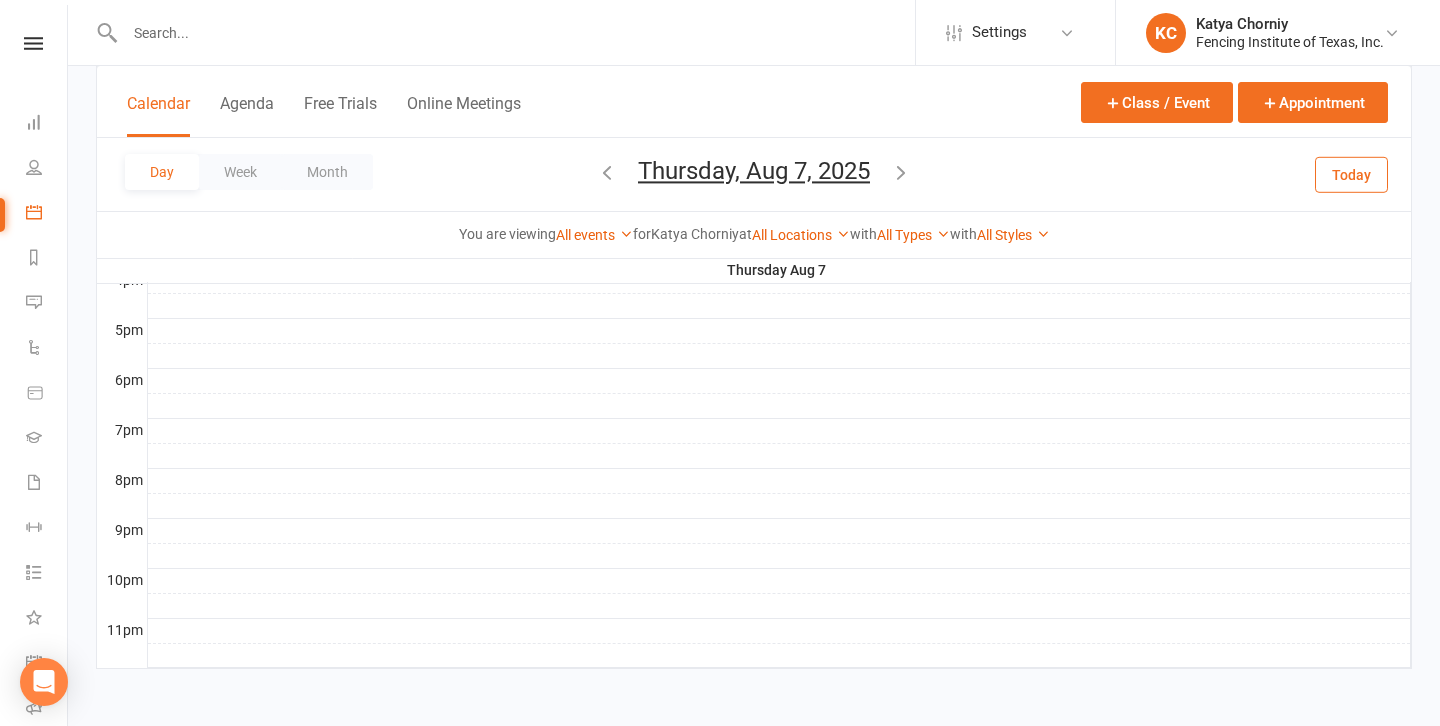 scroll, scrollTop: 955, scrollLeft: 0, axis: vertical 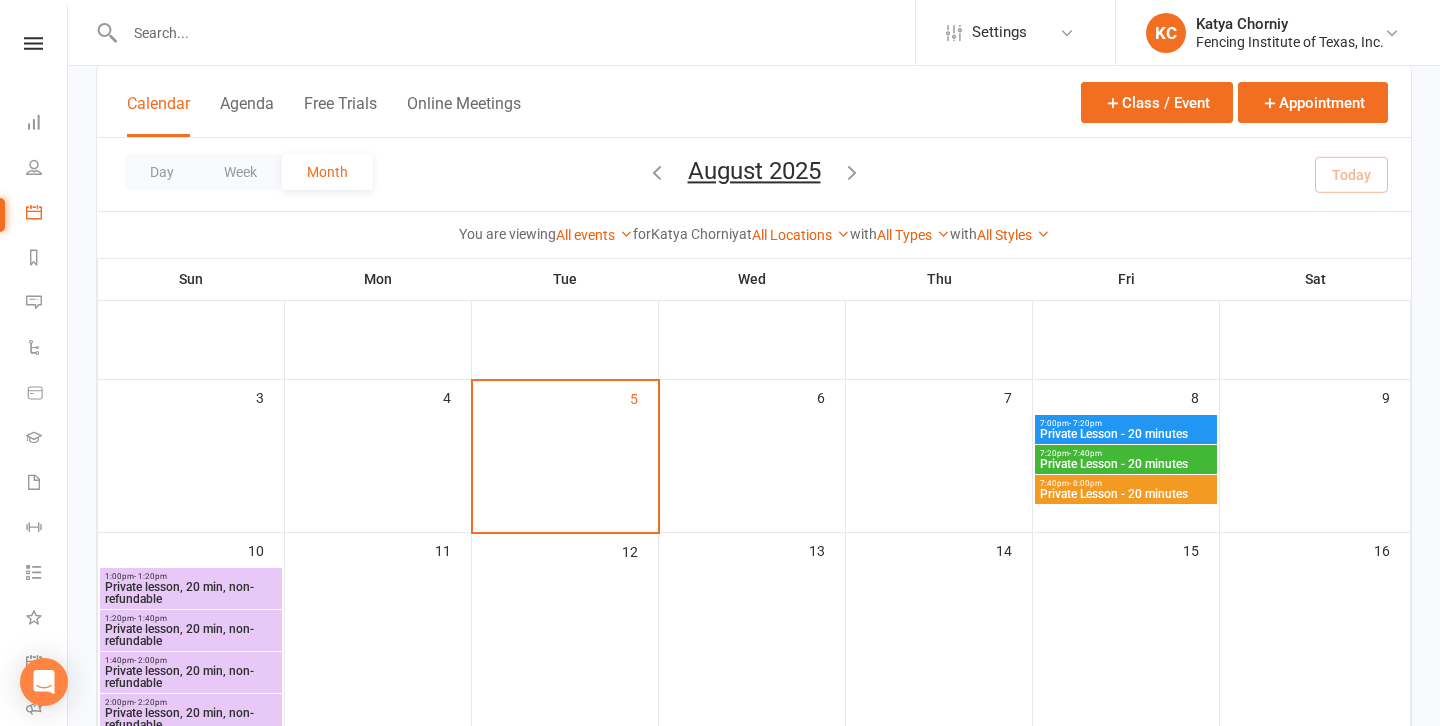 click on "[TIME] - [TIME]" at bounding box center (1126, 453) 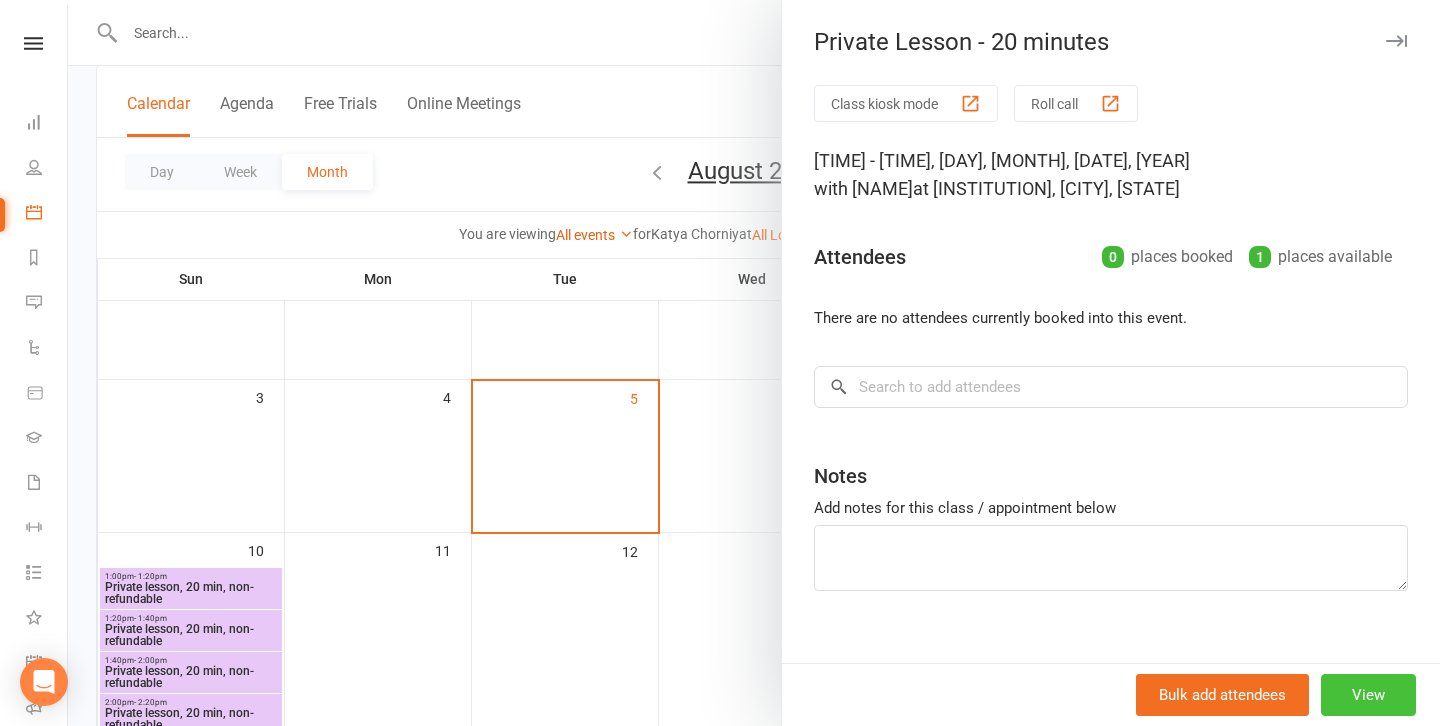 click on "View" at bounding box center (1368, 695) 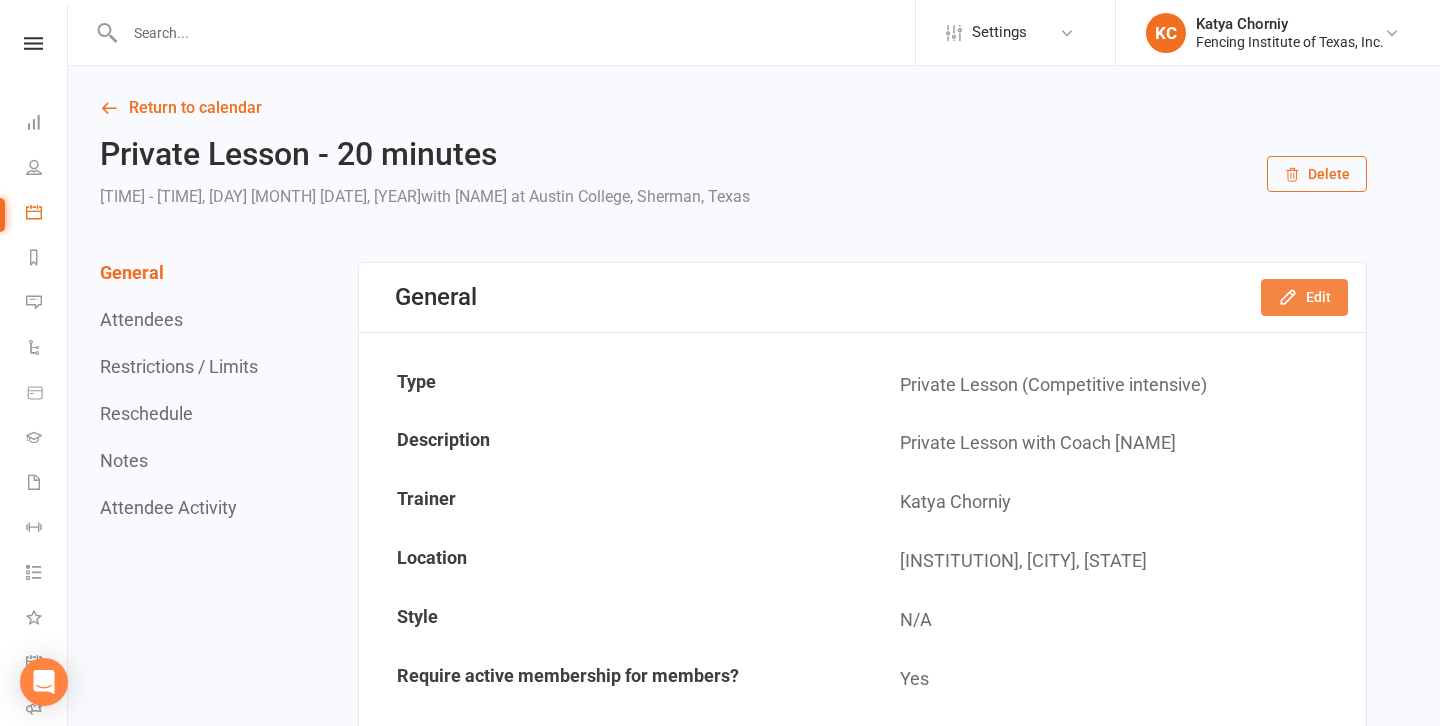 scroll, scrollTop: 0, scrollLeft: 0, axis: both 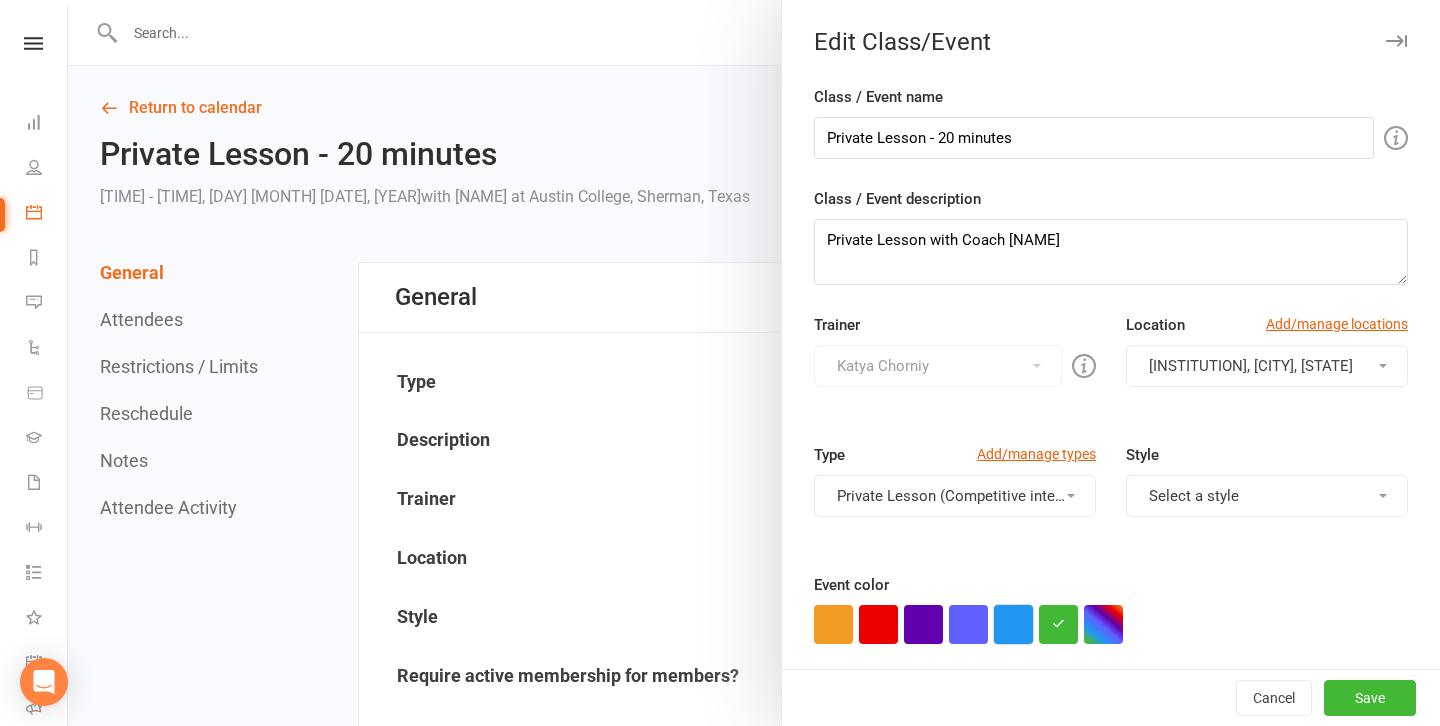 click at bounding box center [1013, 624] 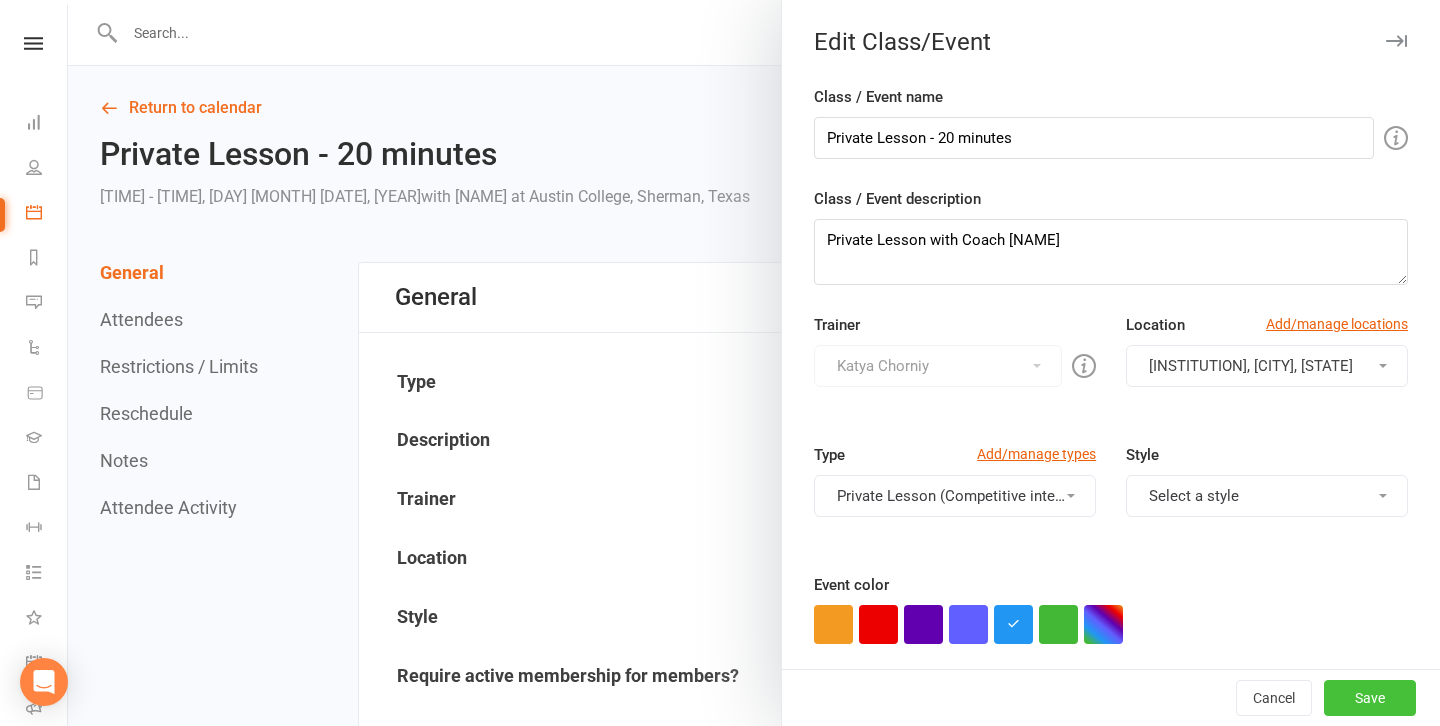 click on "Save" at bounding box center [1370, 698] 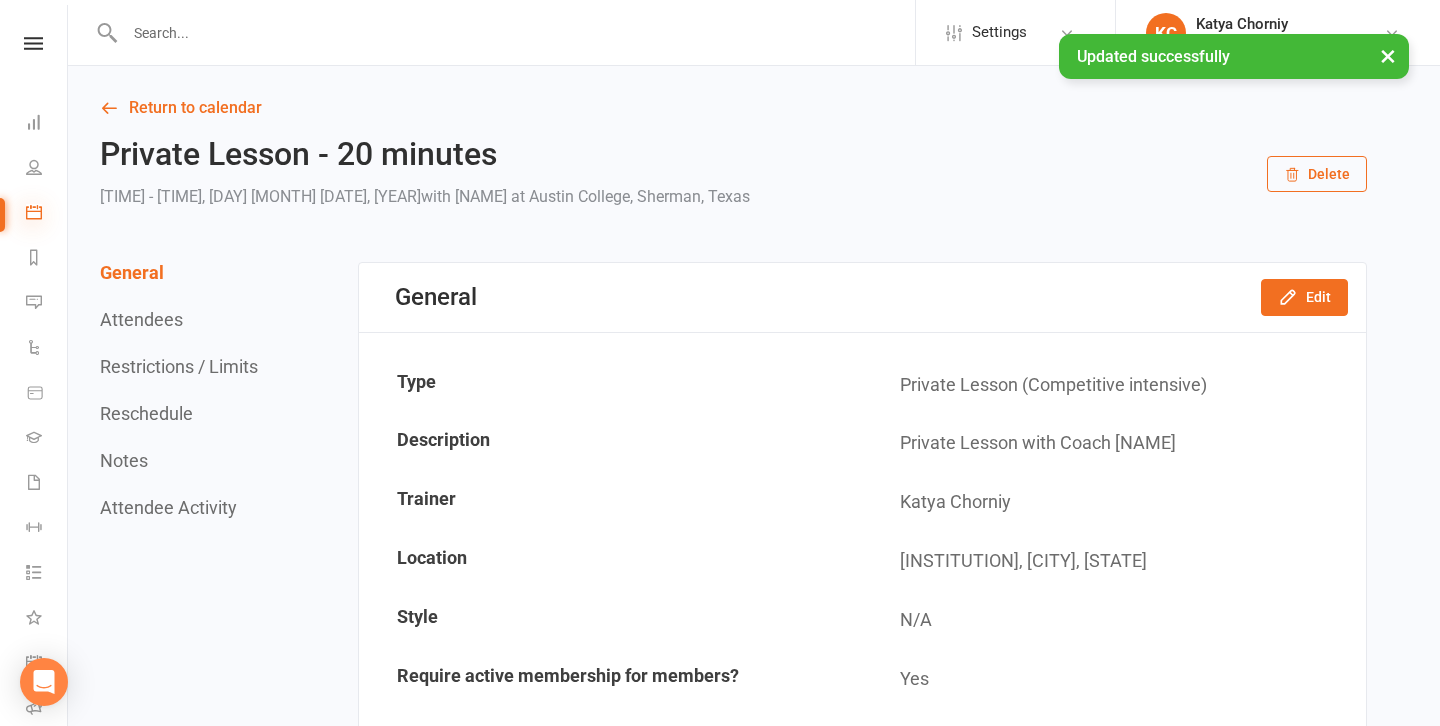 click at bounding box center [34, 212] 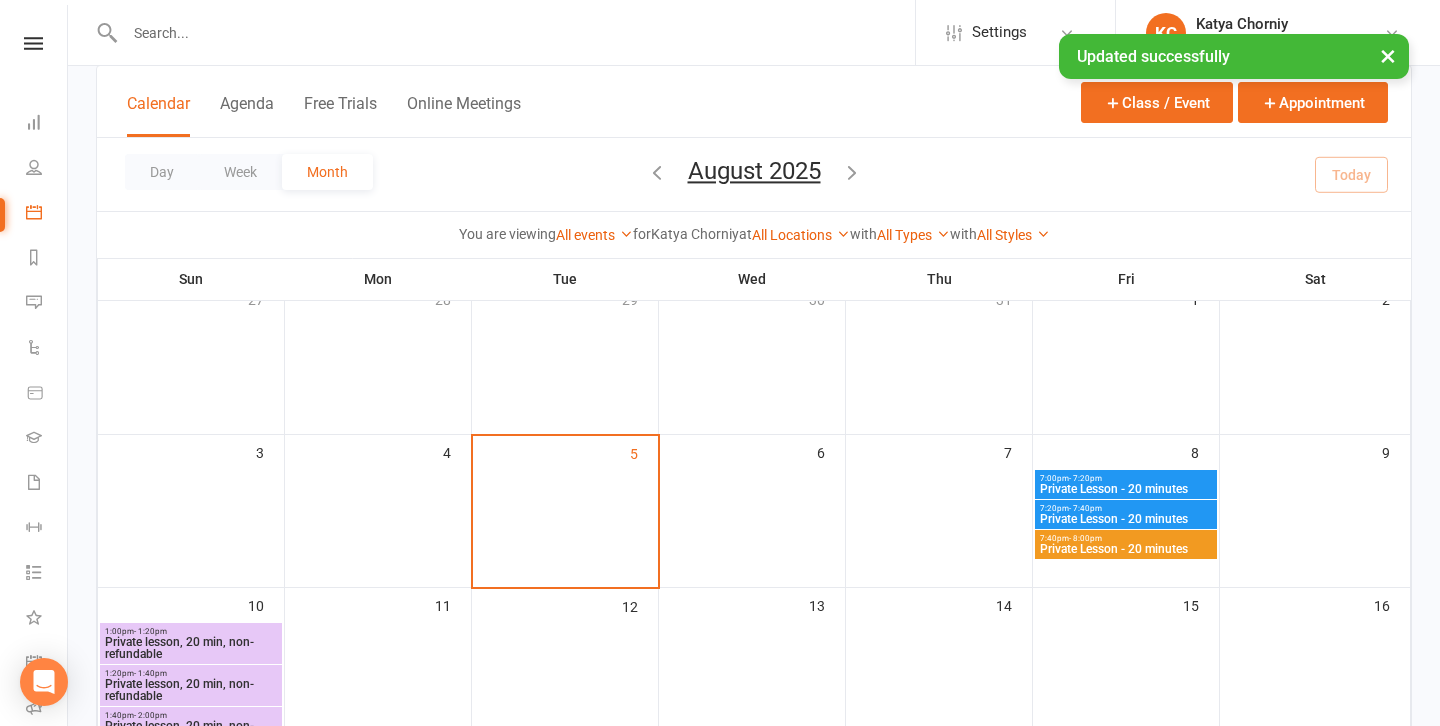 scroll, scrollTop: 148, scrollLeft: 0, axis: vertical 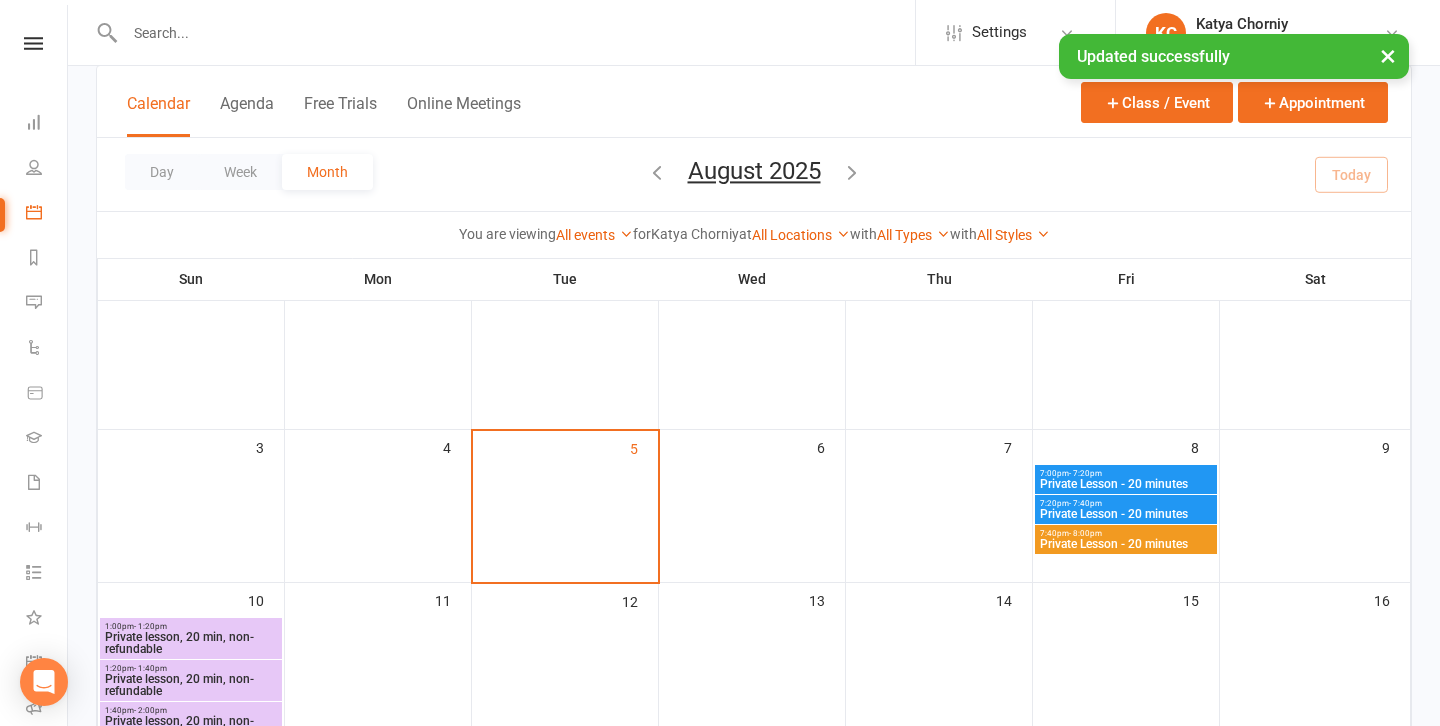 click on "7:40pm  - 8:00pm" at bounding box center (1126, 533) 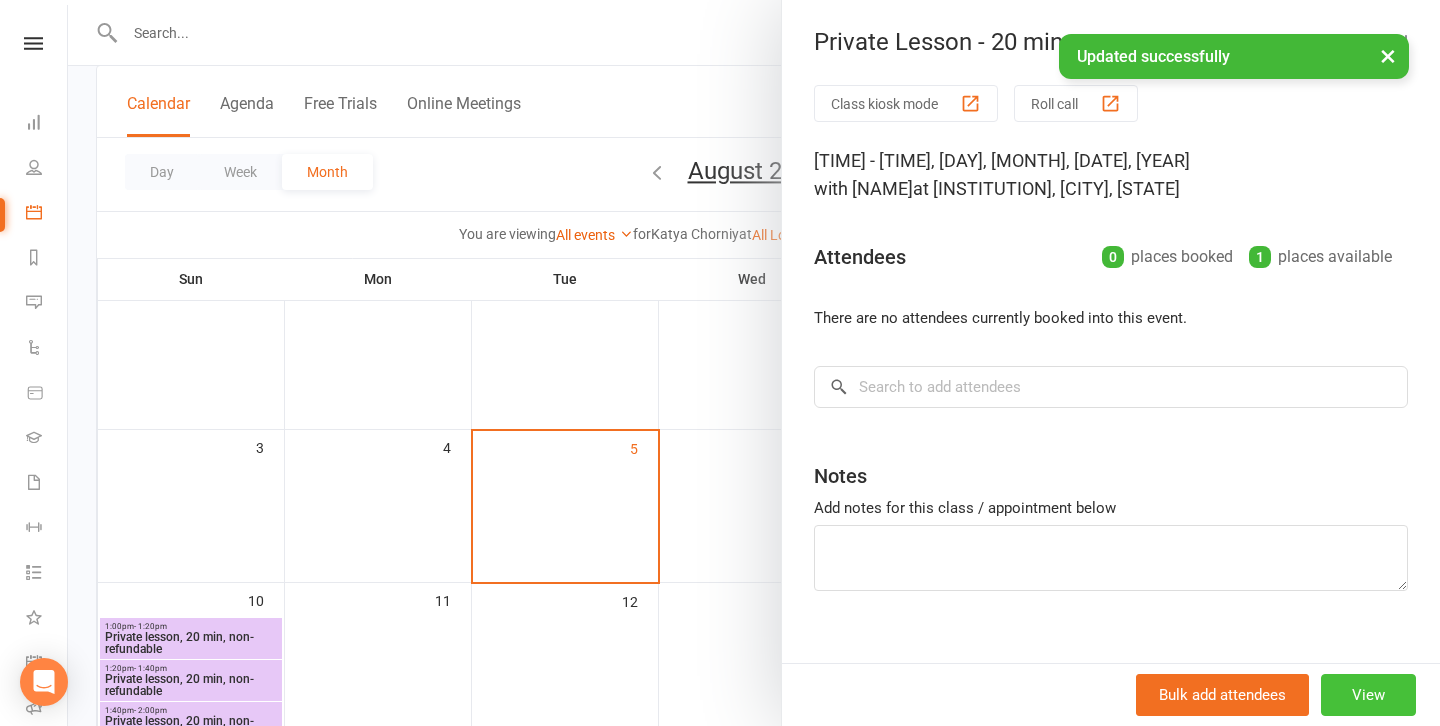 click on "View" at bounding box center (1368, 695) 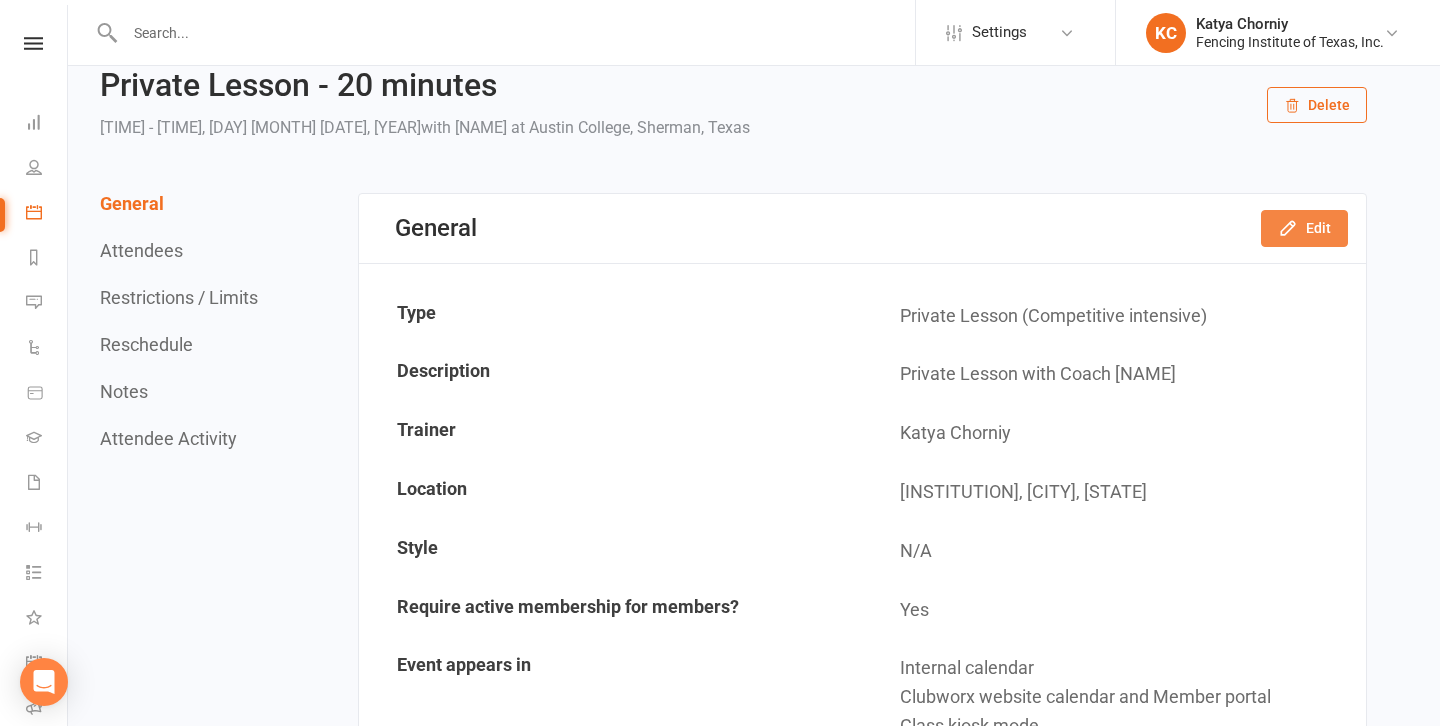 scroll, scrollTop: 70, scrollLeft: 0, axis: vertical 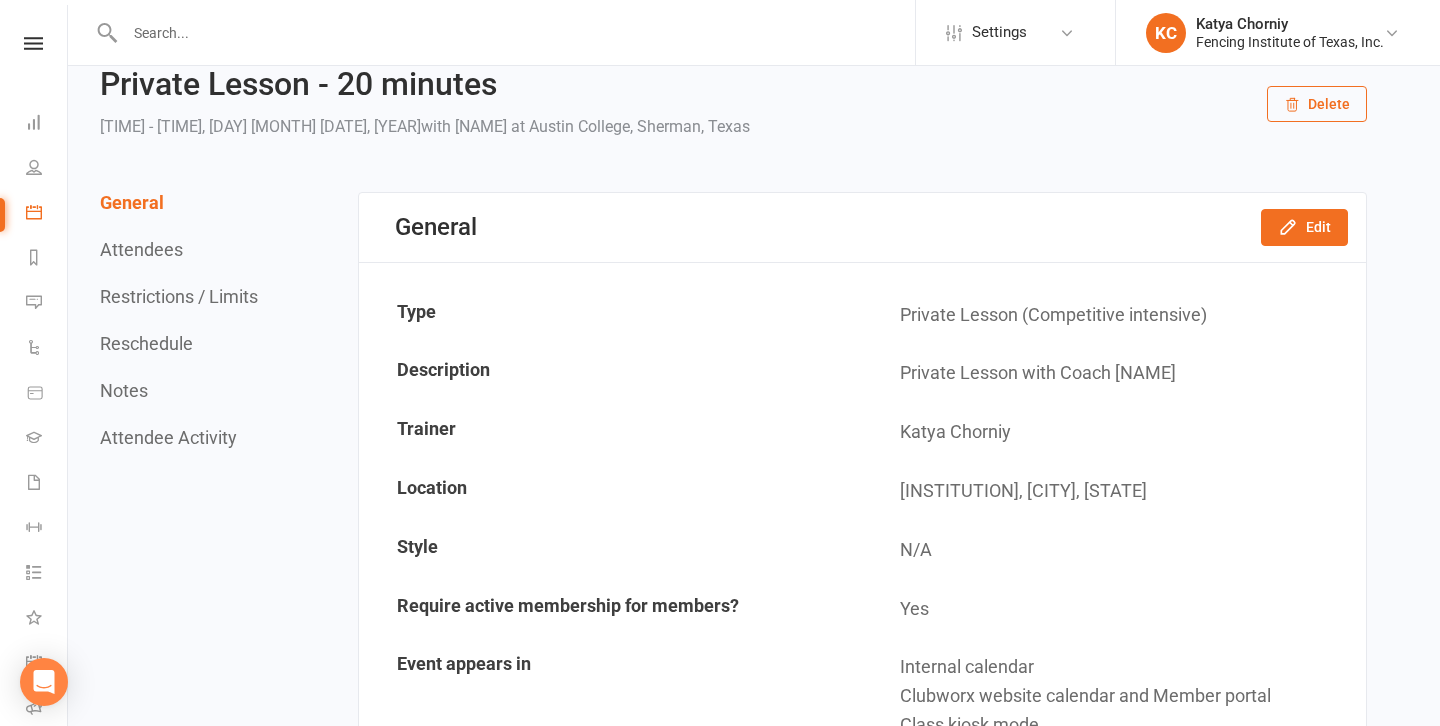 click on "General  Edit" at bounding box center [862, 227] 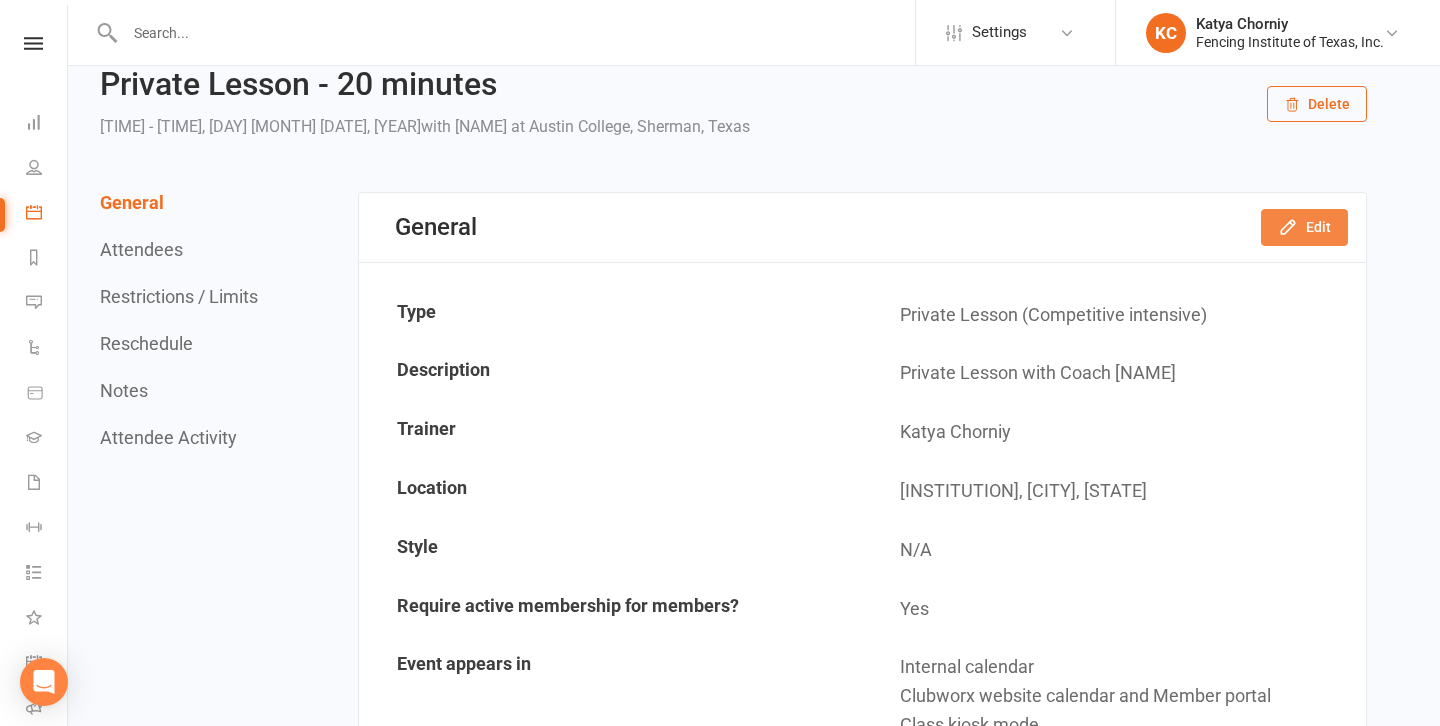 click on "Edit" at bounding box center [1304, 227] 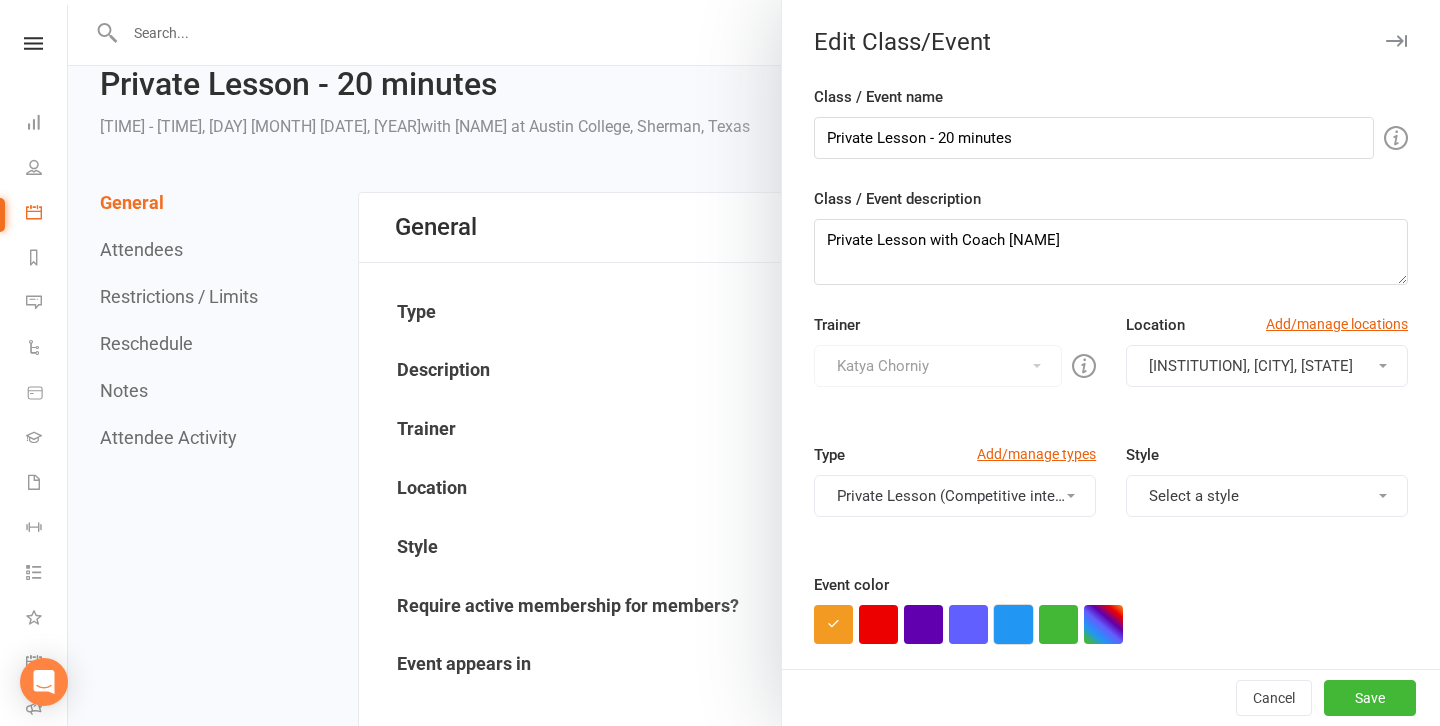 click at bounding box center (1013, 624) 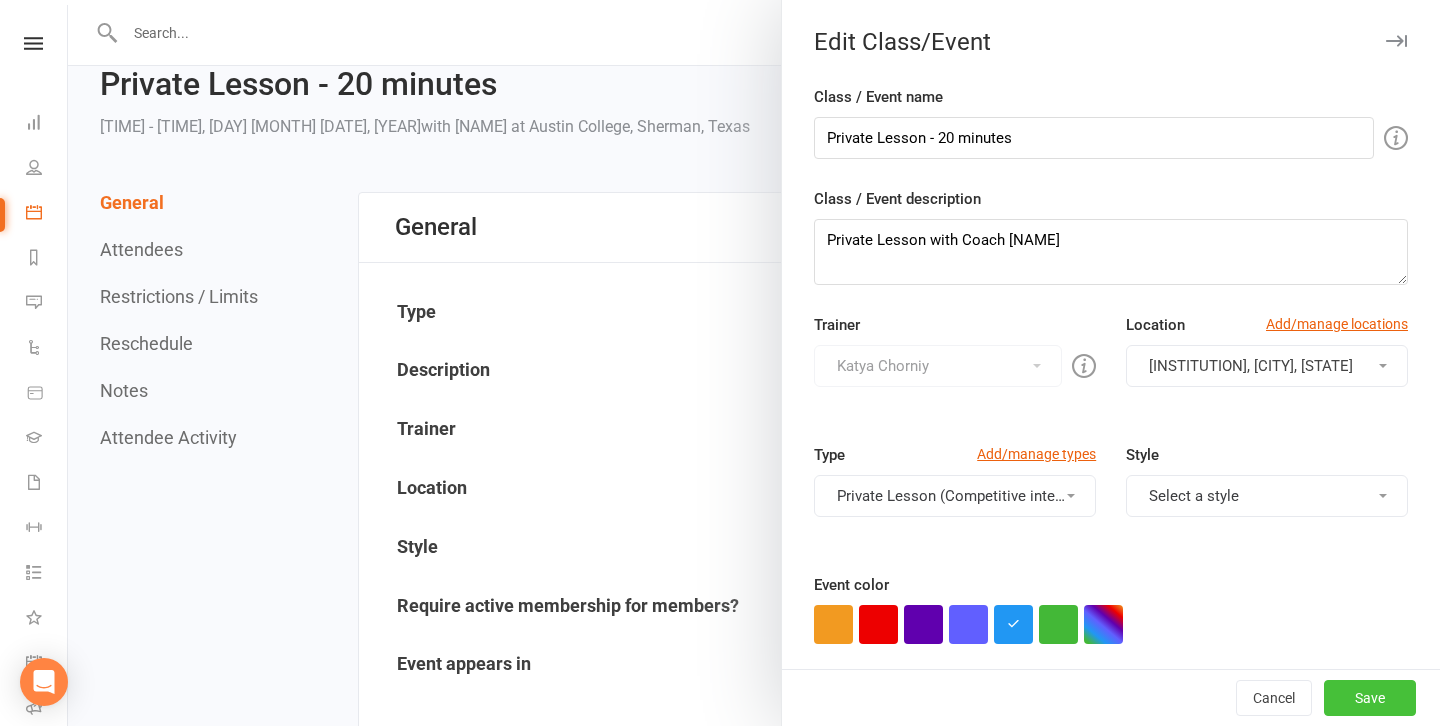 click on "Save" at bounding box center (1370, 698) 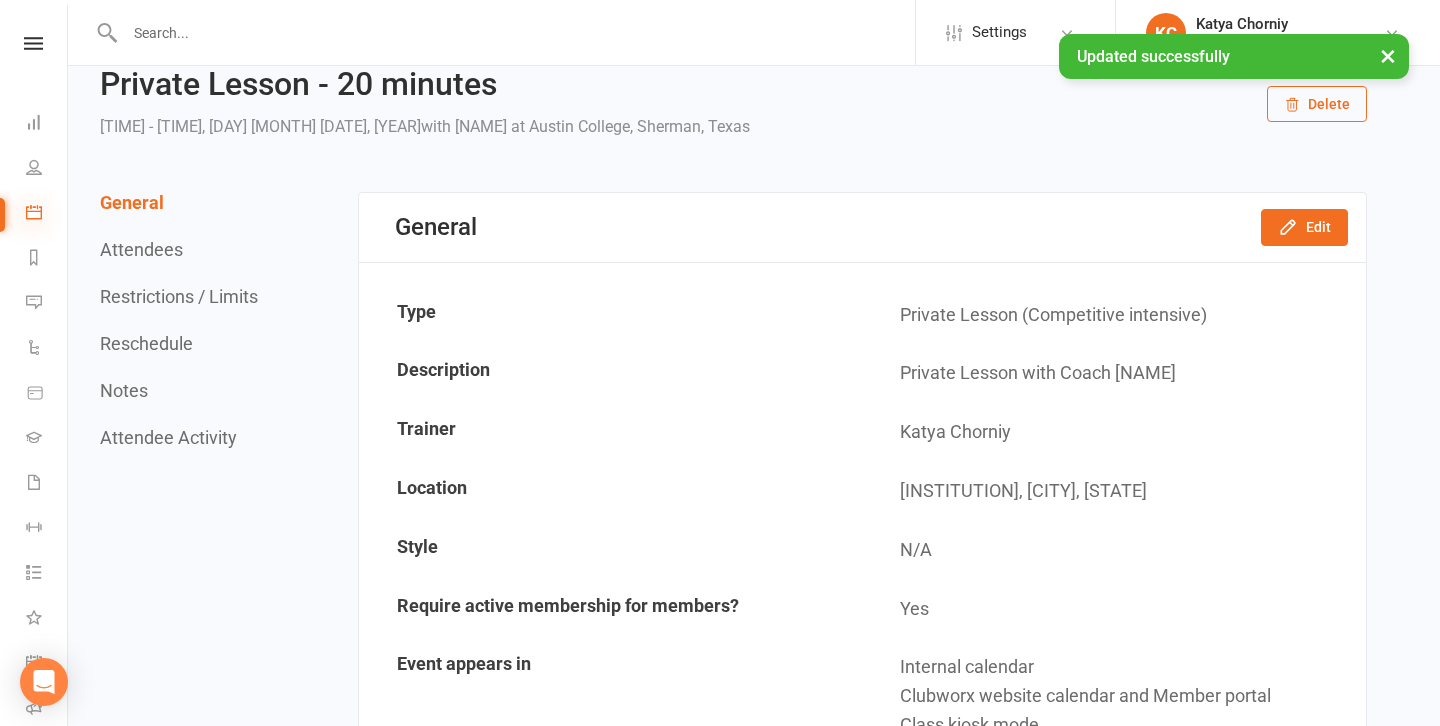 click at bounding box center [34, 212] 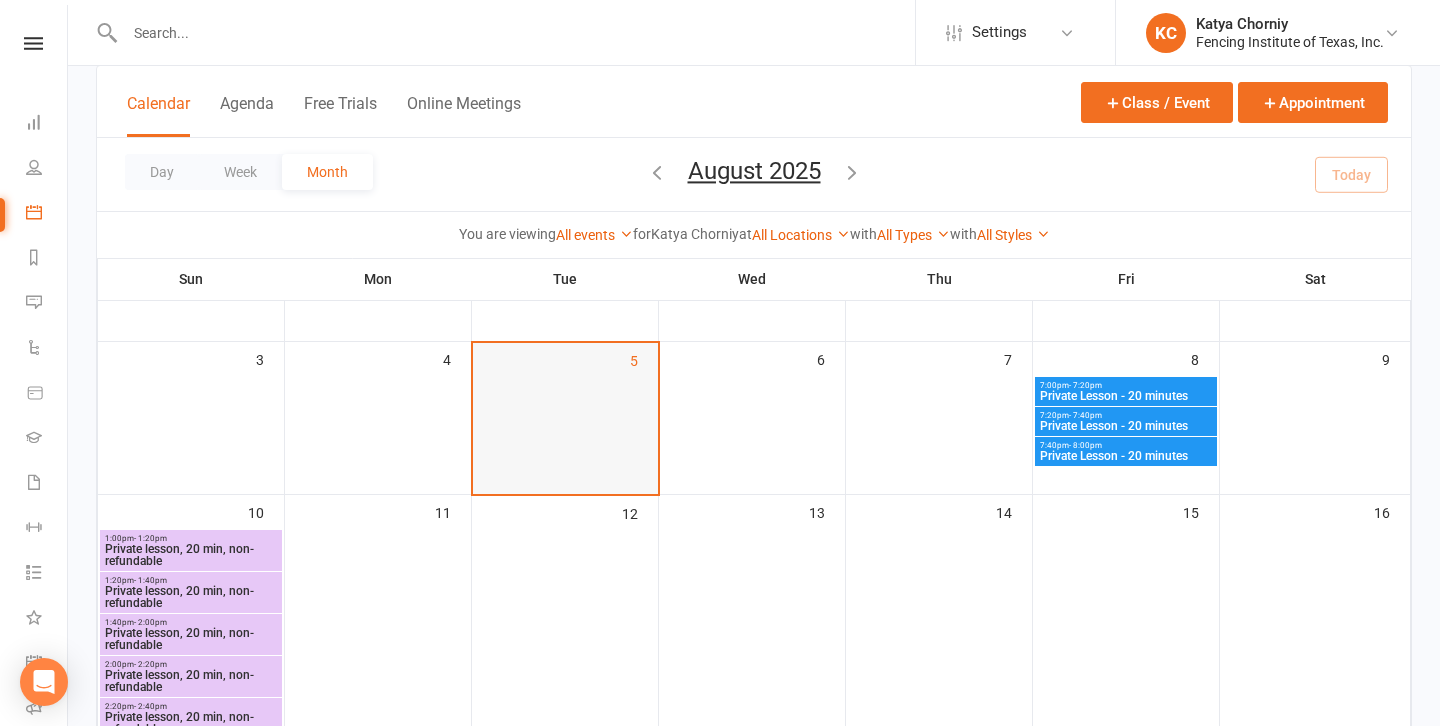scroll, scrollTop: 248, scrollLeft: 0, axis: vertical 